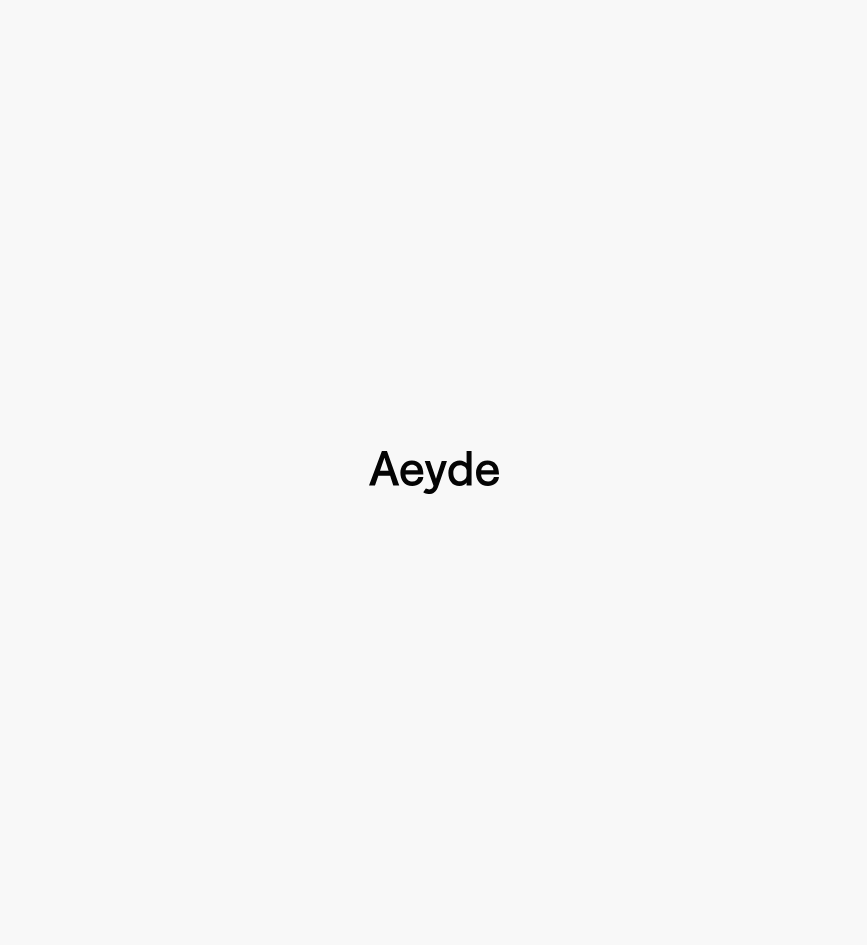 type 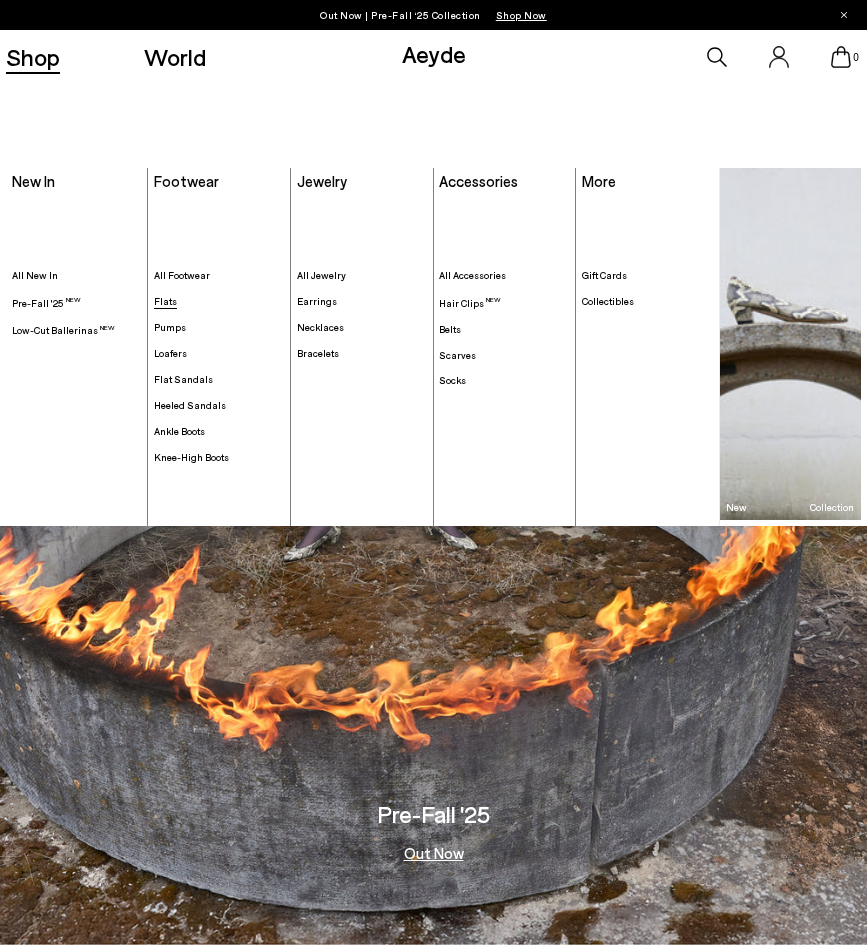 click on "Flats" at bounding box center [165, 301] 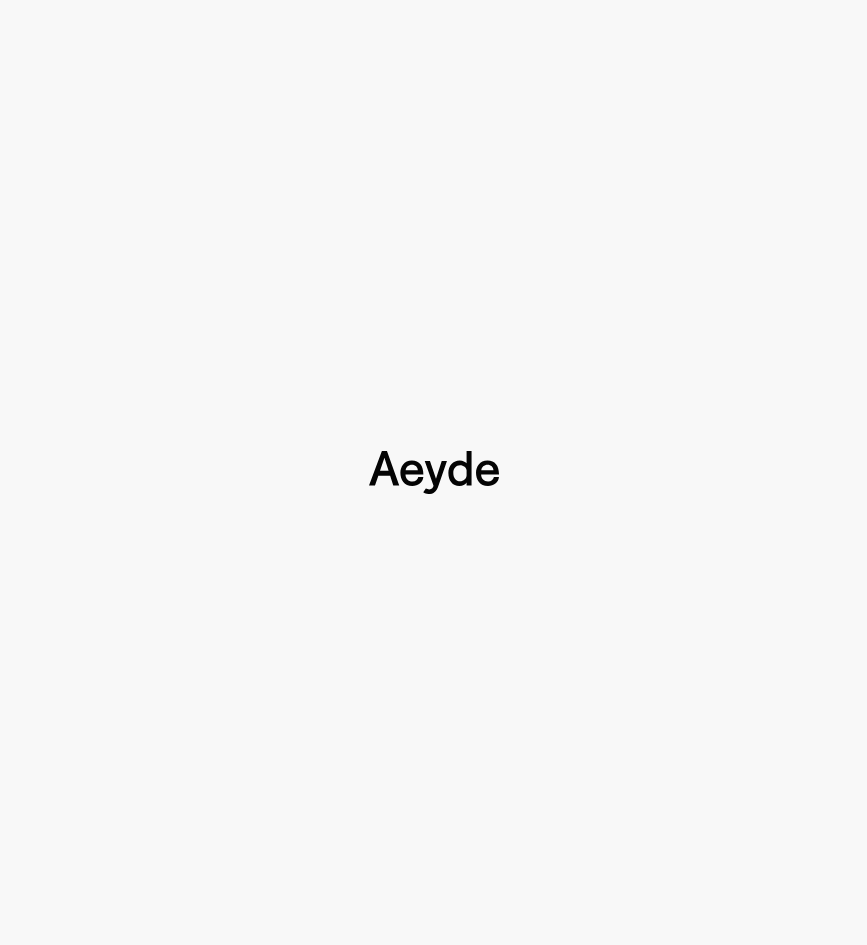 type 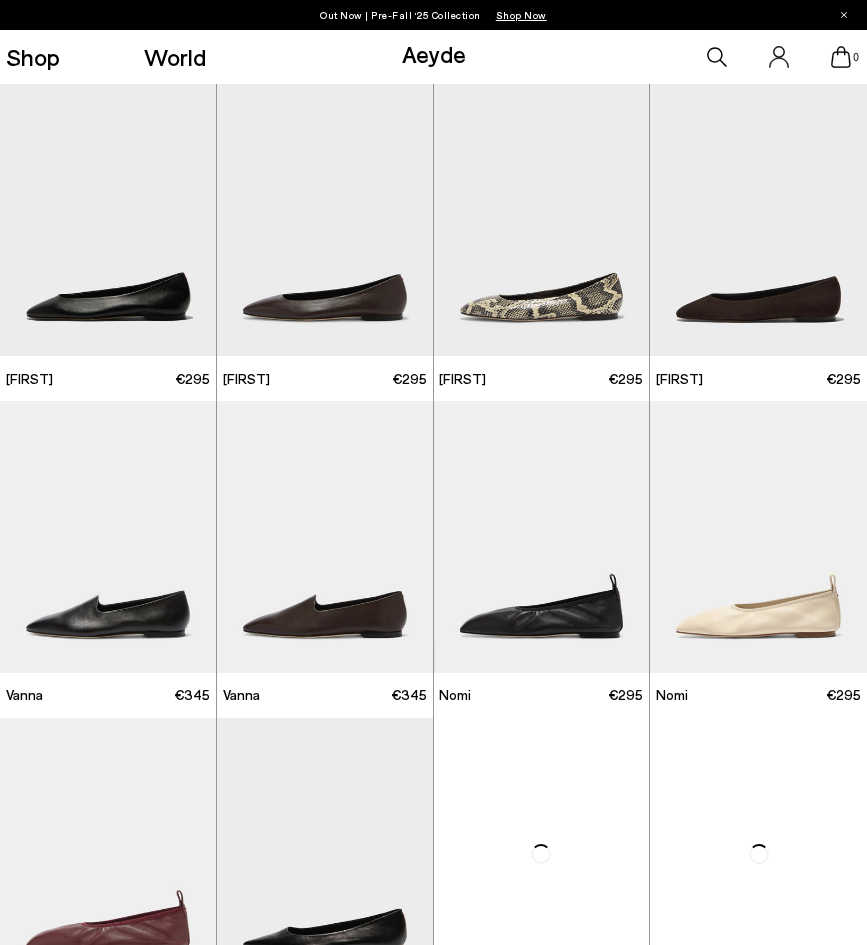 scroll, scrollTop: 0, scrollLeft: 0, axis: both 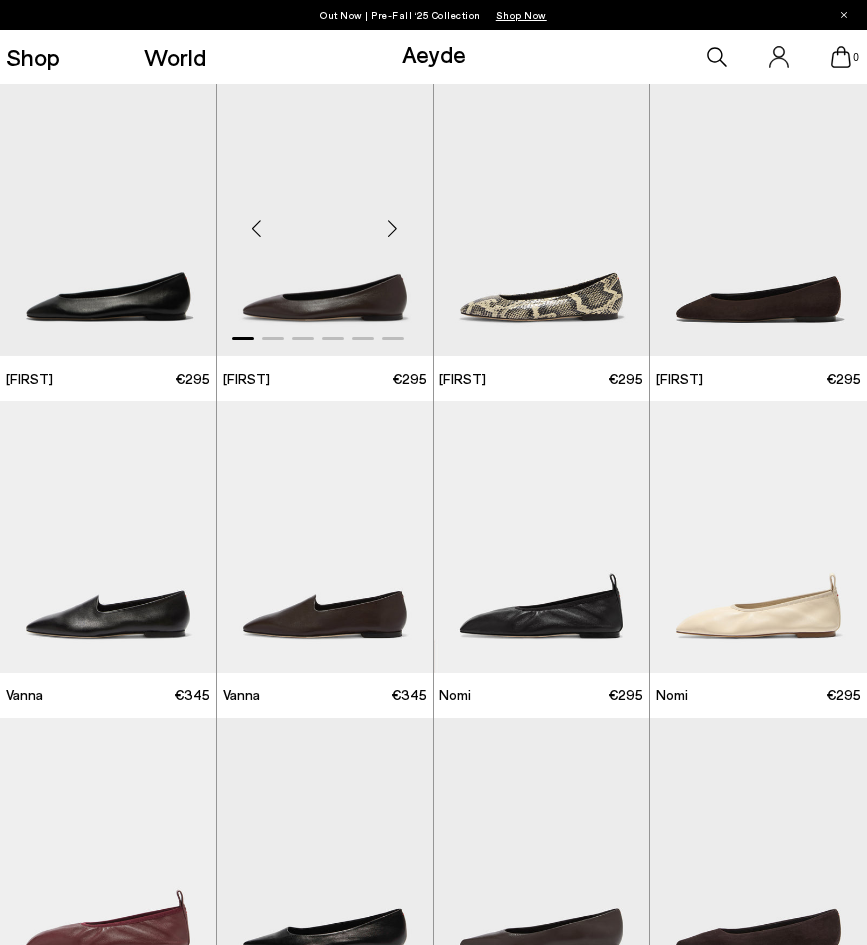 click at bounding box center (393, 228) 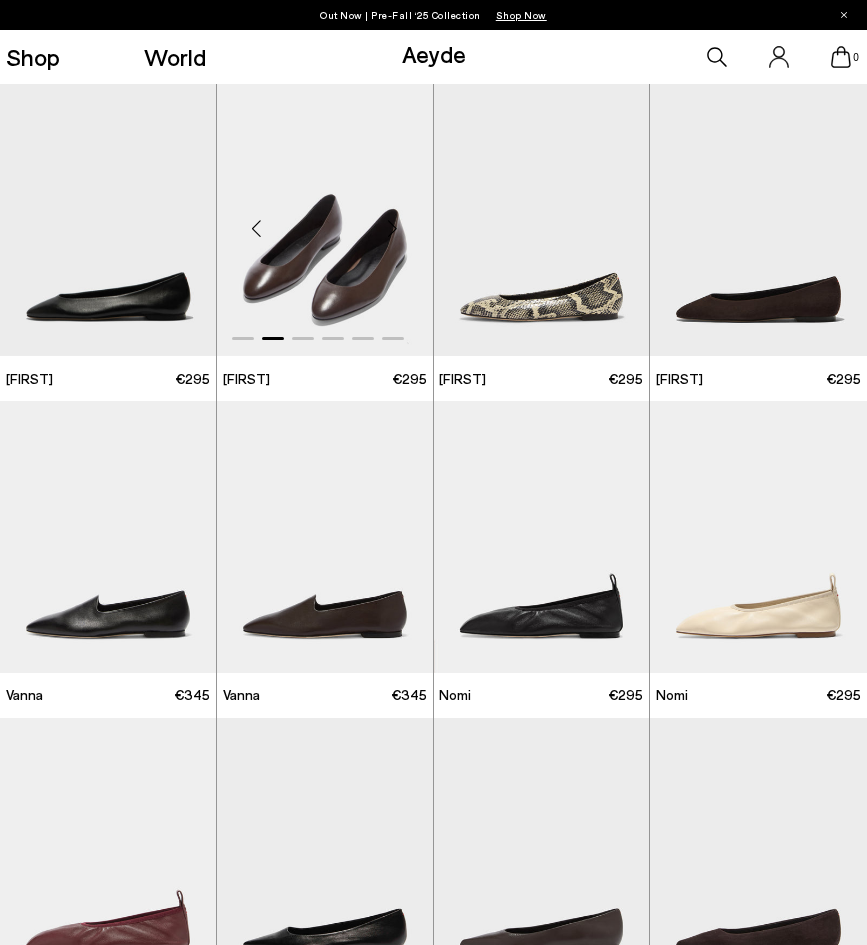 click at bounding box center [393, 228] 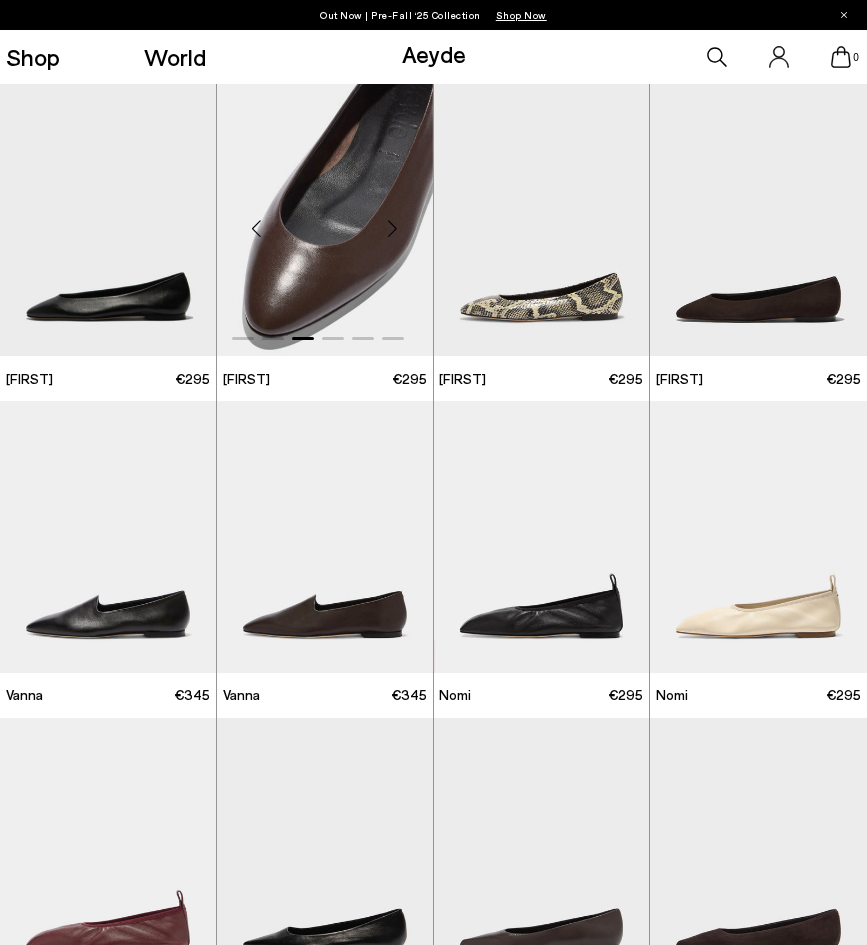 click at bounding box center (393, 228) 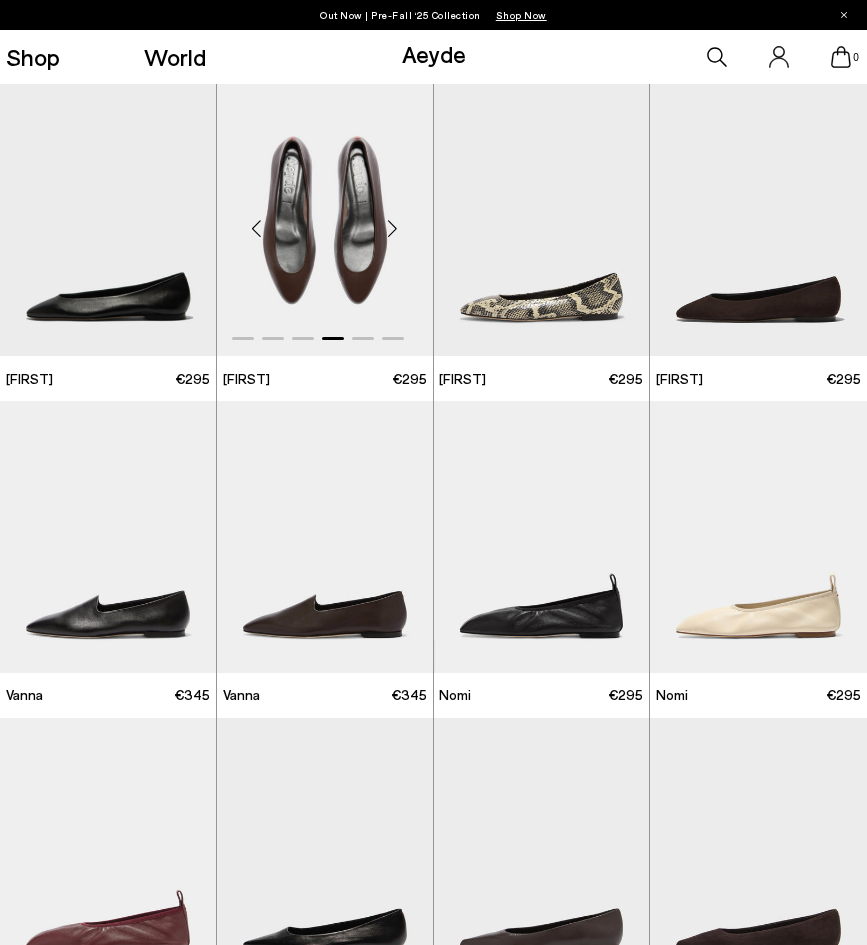 click at bounding box center (393, 228) 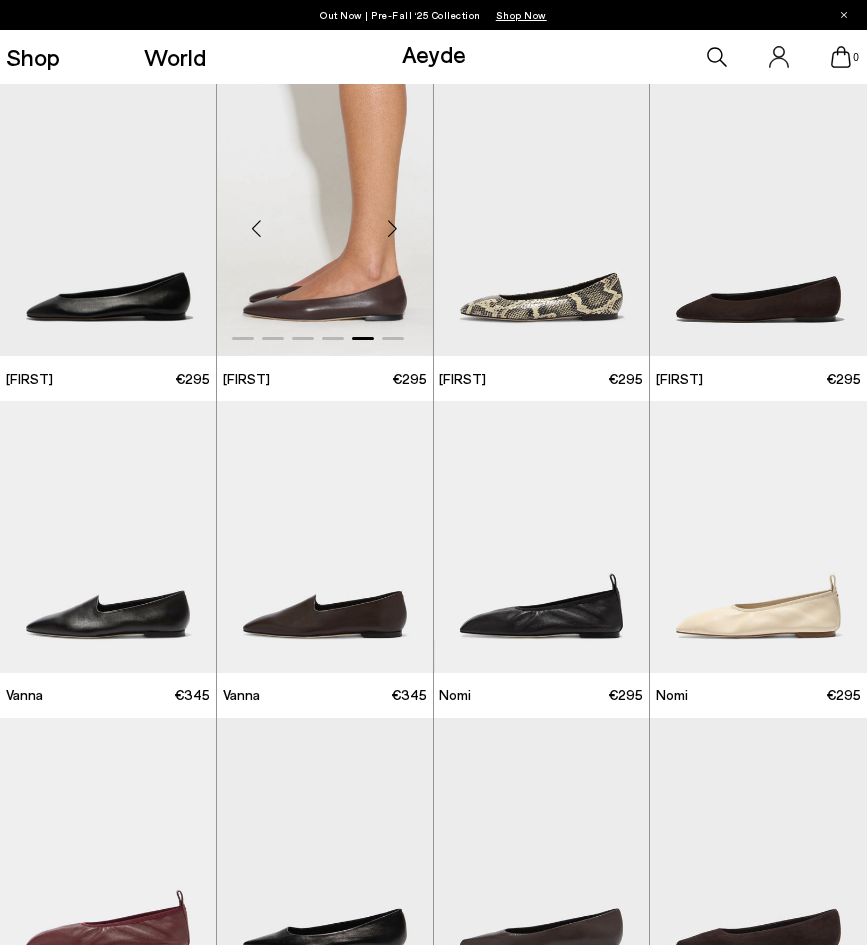 click at bounding box center (393, 228) 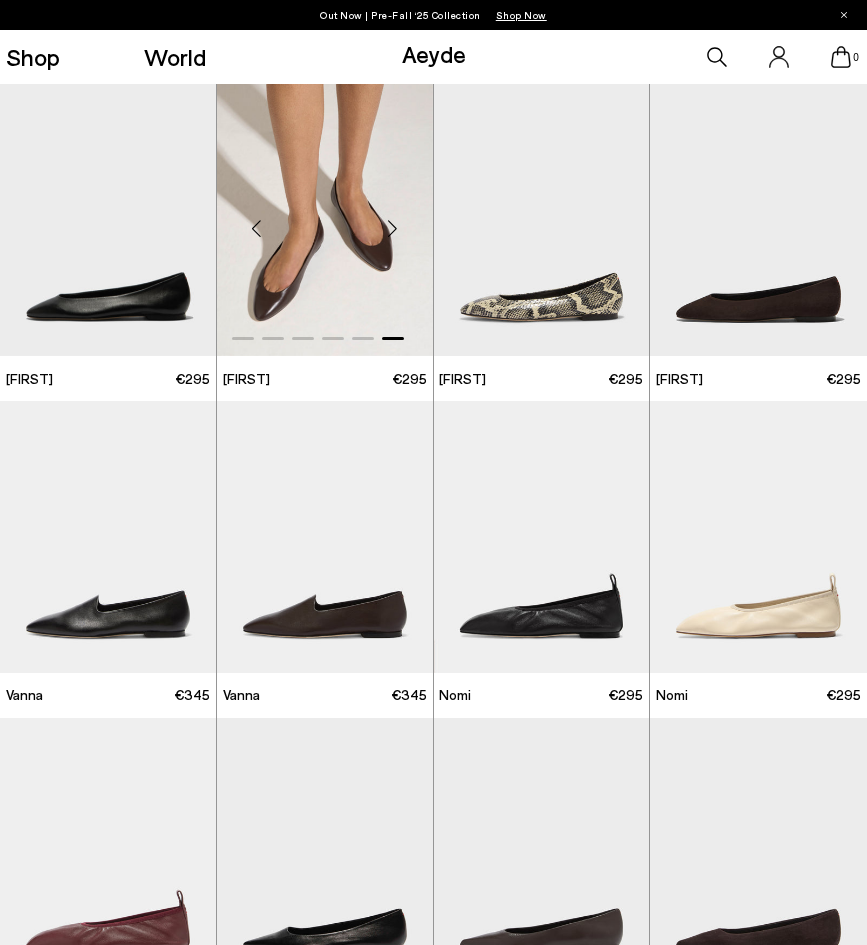 click at bounding box center (393, 228) 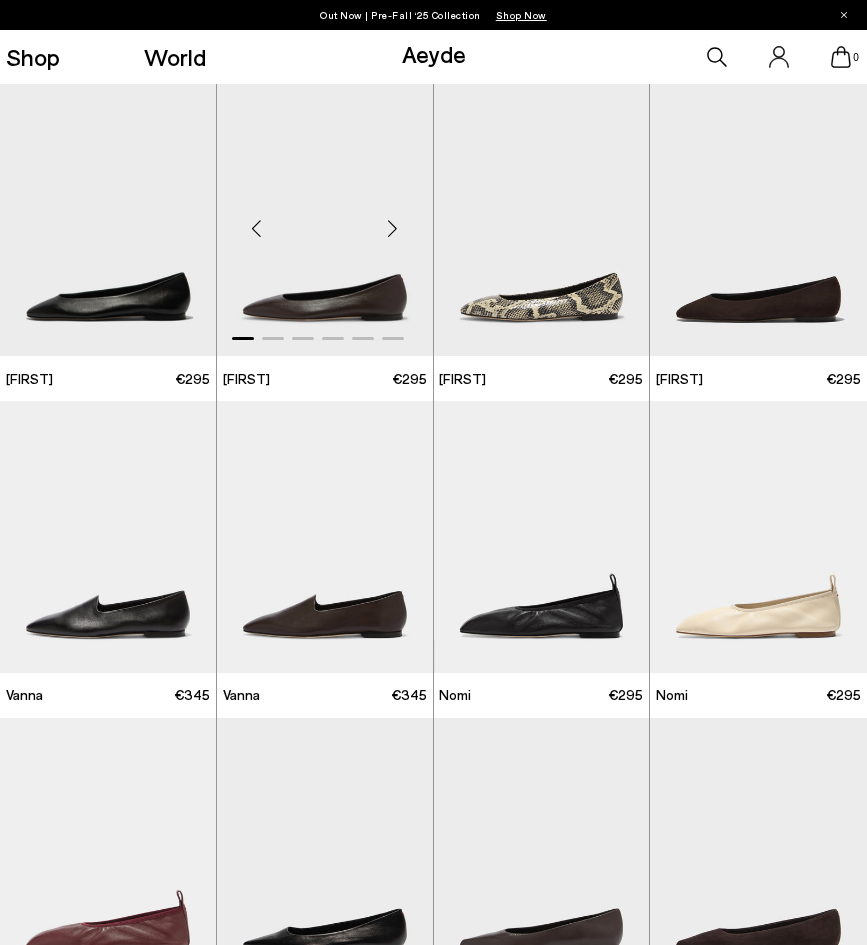 click at bounding box center [393, 228] 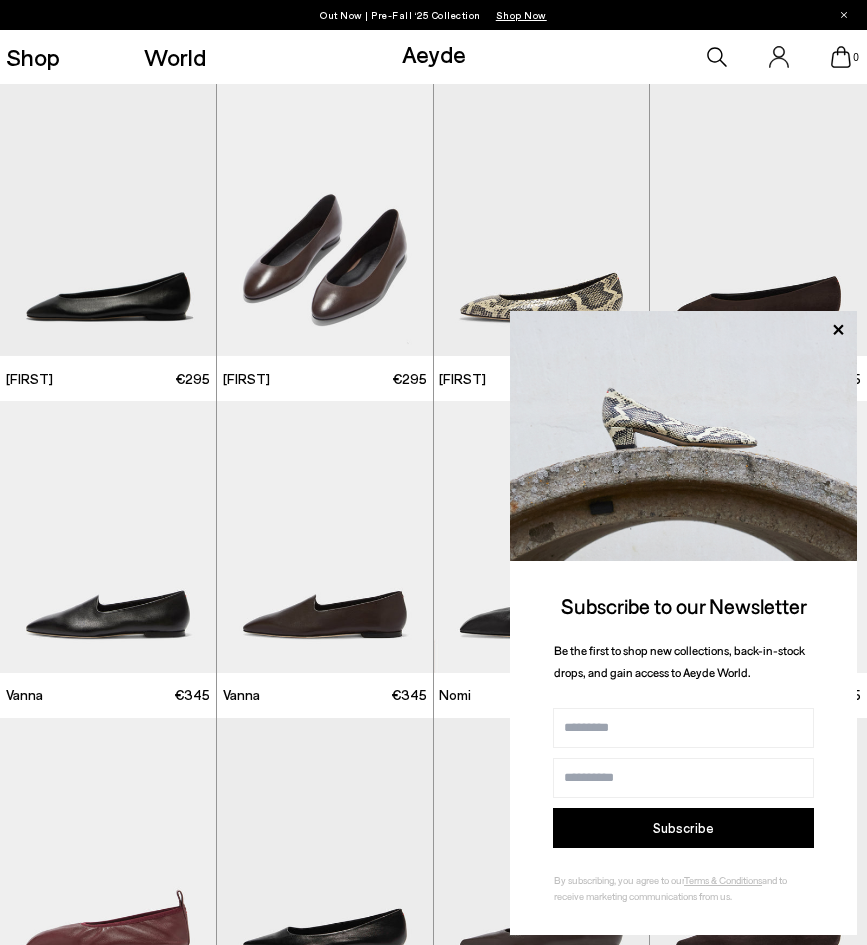 click on "Shop
World
Aeyde
0" at bounding box center [433, 57] 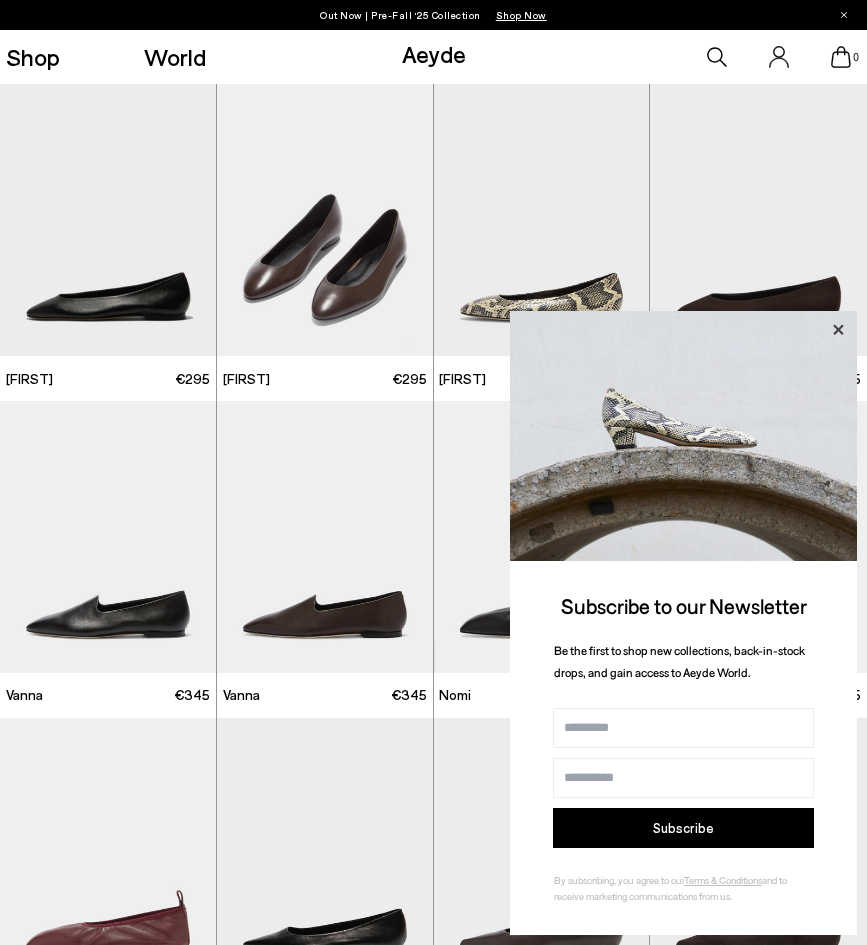 click 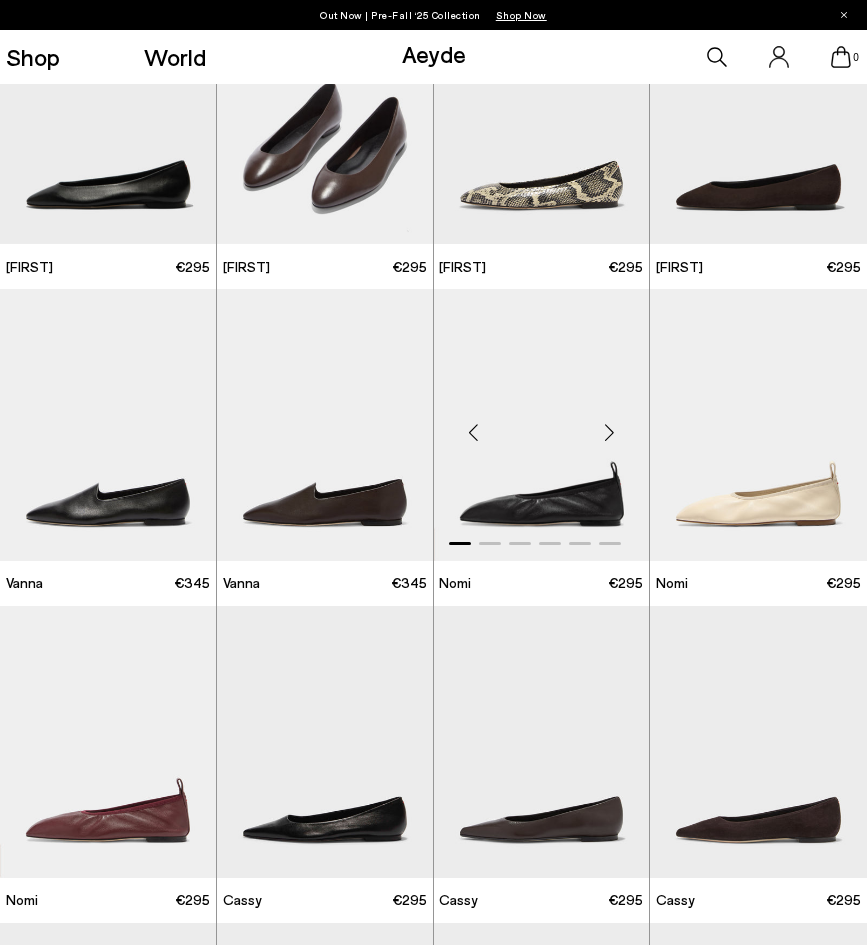 scroll, scrollTop: 113, scrollLeft: 0, axis: vertical 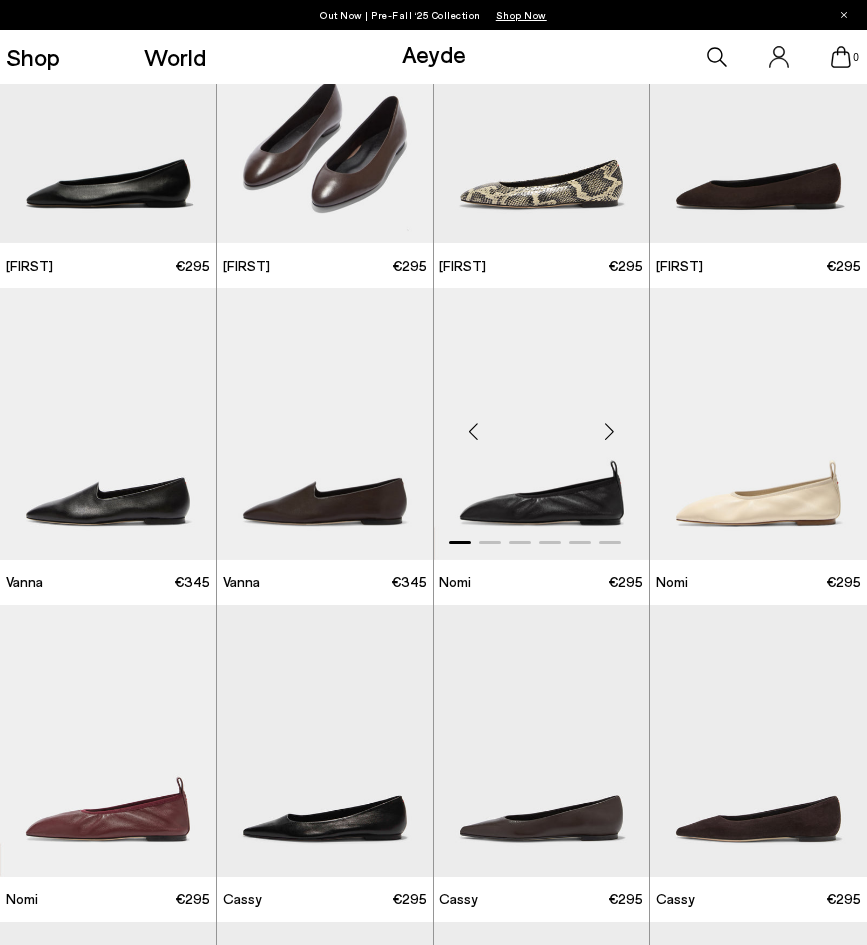 click at bounding box center (609, 432) 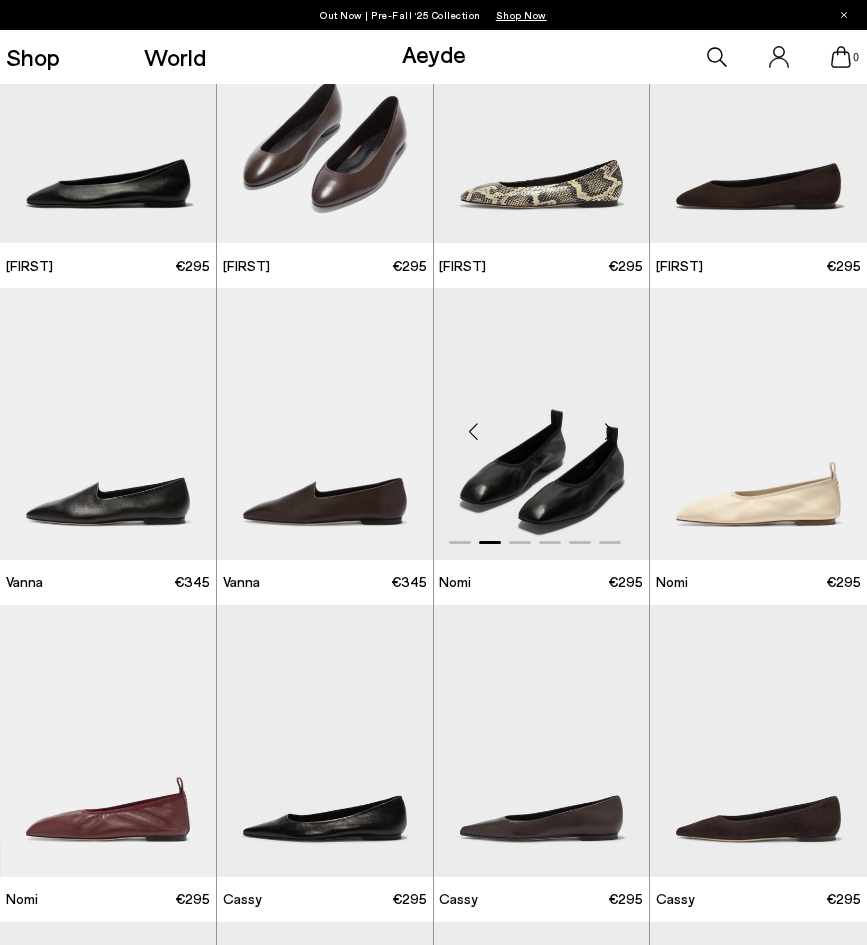 click at bounding box center [609, 432] 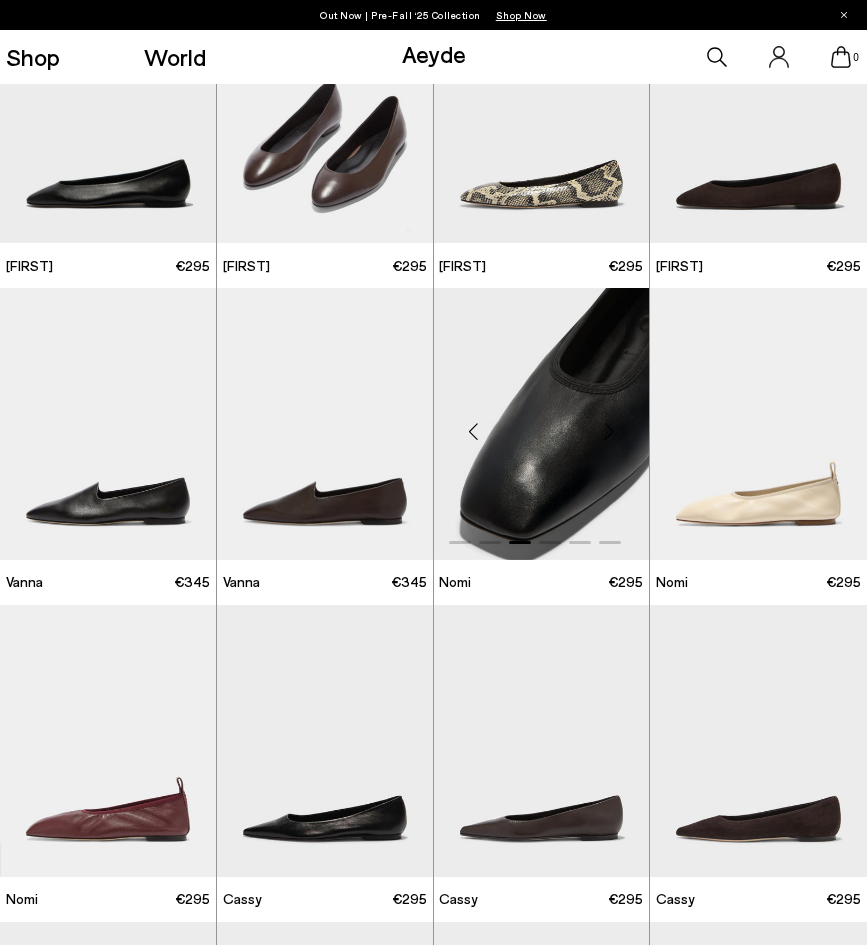 click at bounding box center (609, 432) 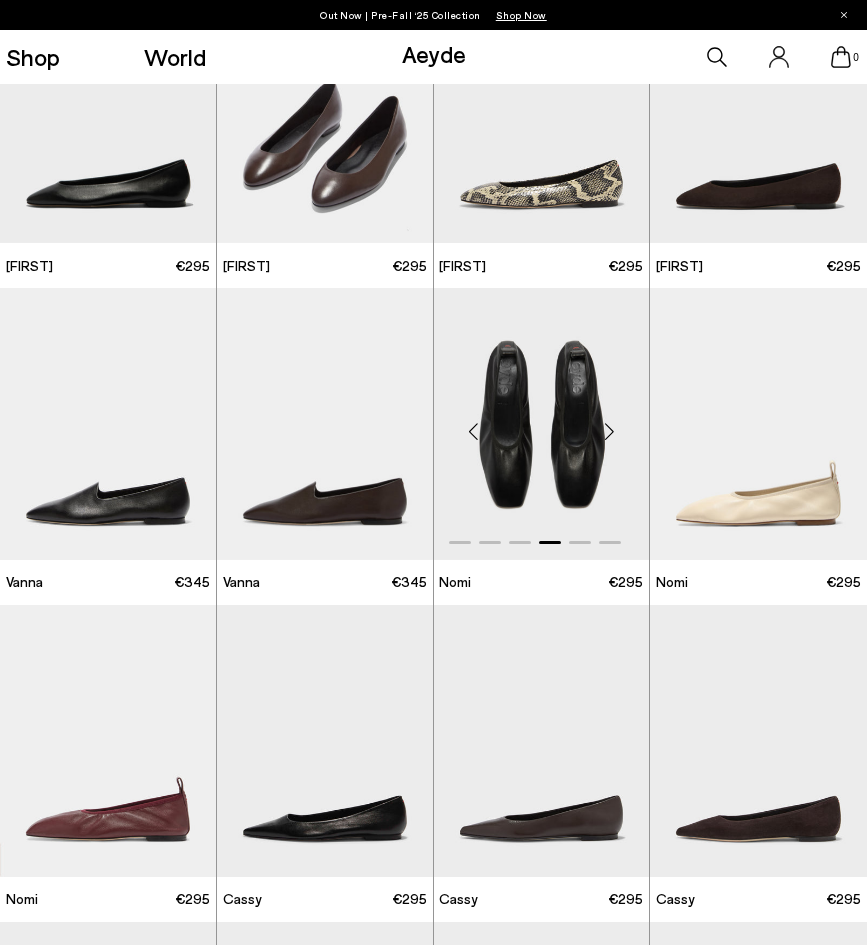 click at bounding box center [609, 432] 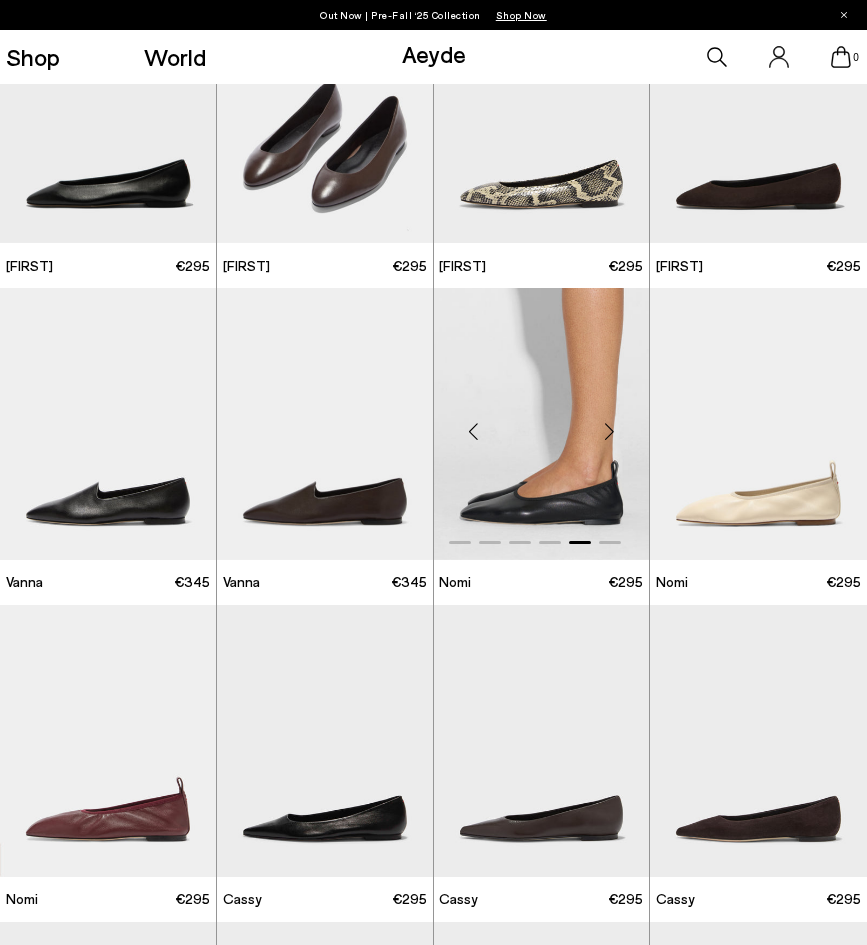 click at bounding box center [609, 432] 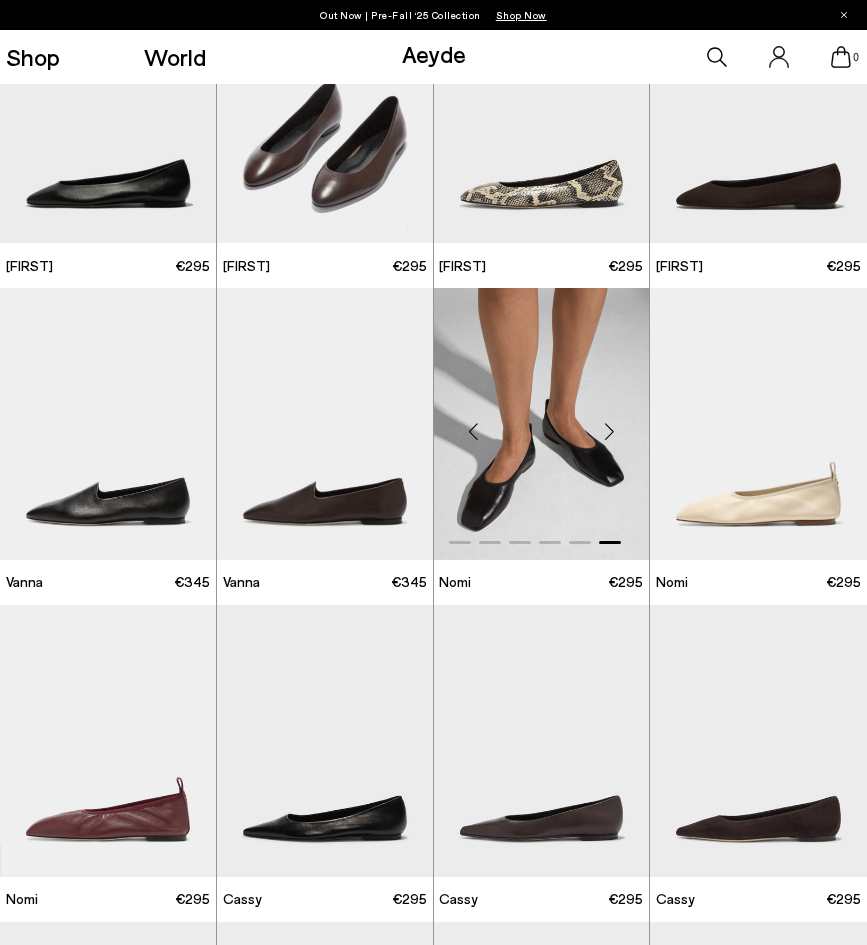 click at bounding box center [609, 432] 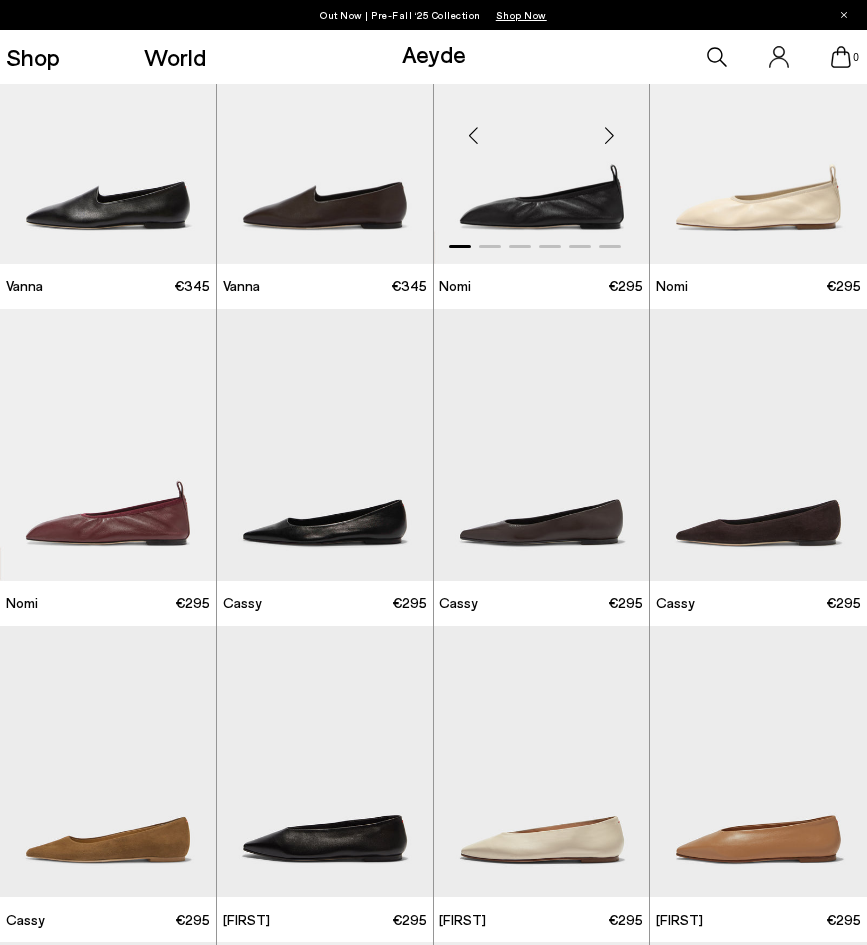 scroll, scrollTop: 492, scrollLeft: 0, axis: vertical 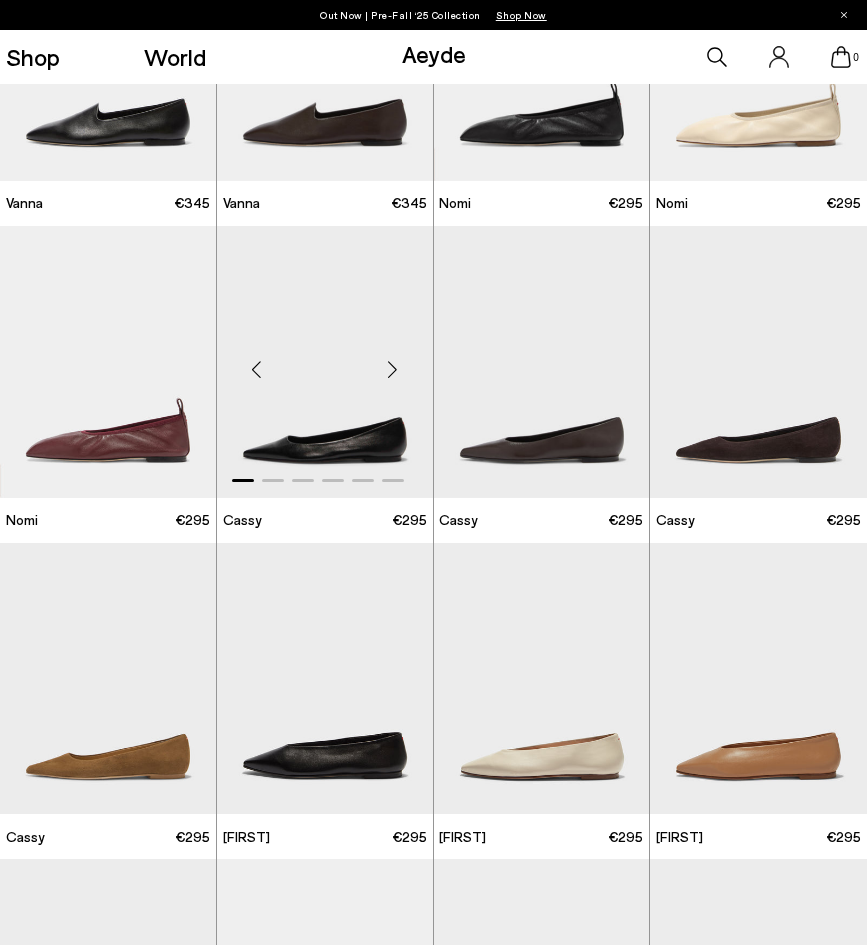 click at bounding box center [393, 370] 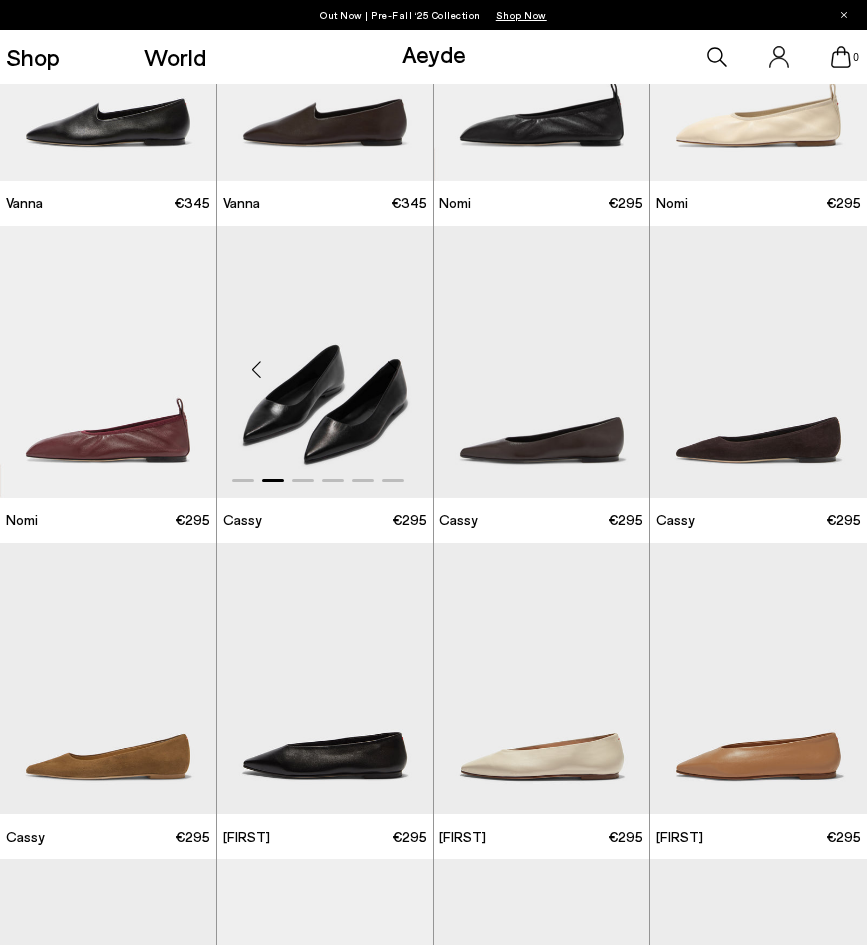 click at bounding box center [393, 370] 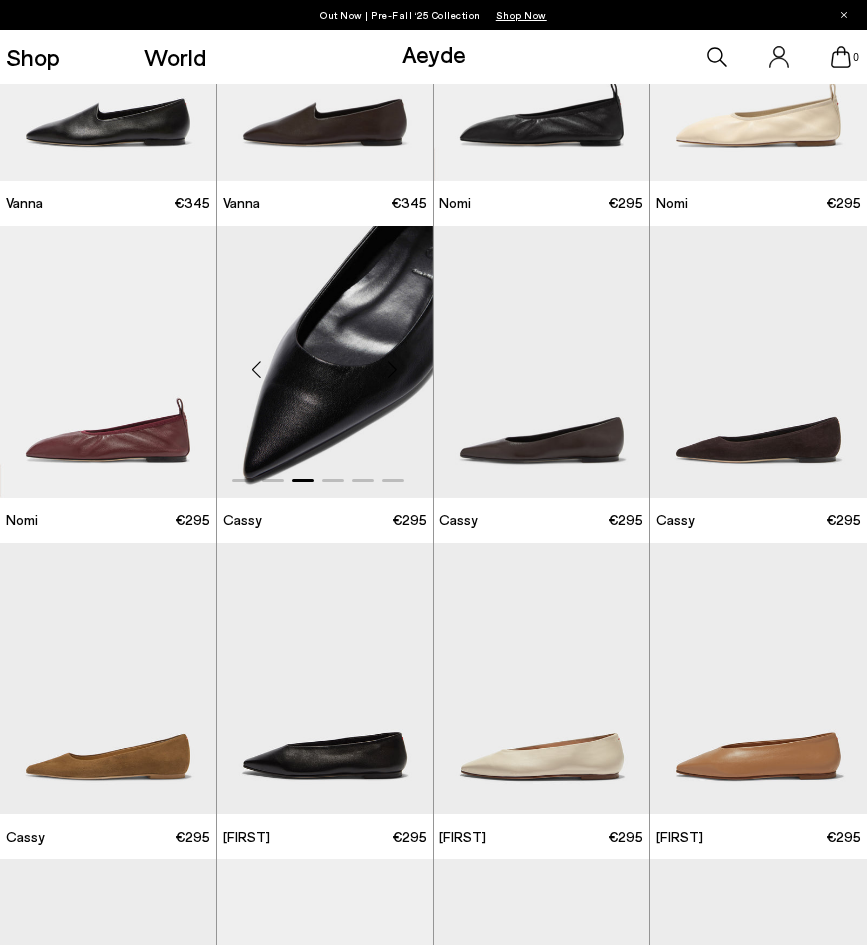 click at bounding box center [393, 370] 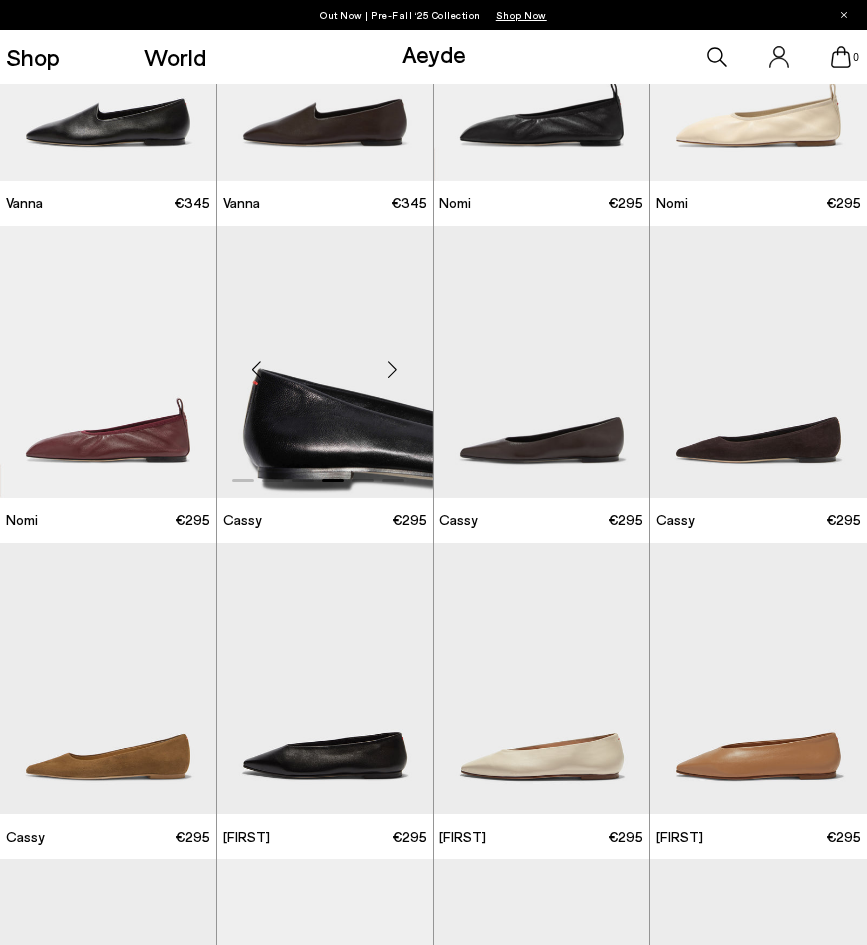 click at bounding box center [393, 370] 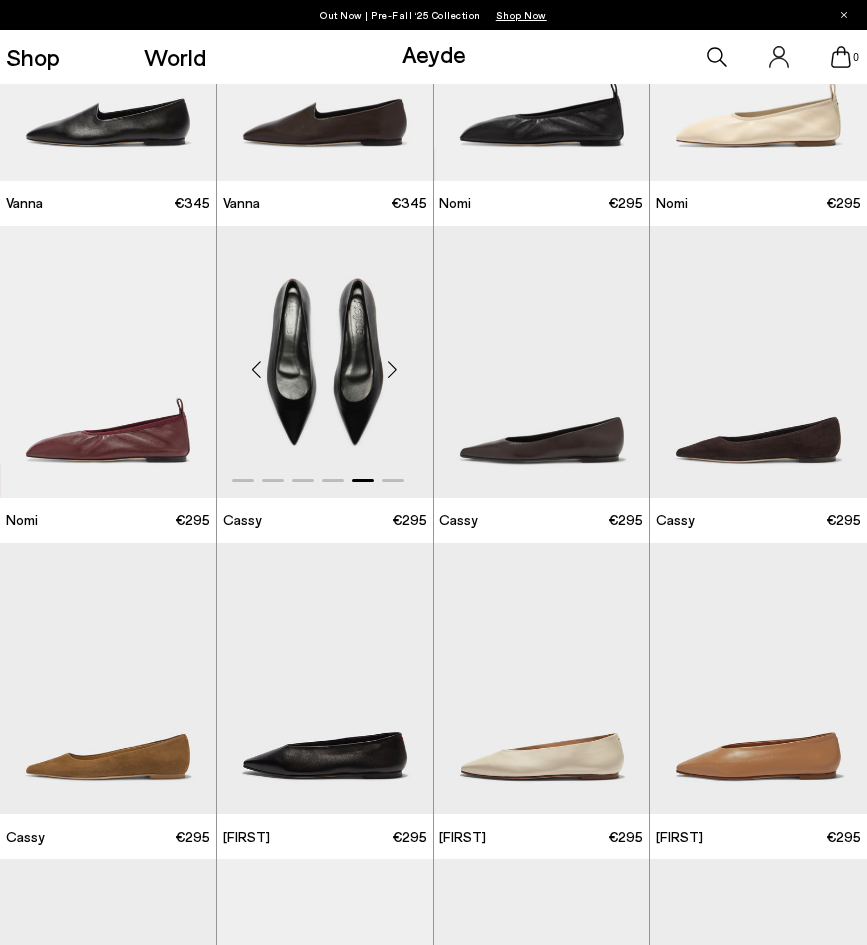 click at bounding box center [393, 370] 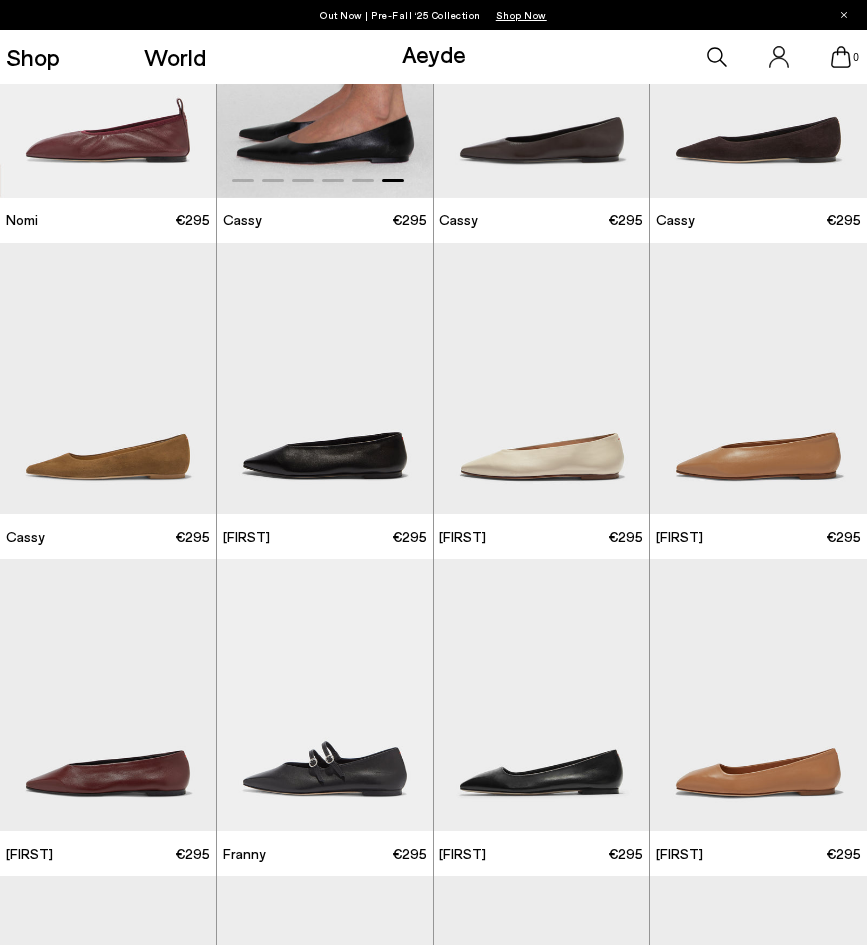 scroll, scrollTop: 843, scrollLeft: 0, axis: vertical 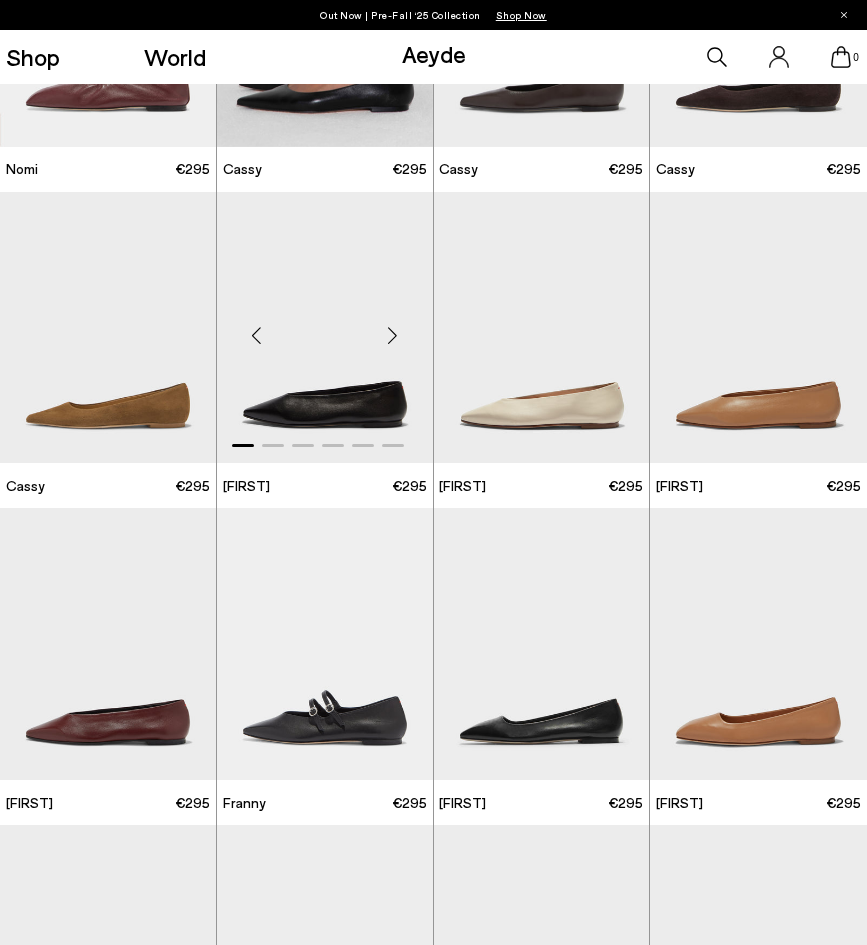 click at bounding box center (393, 336) 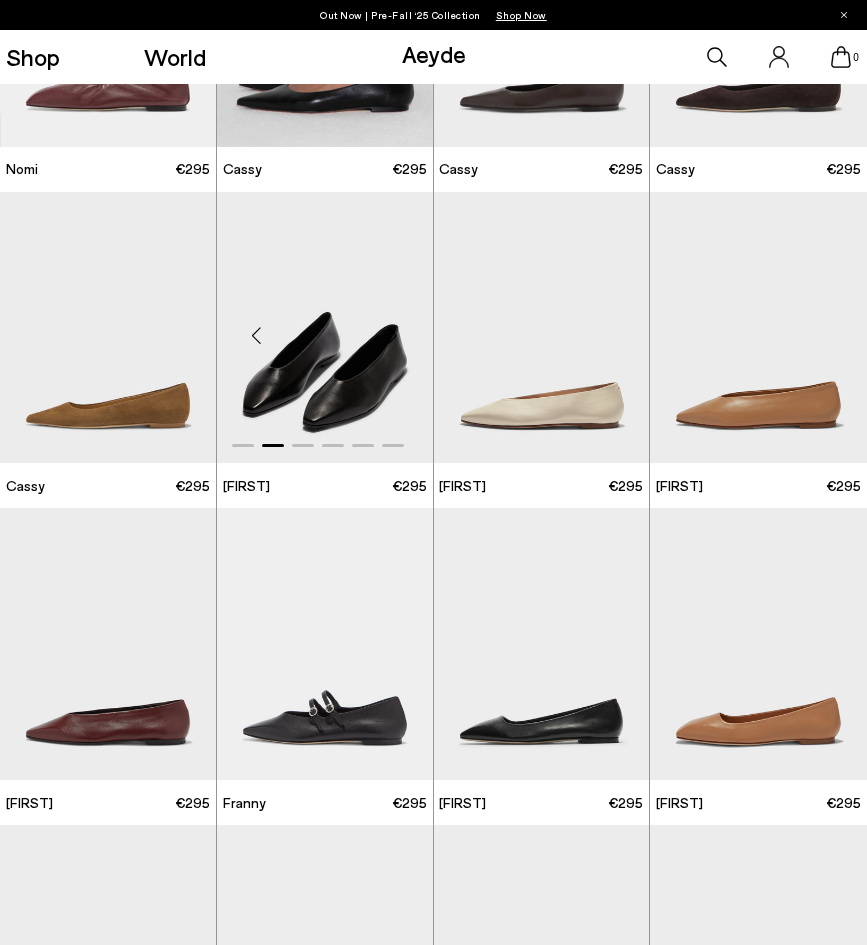 click at bounding box center [393, 336] 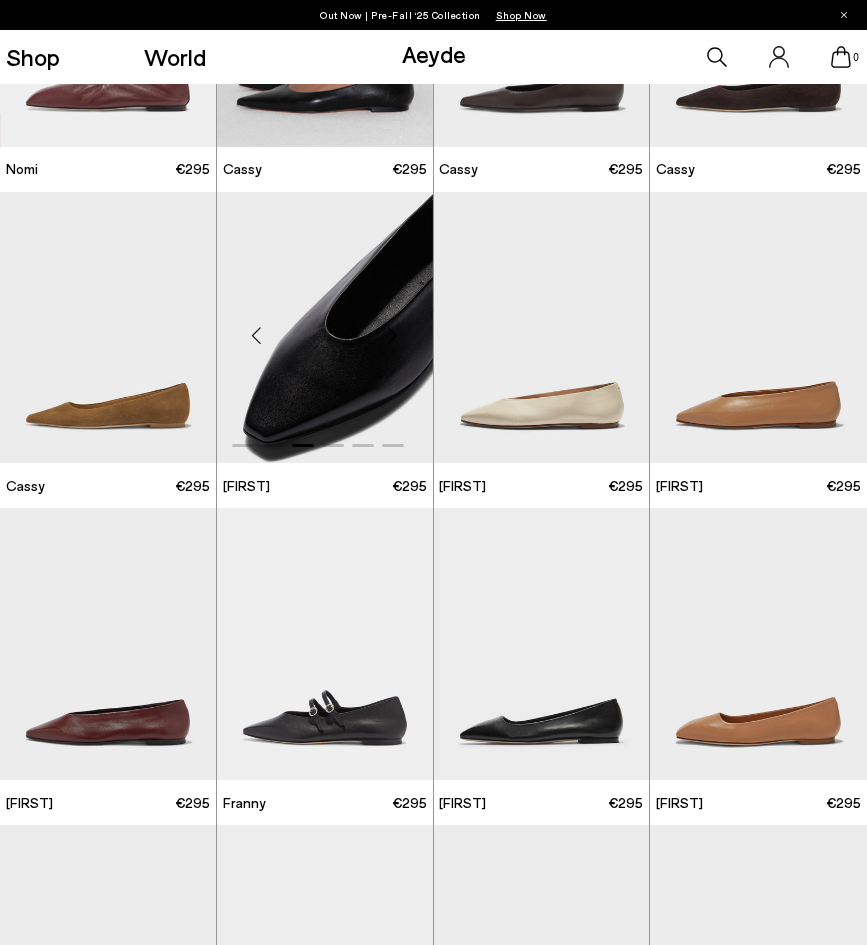 click at bounding box center [393, 336] 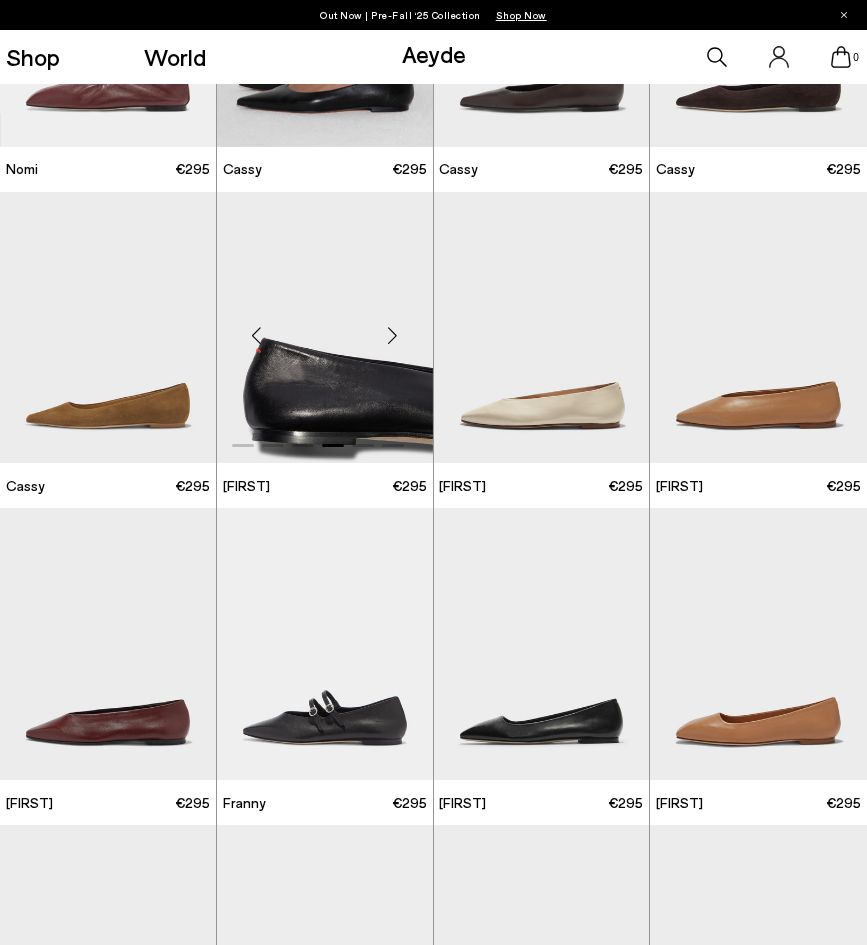 click at bounding box center (393, 336) 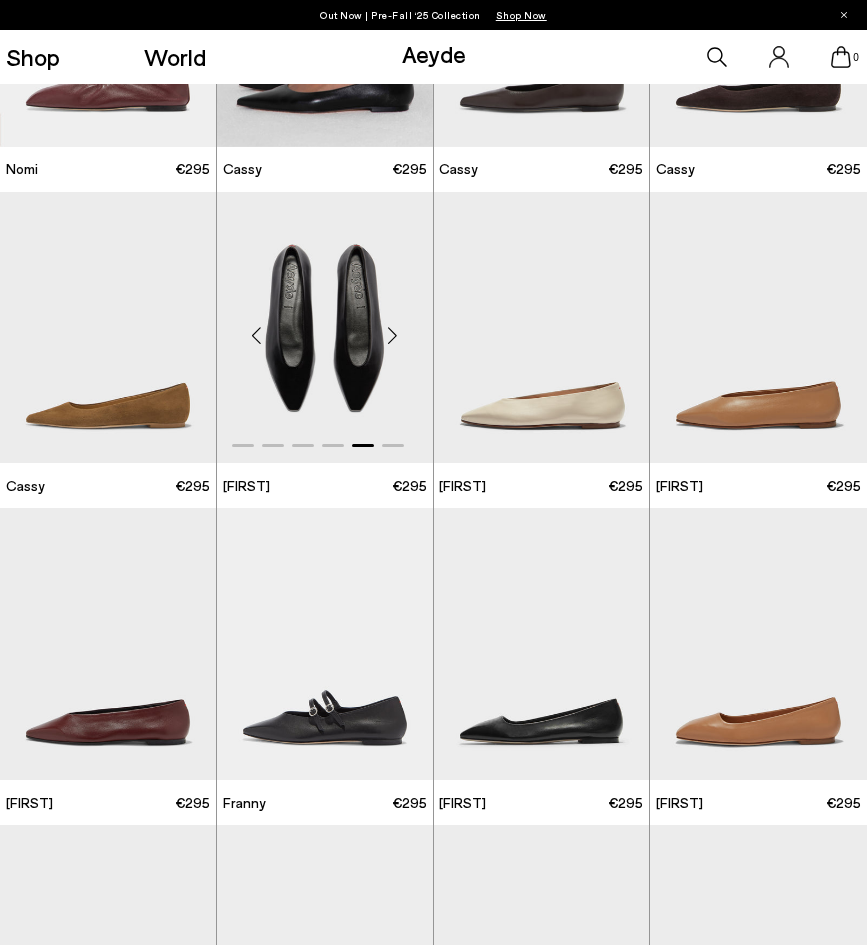 click at bounding box center (393, 336) 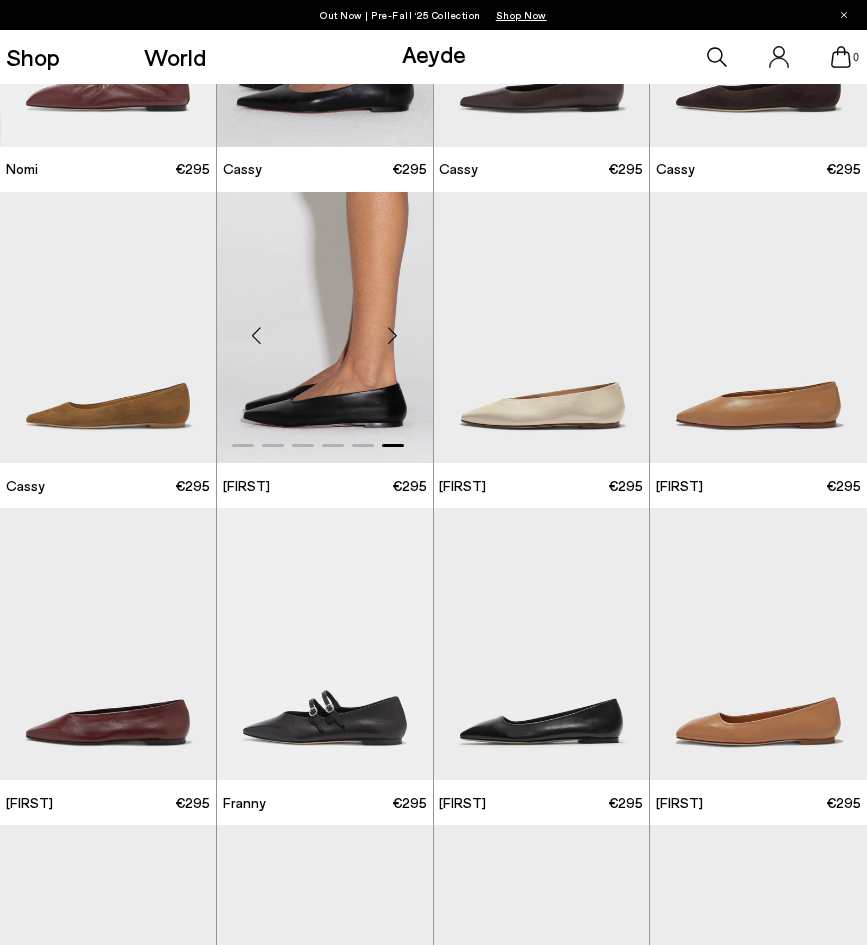 click at bounding box center (393, 336) 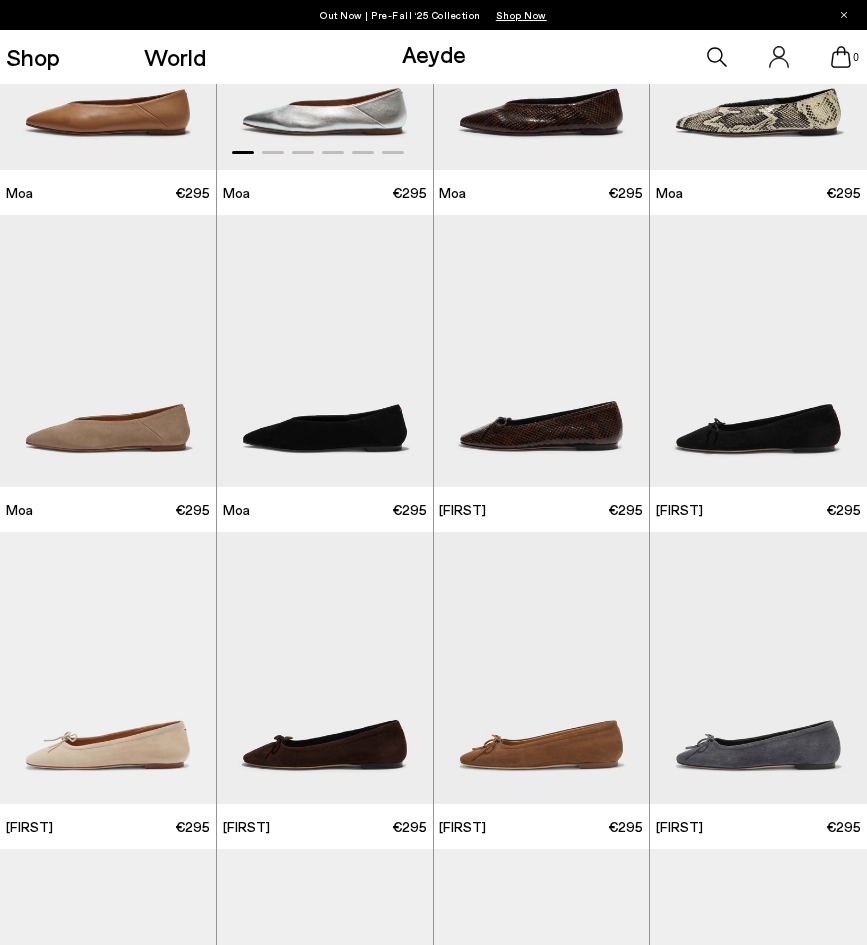scroll, scrollTop: 3994, scrollLeft: 0, axis: vertical 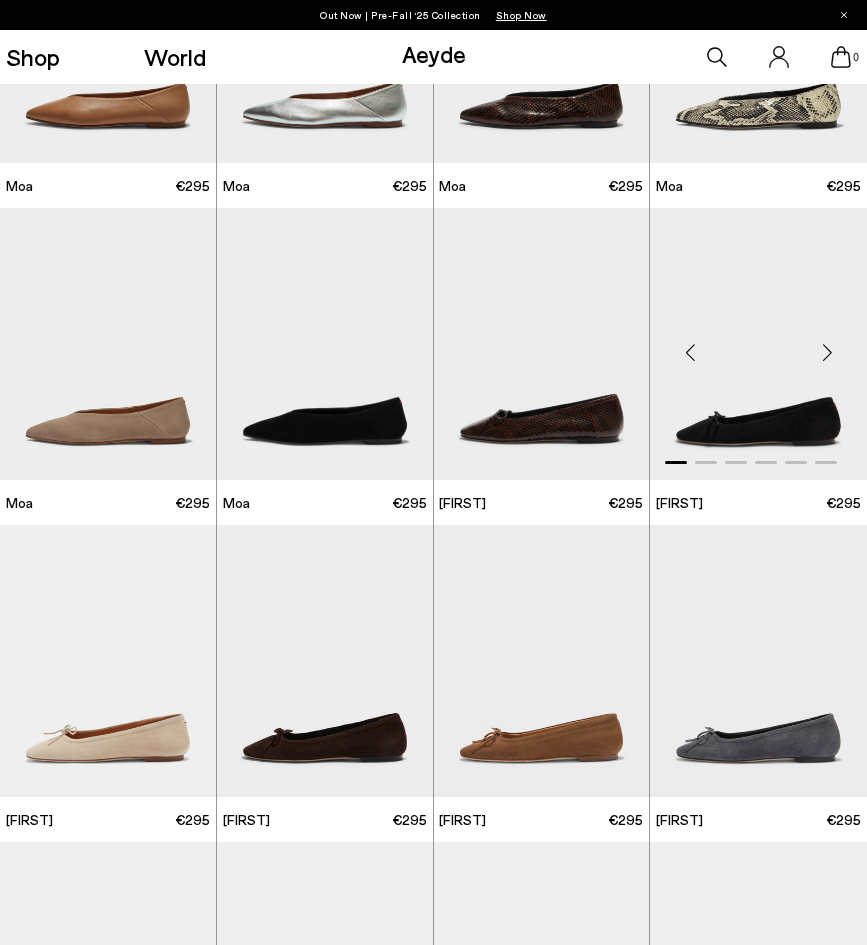click at bounding box center (827, 352) 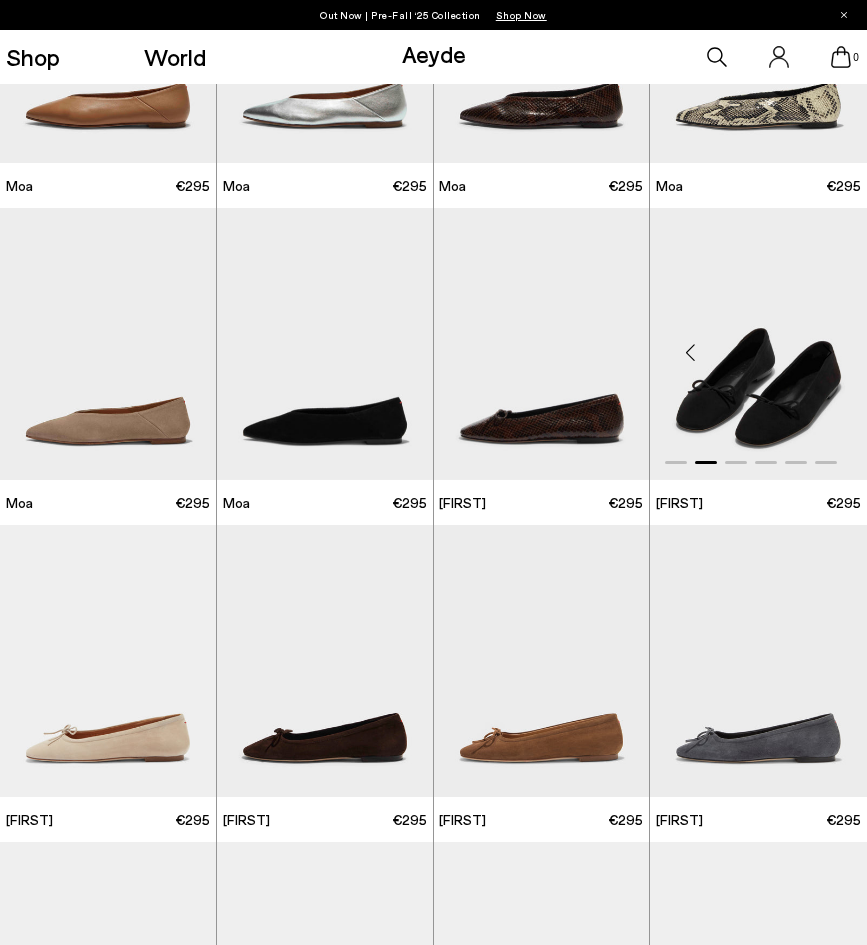 click at bounding box center (827, 352) 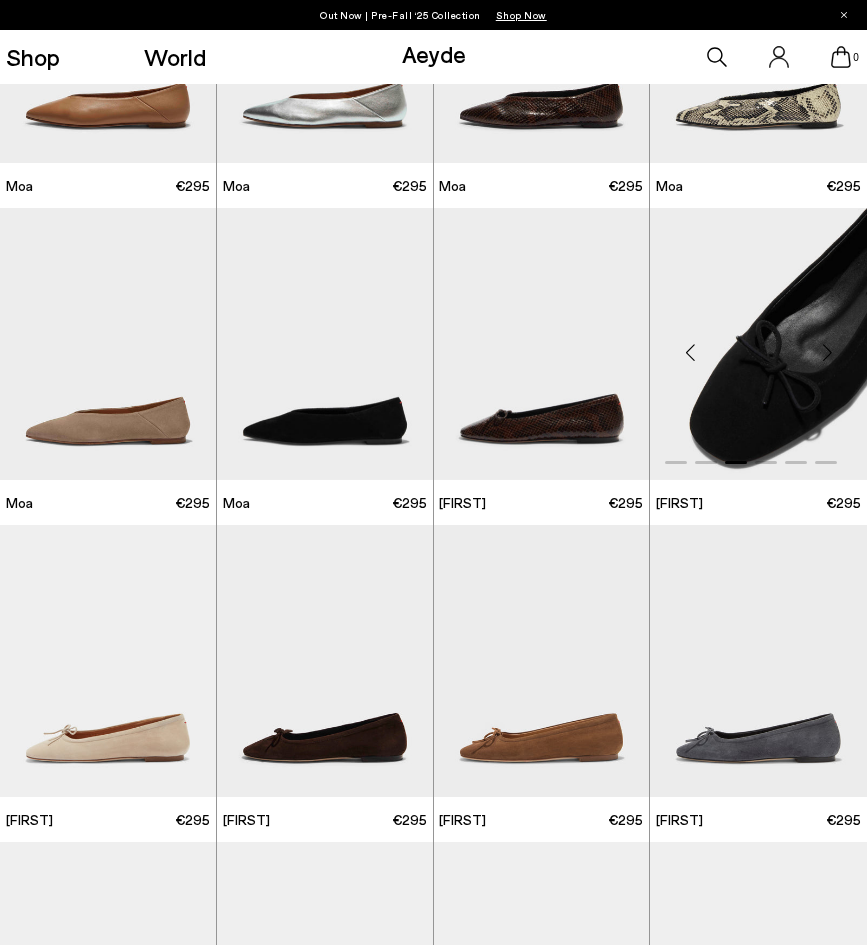 click at bounding box center [827, 352] 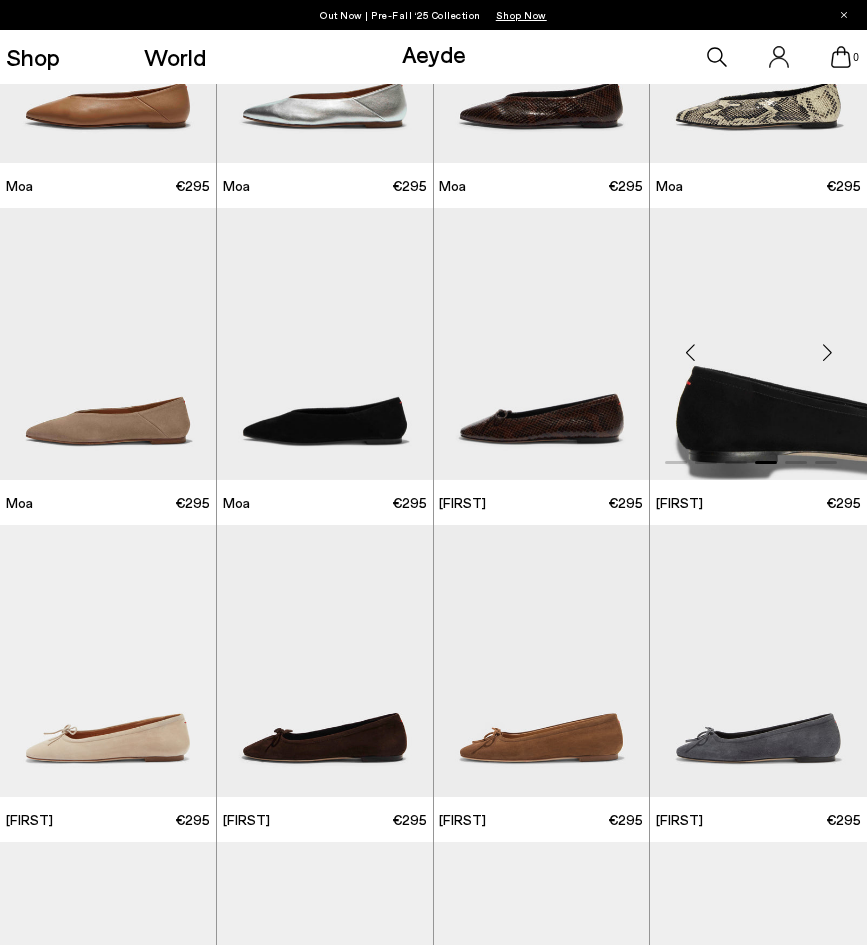 click at bounding box center (827, 352) 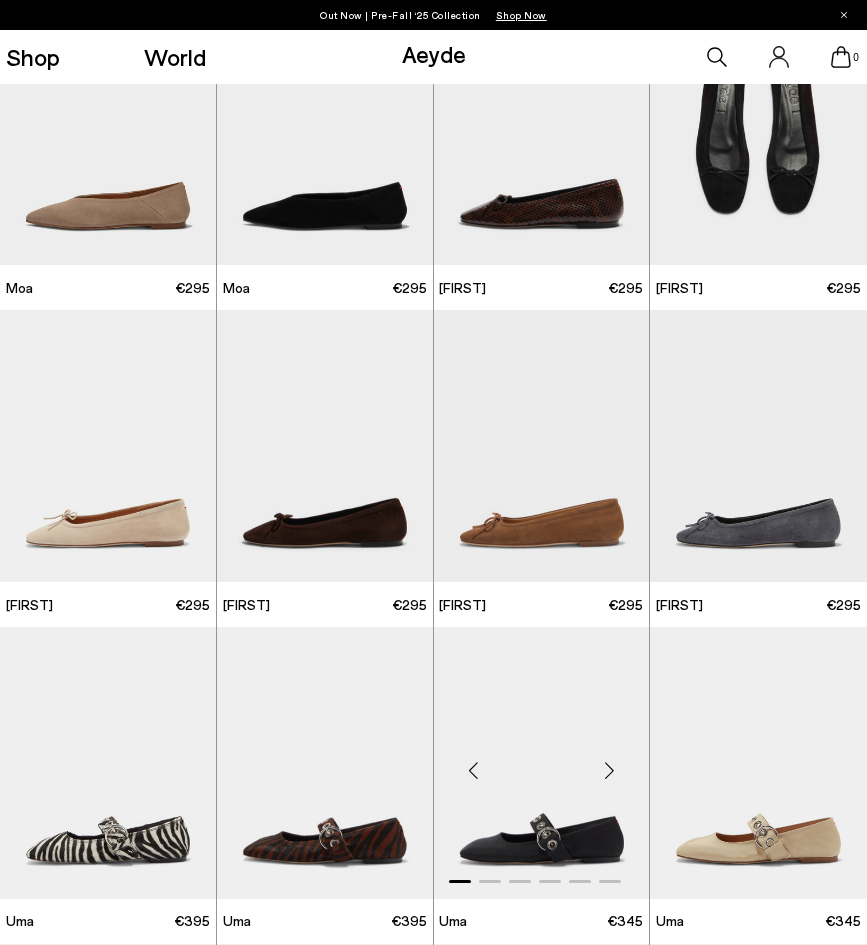 scroll, scrollTop: 4198, scrollLeft: 0, axis: vertical 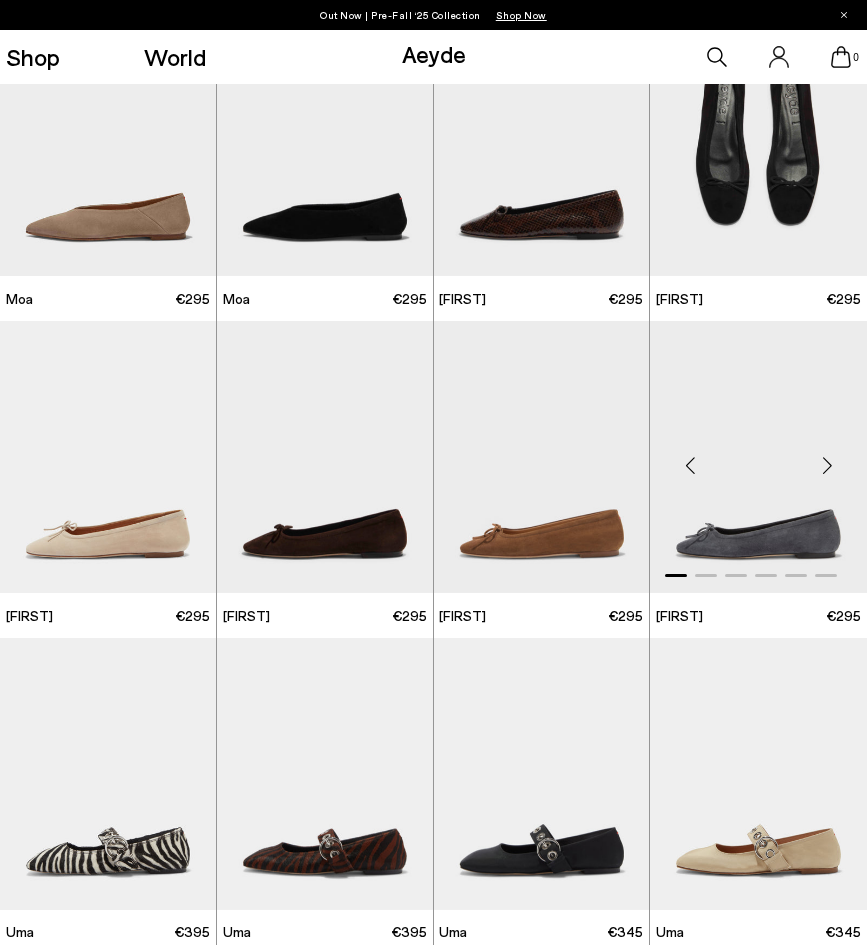 click at bounding box center (758, 457) 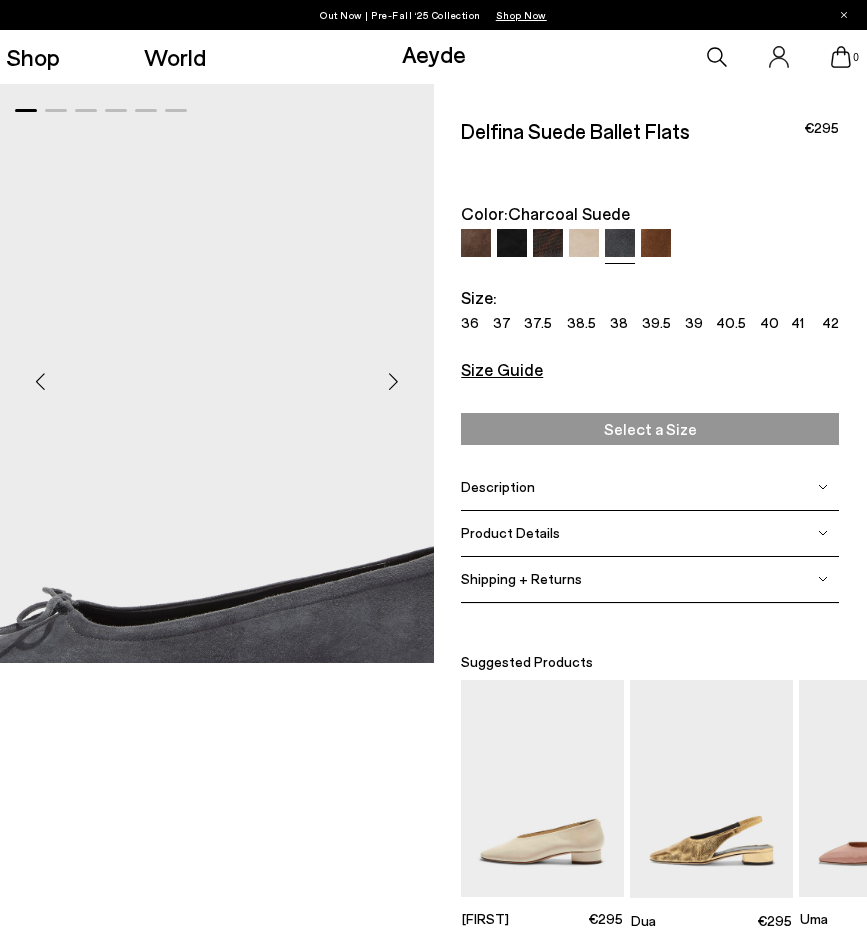 scroll, scrollTop: 0, scrollLeft: 0, axis: both 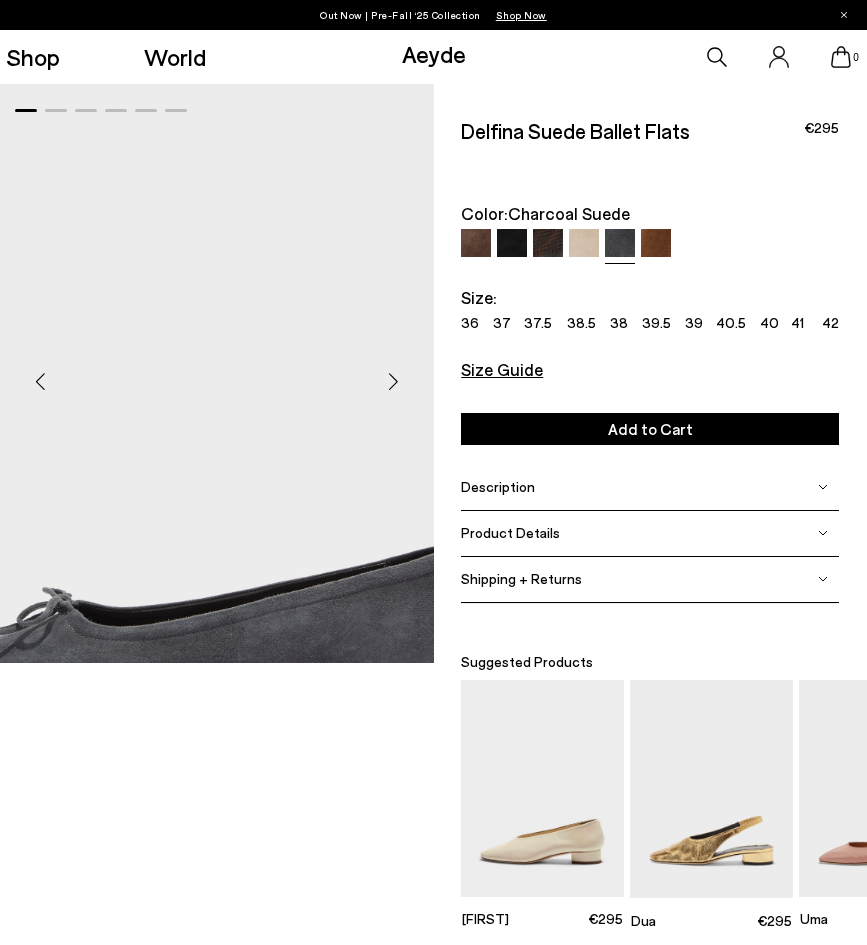 click at bounding box center (394, 382) 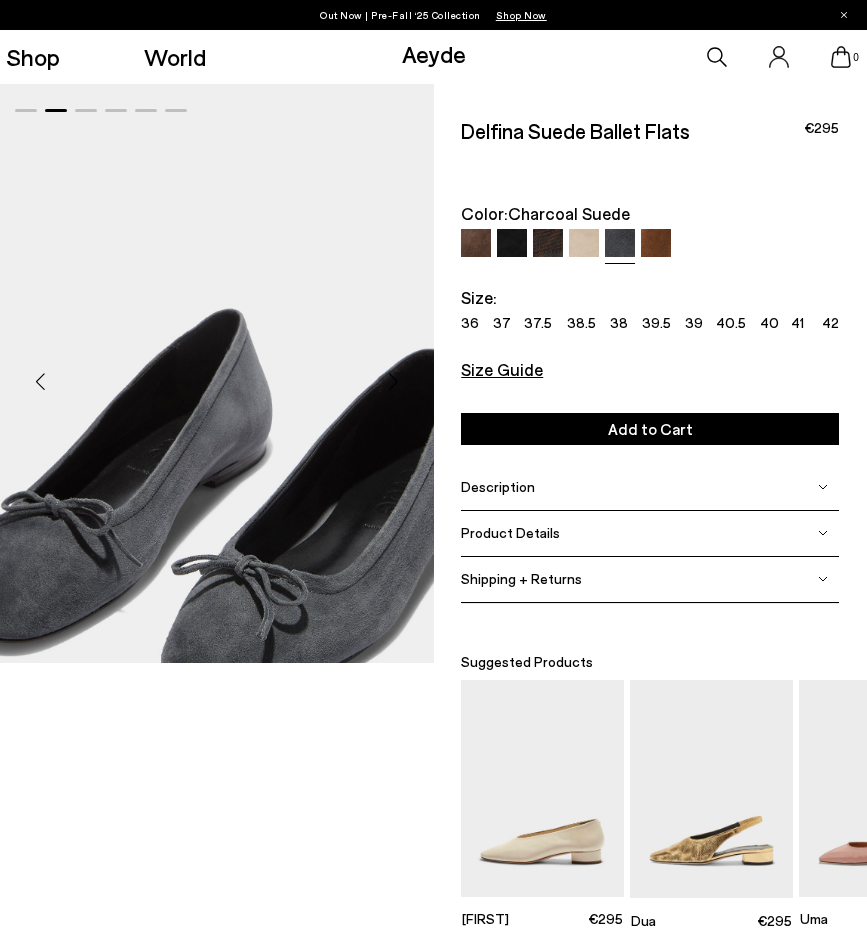 click at bounding box center [394, 382] 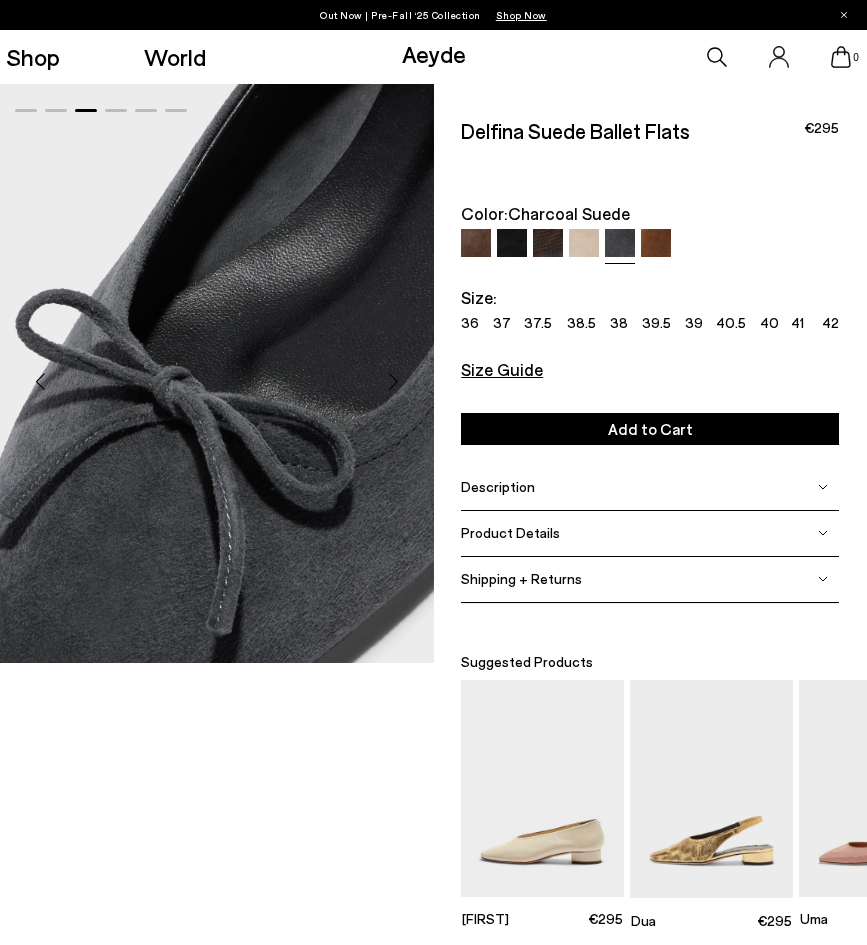 click at bounding box center [394, 382] 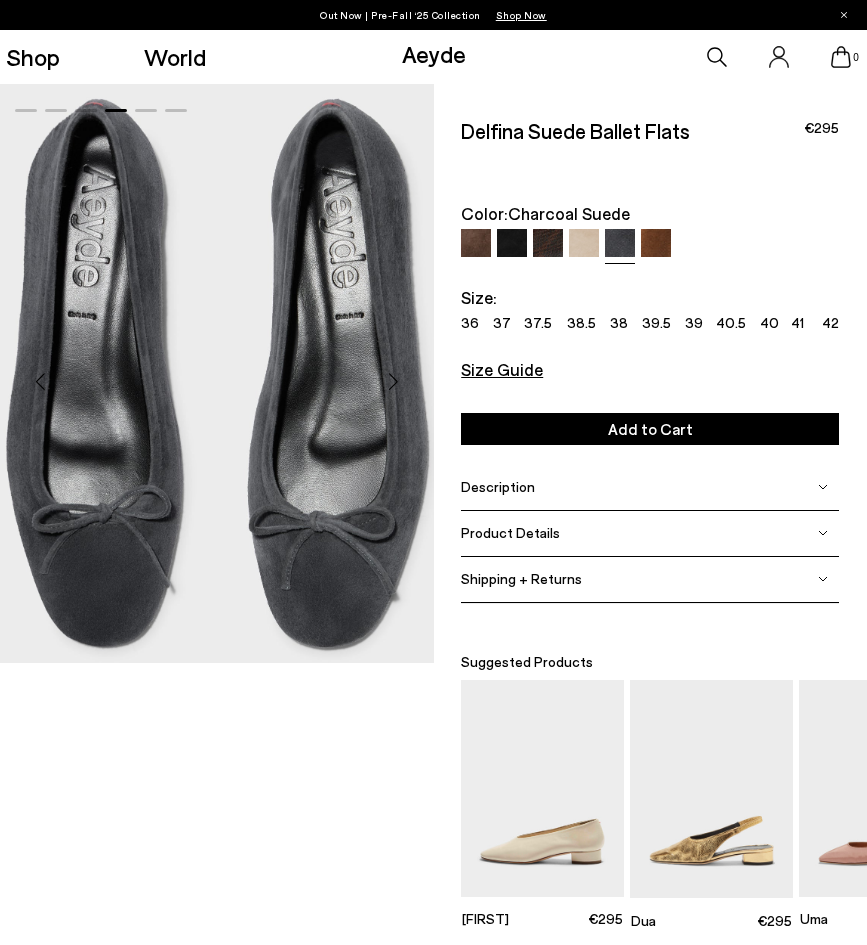 click at bounding box center [394, 382] 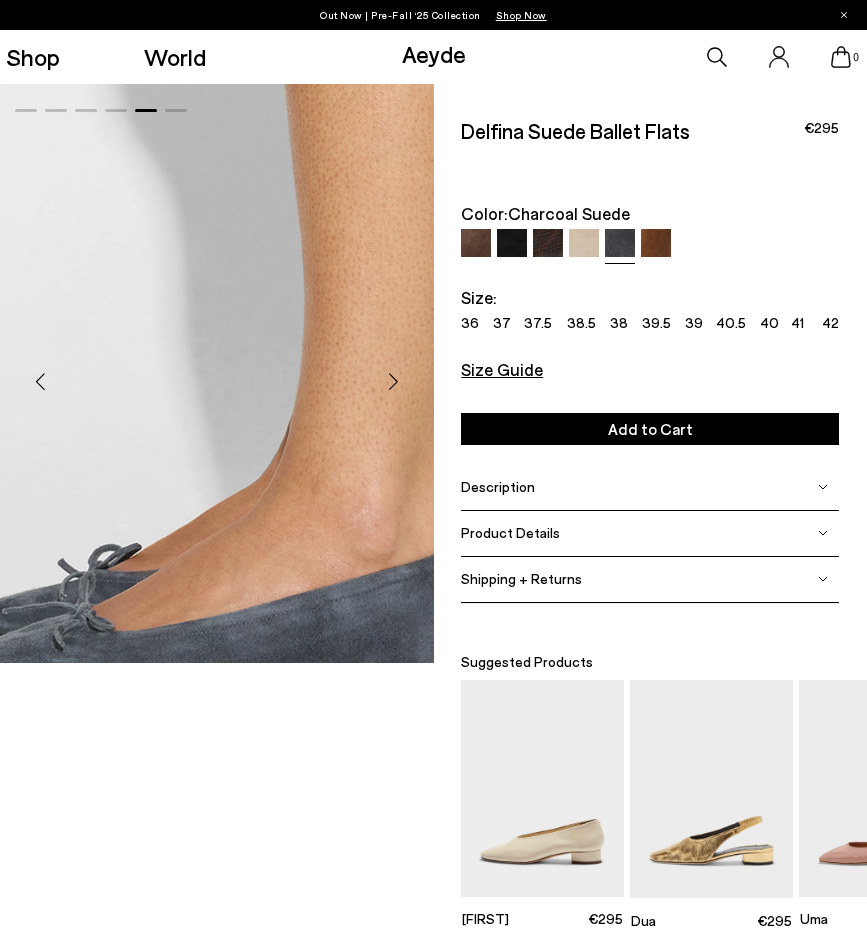 click at bounding box center (394, 382) 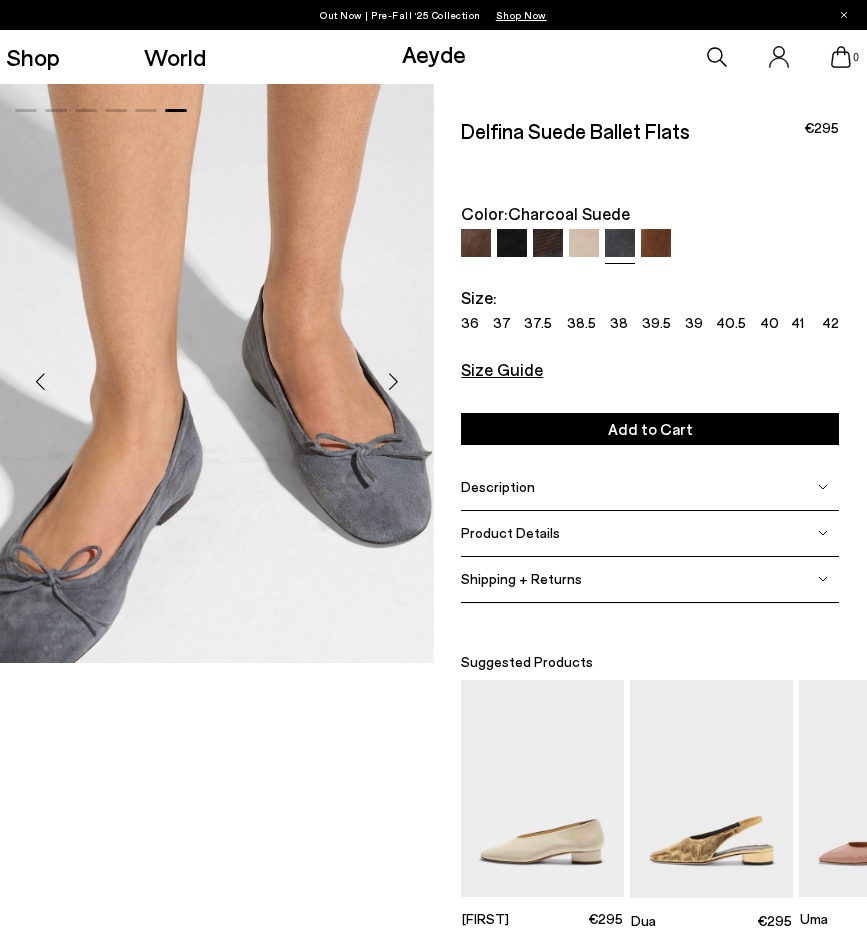 click at bounding box center [394, 382] 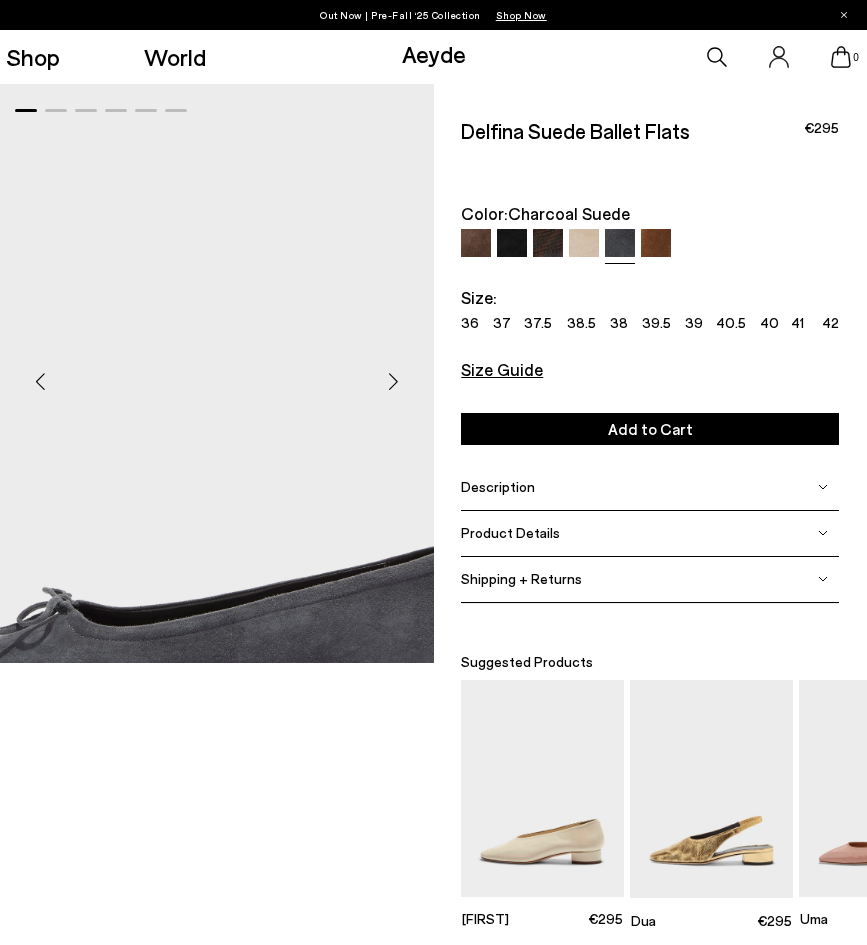 click at bounding box center [512, 244] 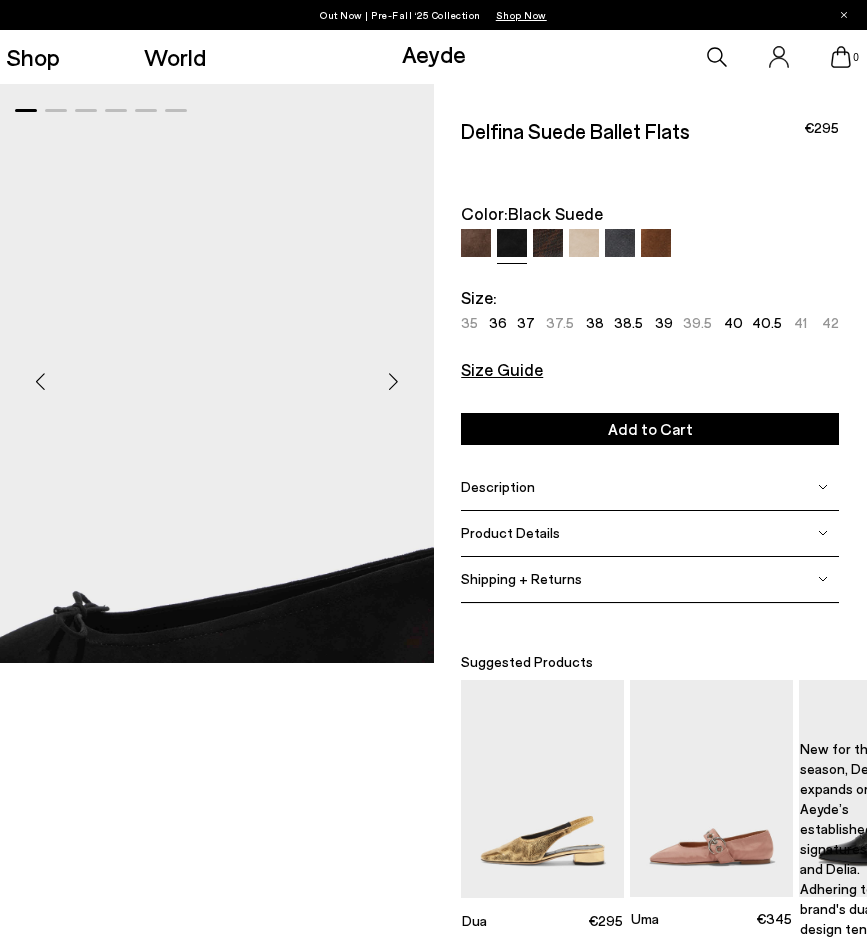 scroll, scrollTop: 0, scrollLeft: 0, axis: both 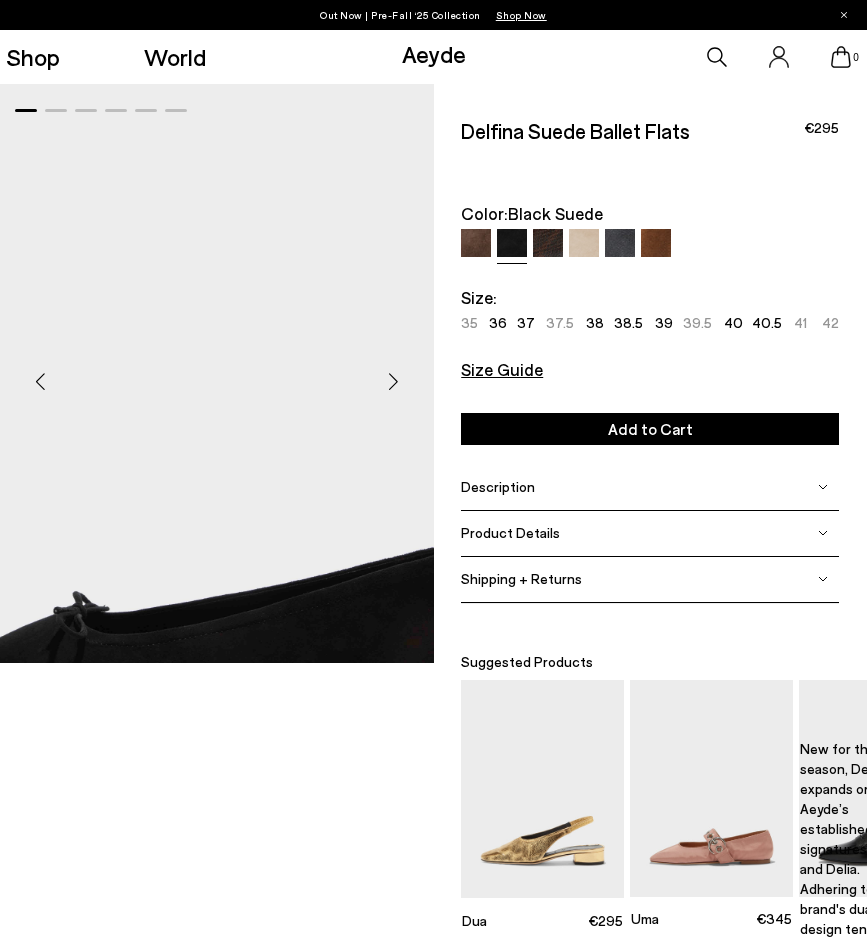 click at bounding box center [476, 244] 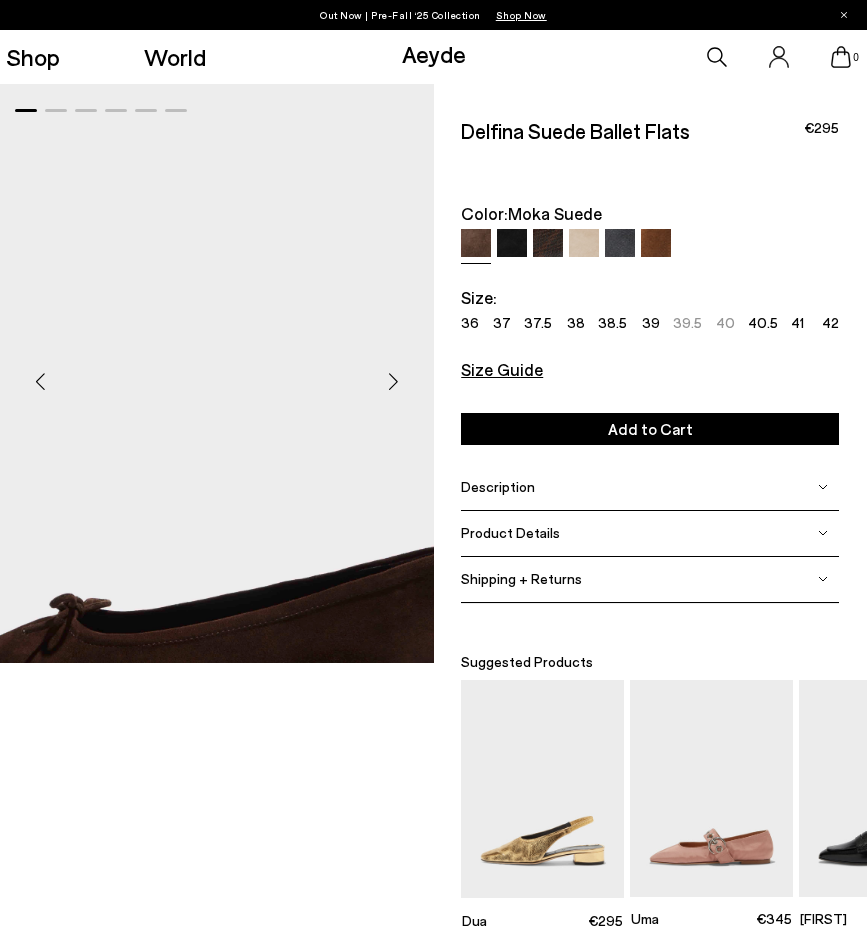 scroll, scrollTop: 0, scrollLeft: 0, axis: both 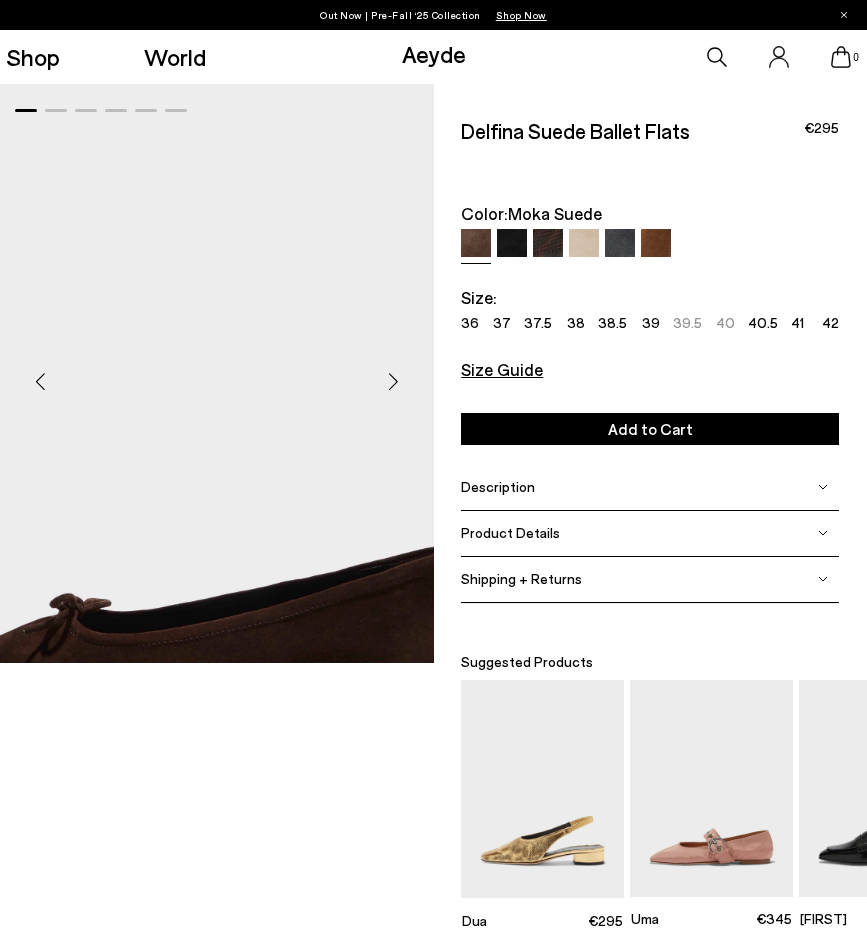 click at bounding box center [394, 382] 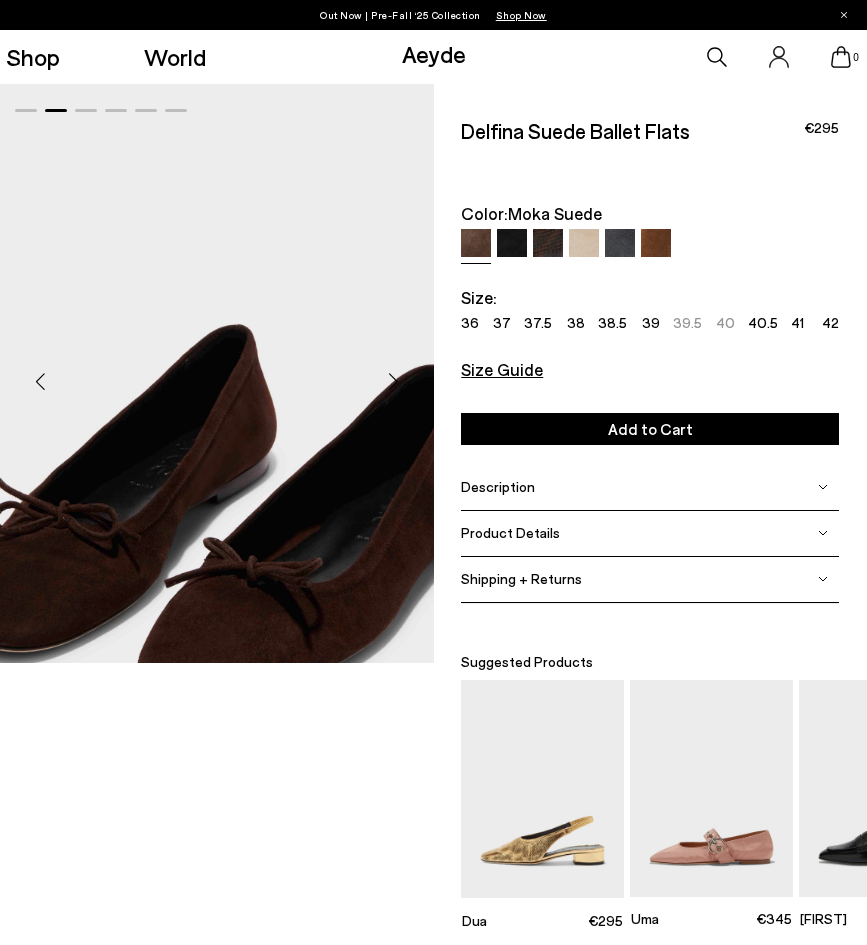 click at bounding box center (394, 382) 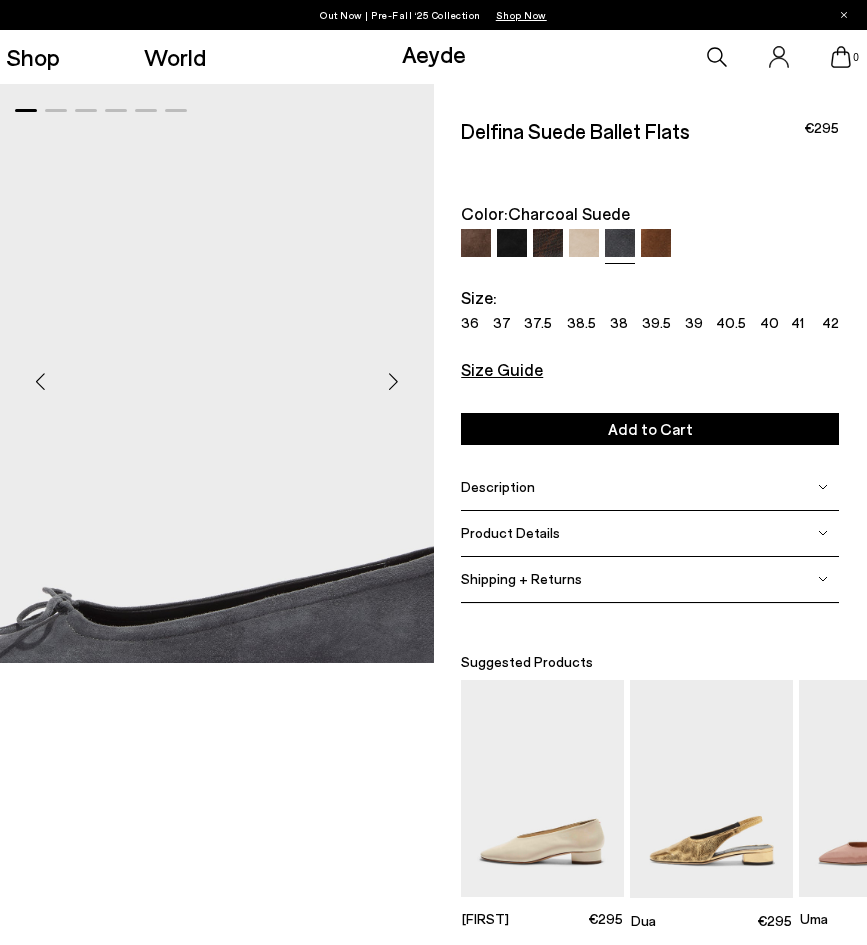 scroll, scrollTop: 0, scrollLeft: 0, axis: both 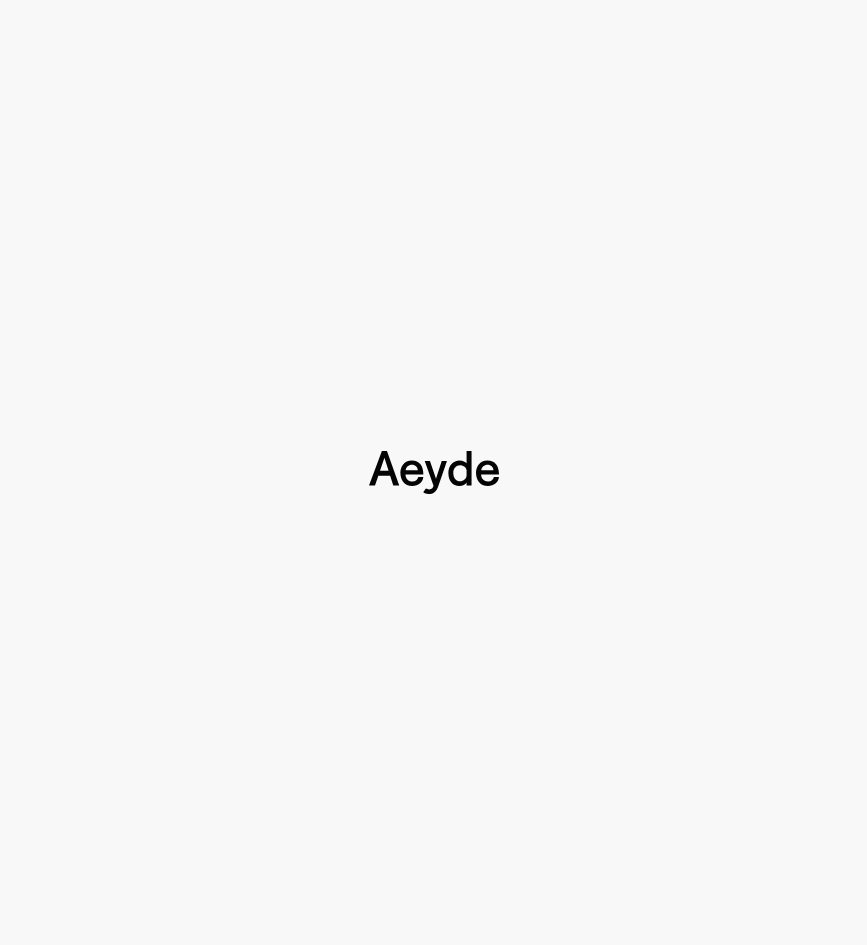 type 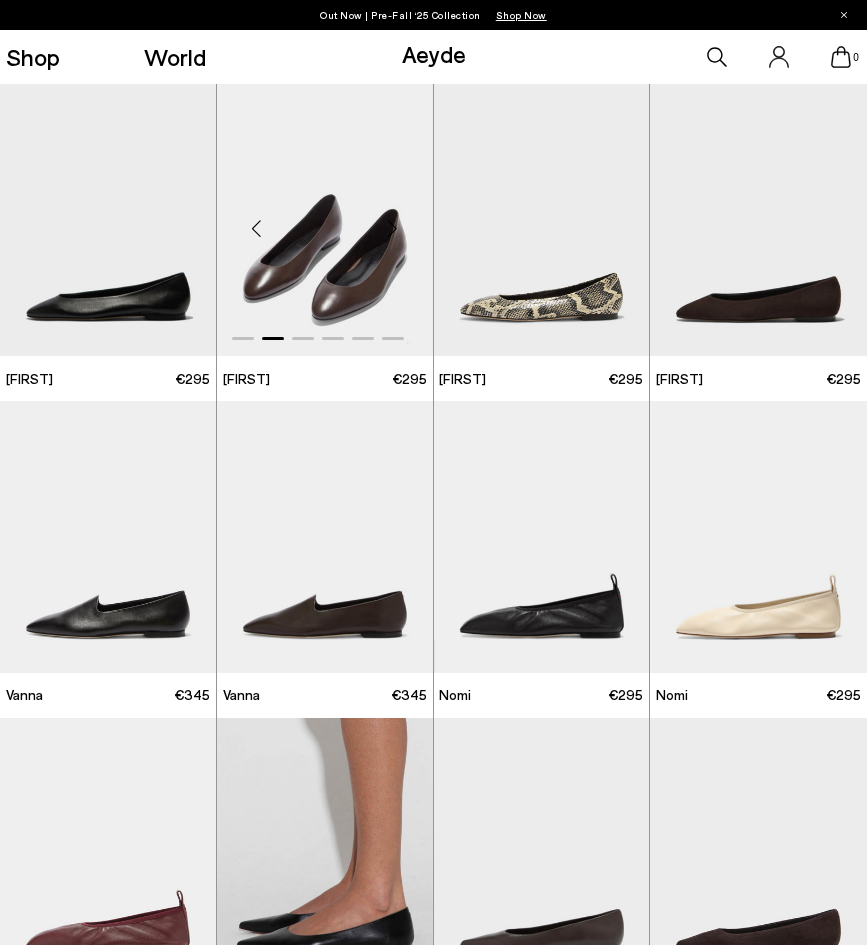 scroll, scrollTop: 0, scrollLeft: 0, axis: both 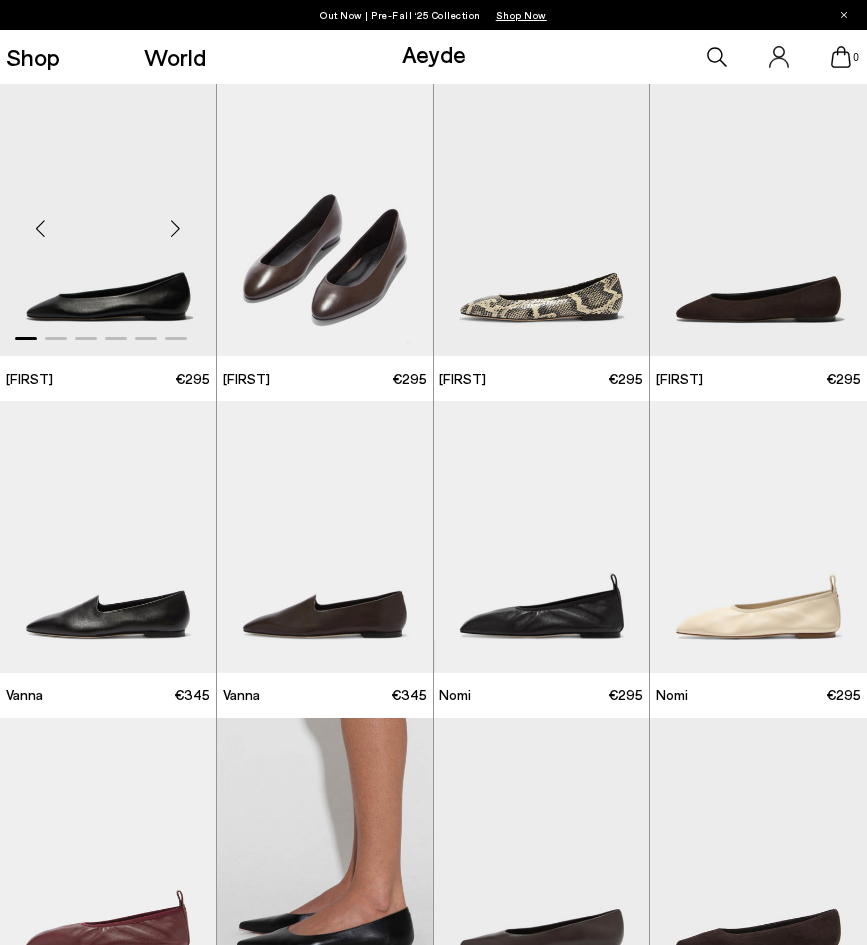 click at bounding box center [176, 228] 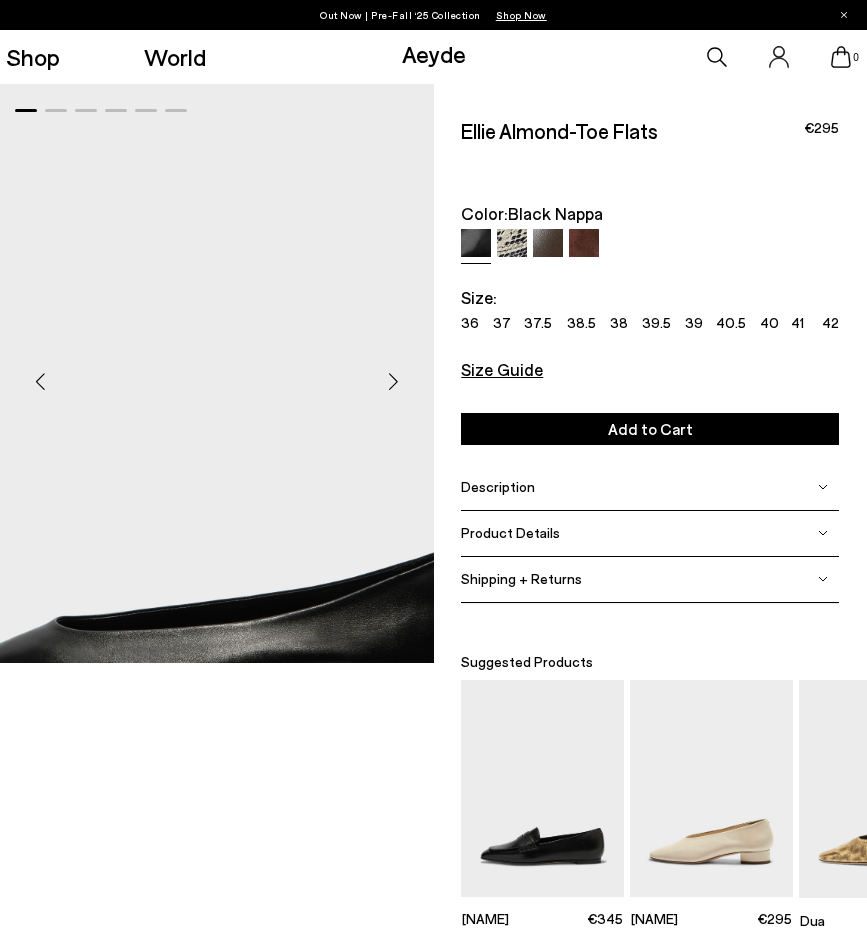 scroll, scrollTop: 0, scrollLeft: 0, axis: both 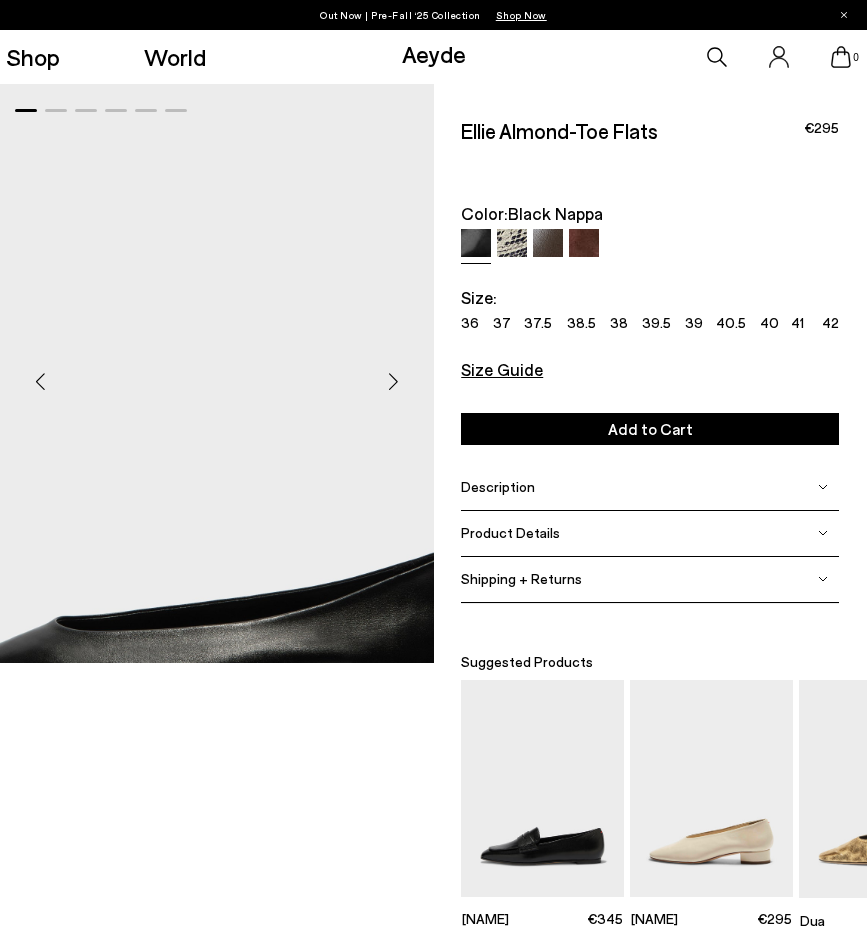 click at bounding box center [394, 382] 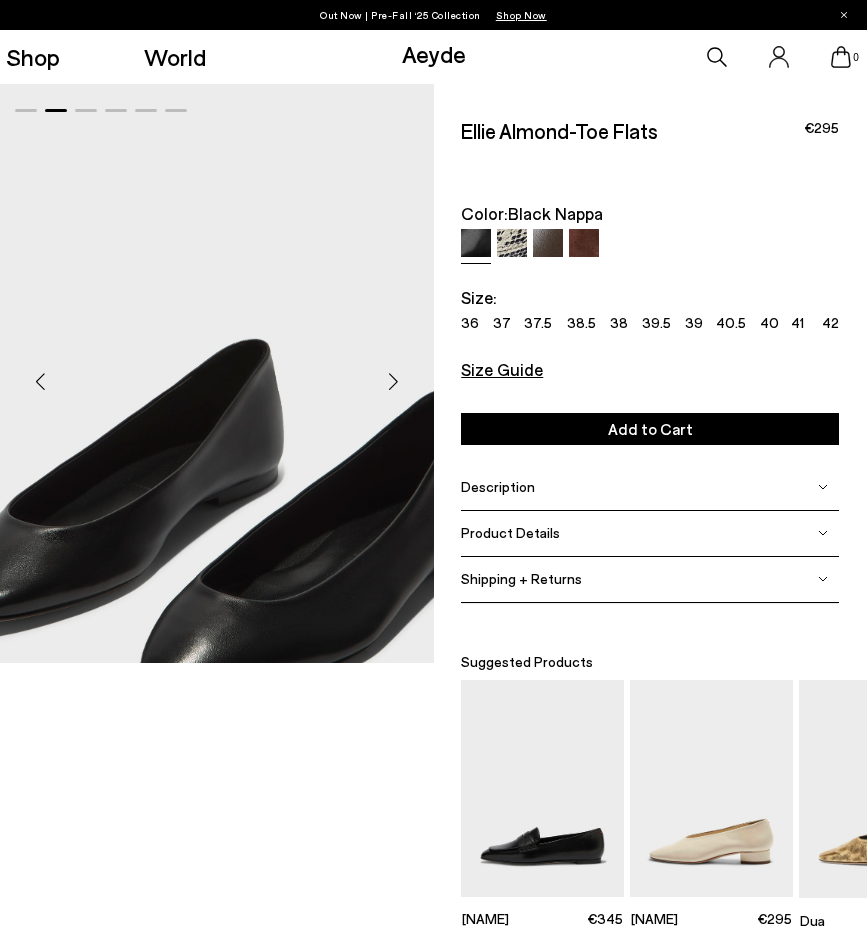 click at bounding box center (394, 382) 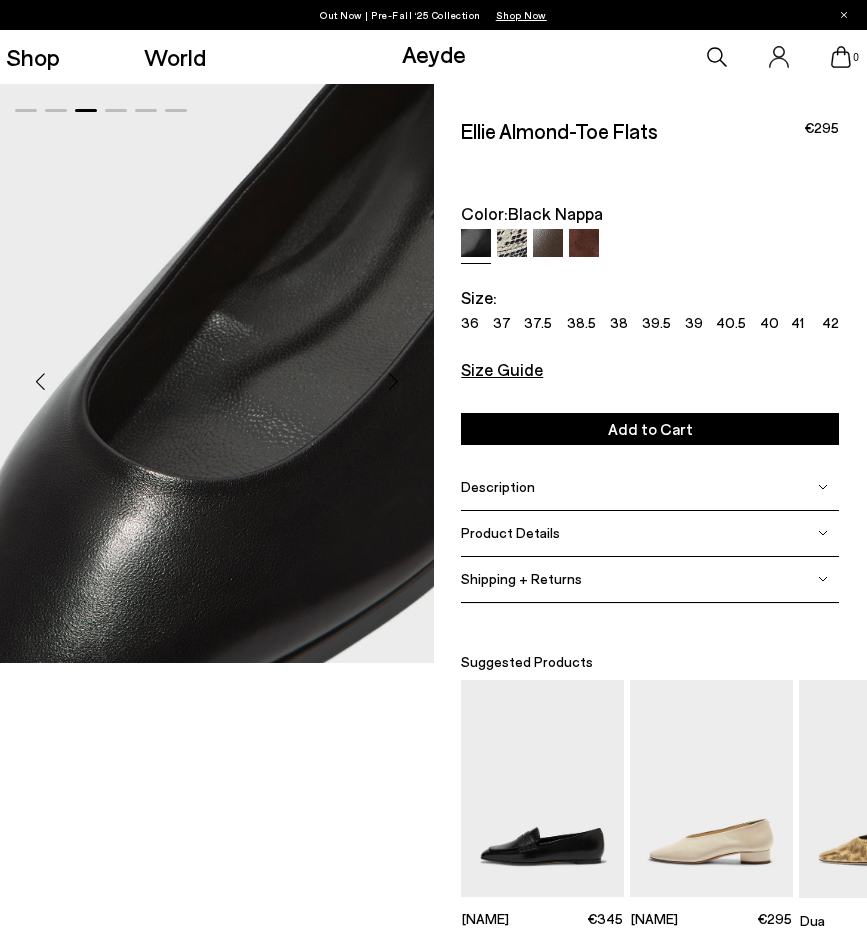 click at bounding box center [394, 382] 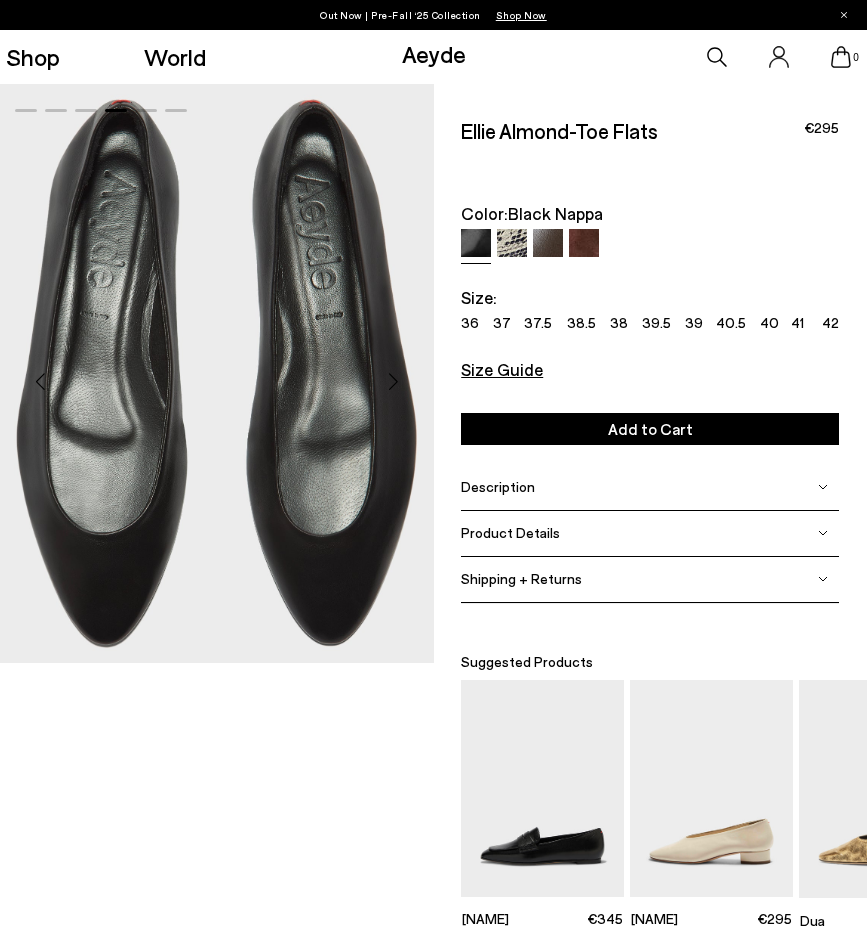 click at bounding box center (394, 382) 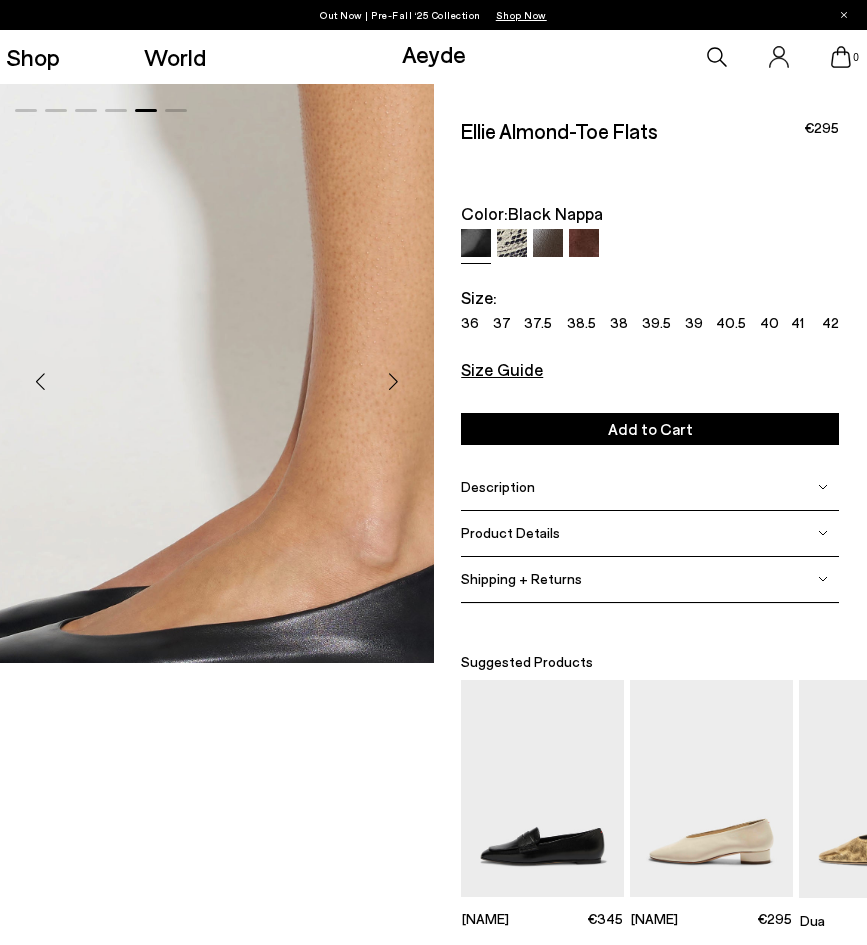click at bounding box center (394, 382) 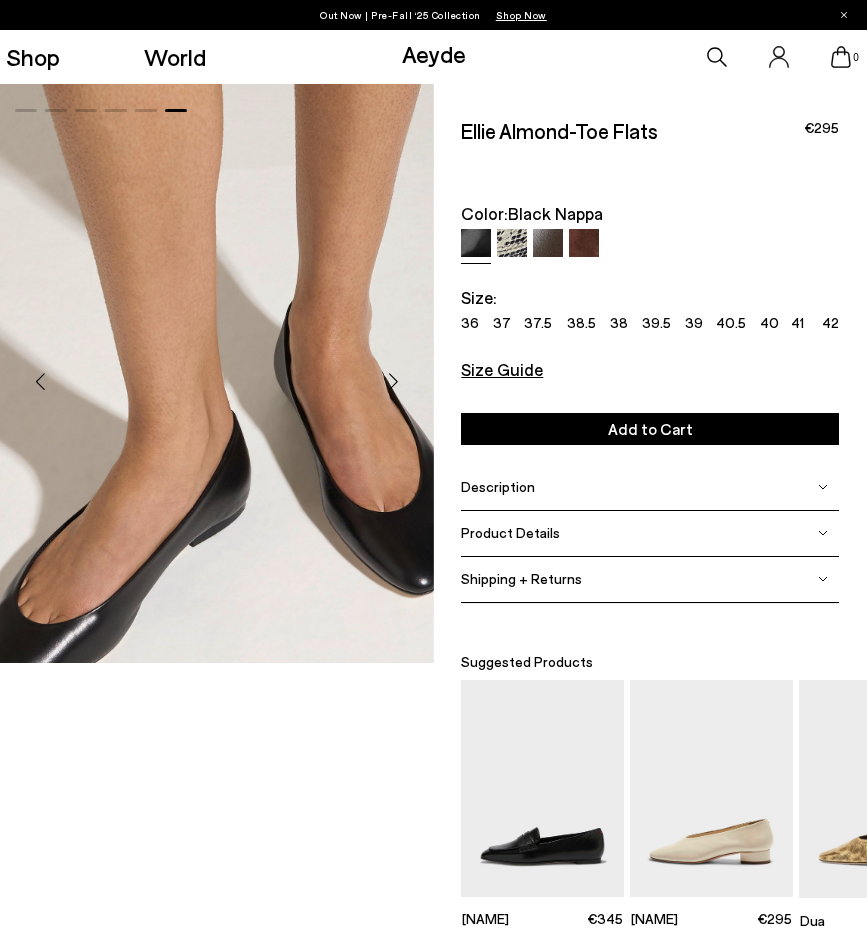 click at bounding box center (394, 382) 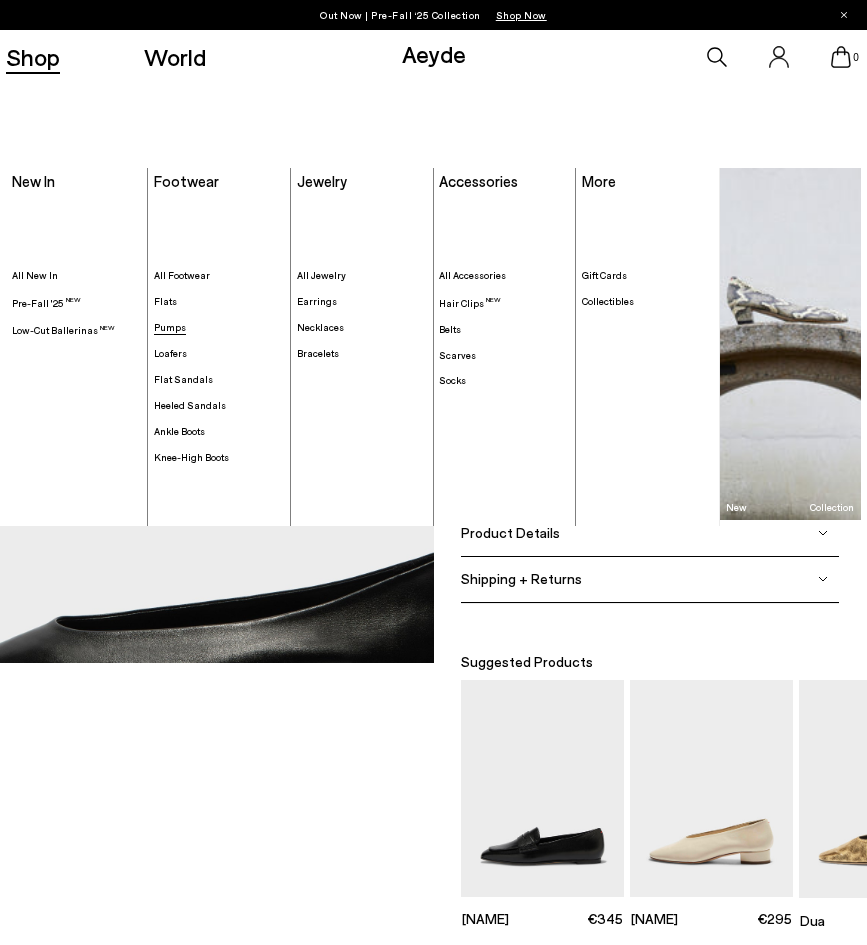 click on "Pumps" at bounding box center [170, 327] 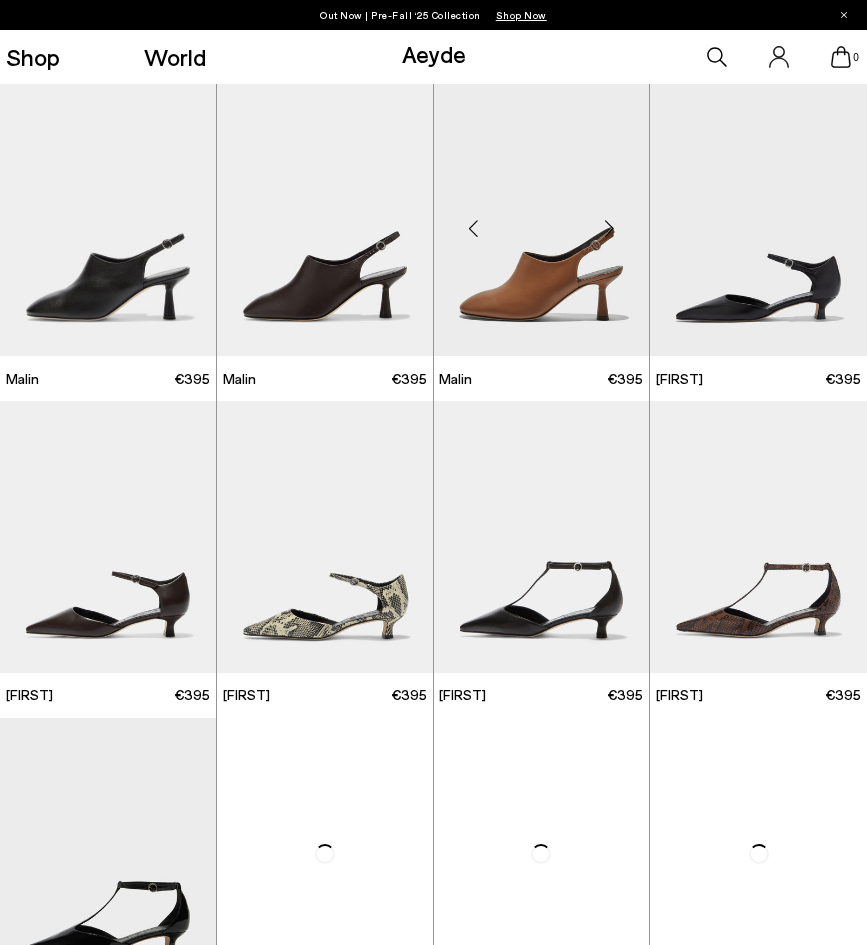 scroll, scrollTop: 0, scrollLeft: 0, axis: both 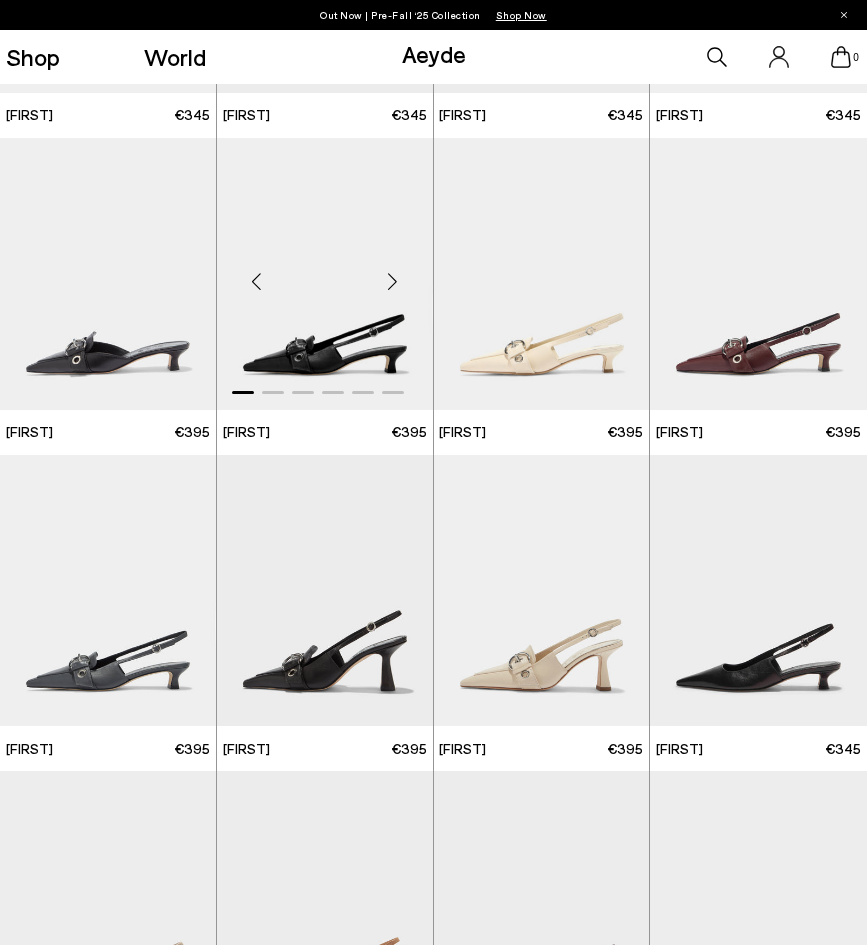 click at bounding box center [393, 282] 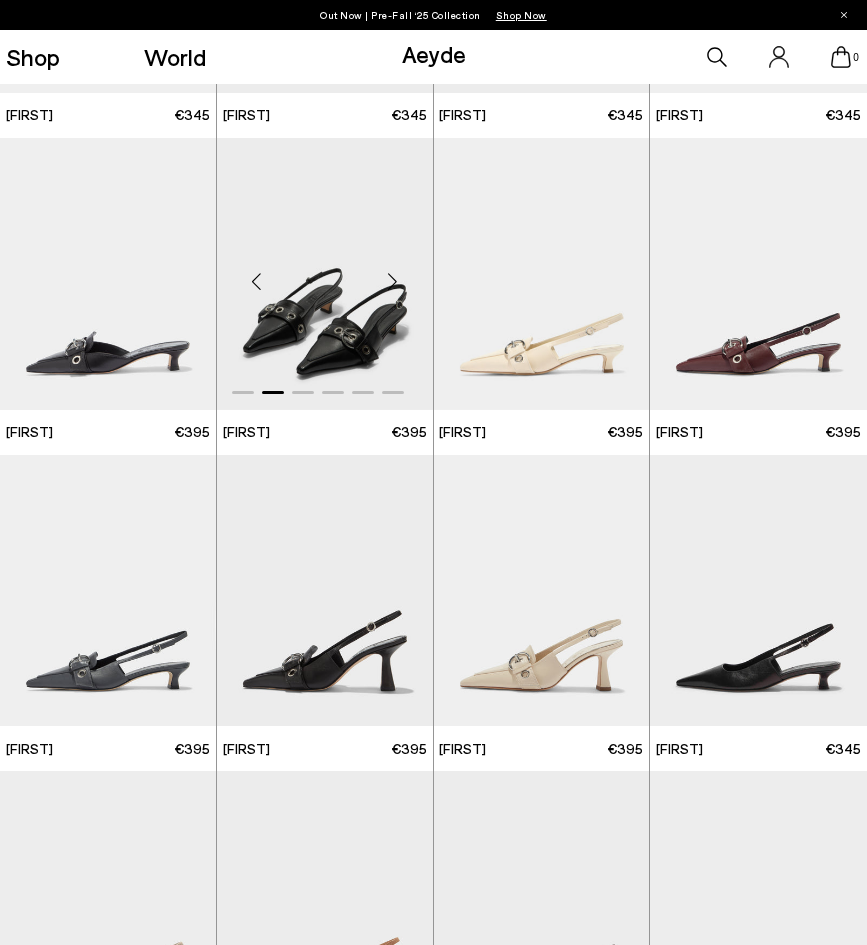 click at bounding box center [393, 282] 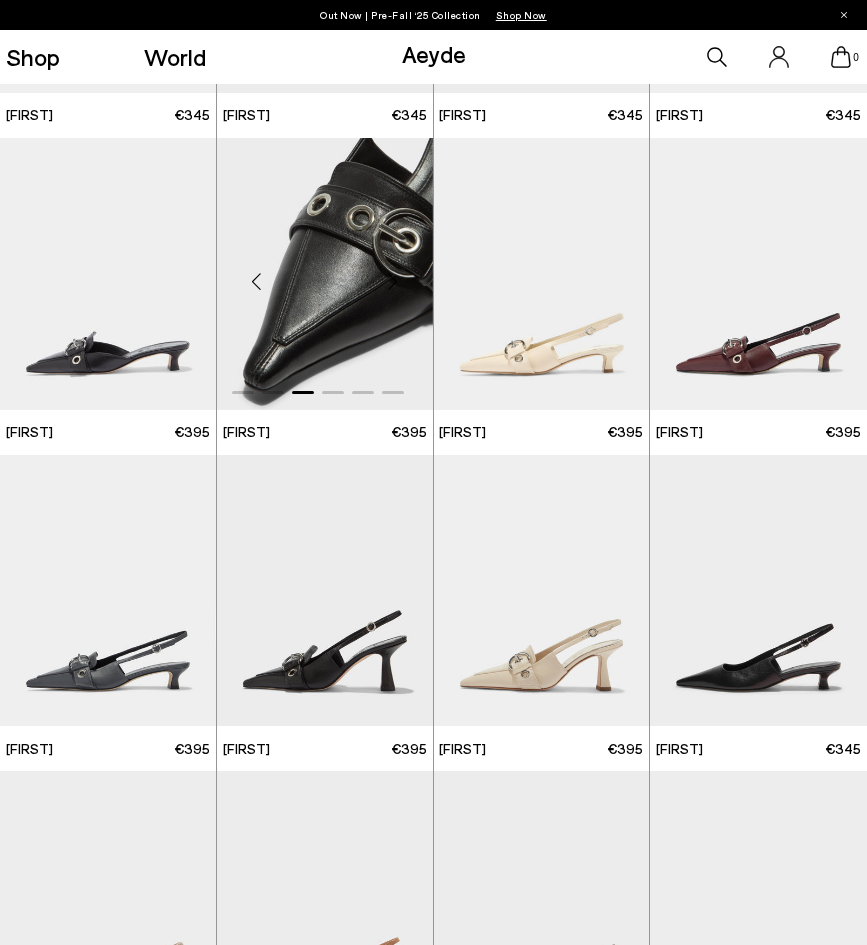 click at bounding box center (393, 282) 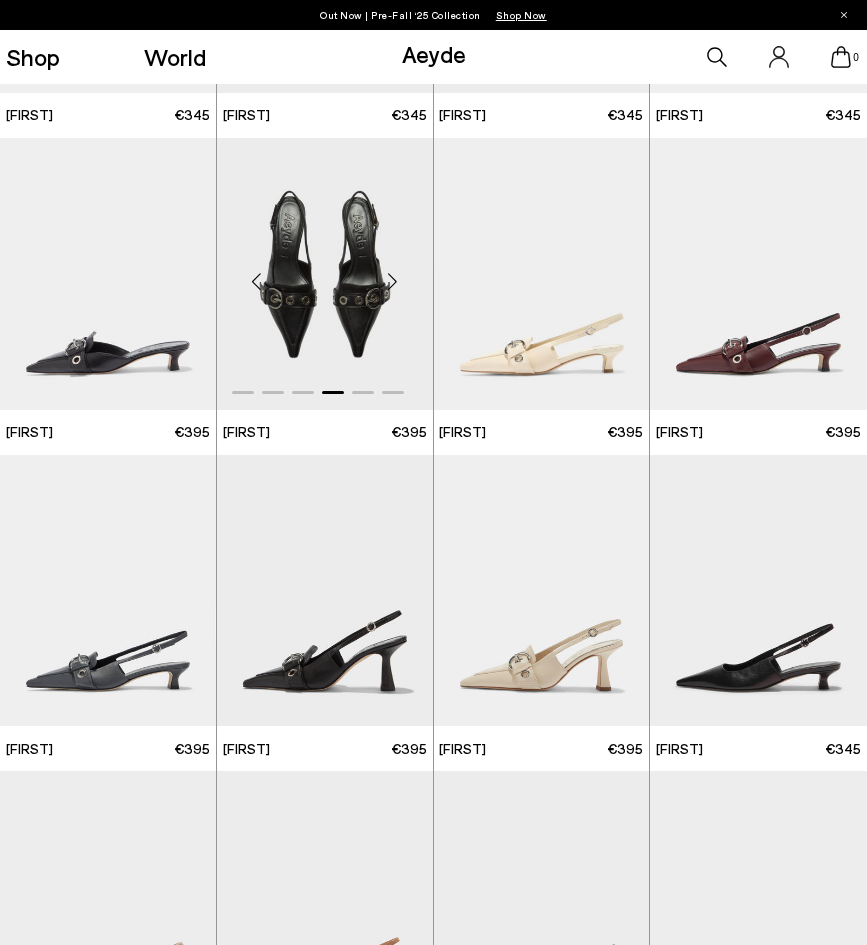click at bounding box center (393, 282) 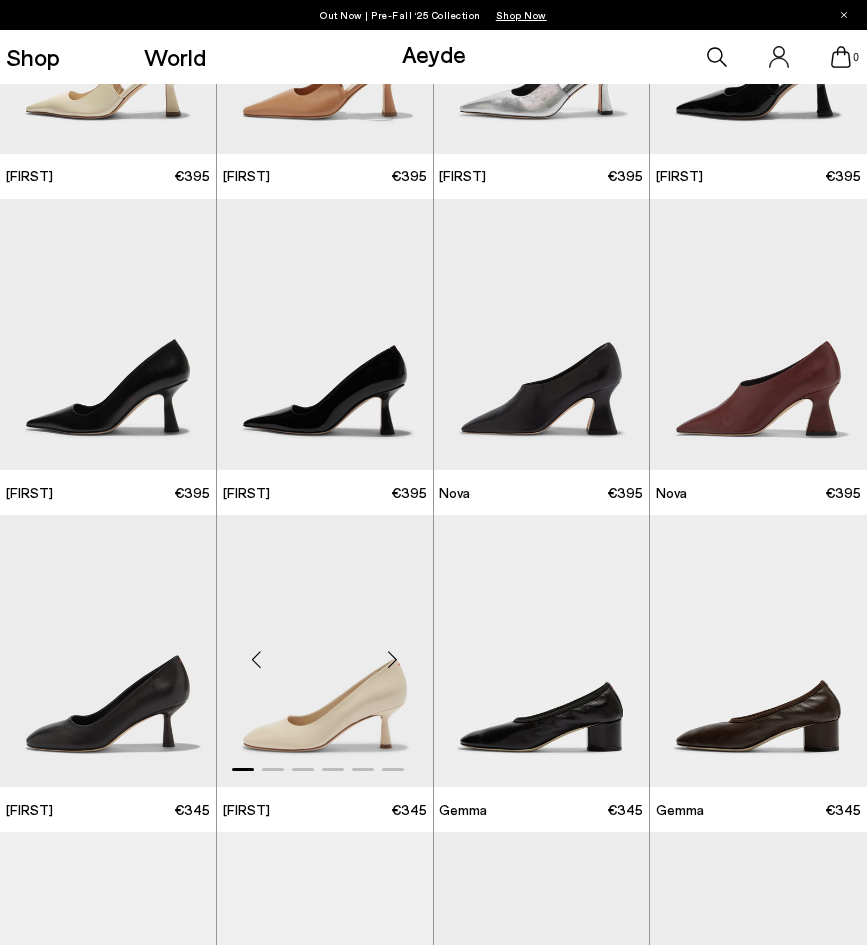 scroll, scrollTop: 3689, scrollLeft: 0, axis: vertical 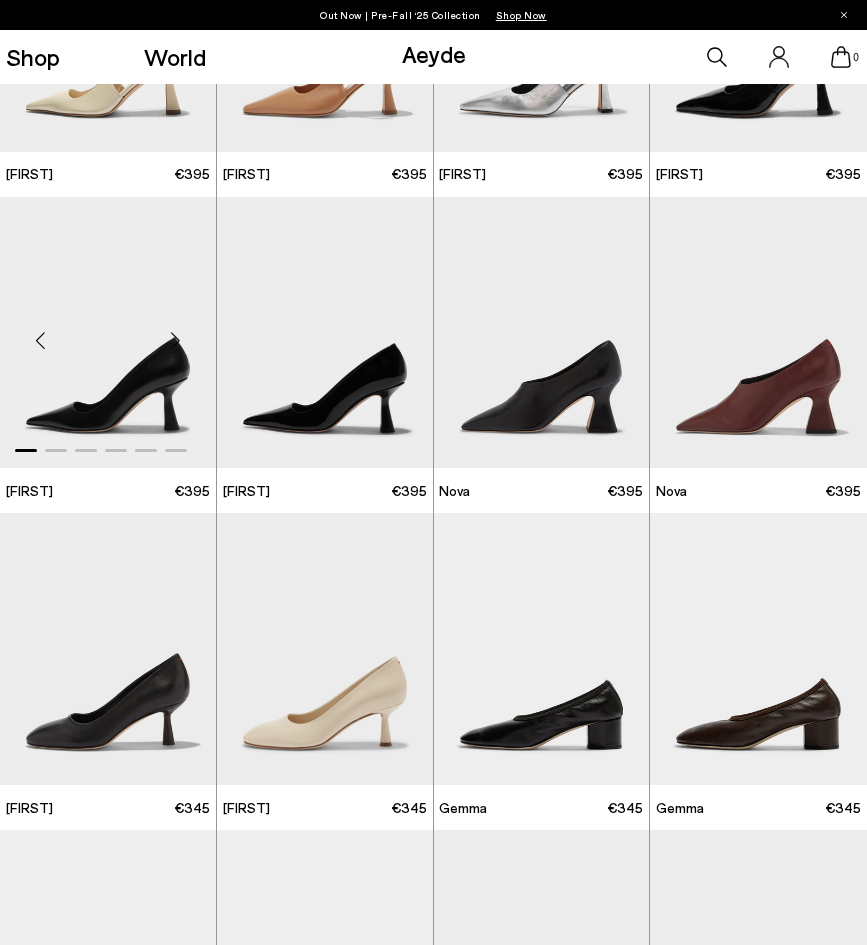 click at bounding box center (176, 341) 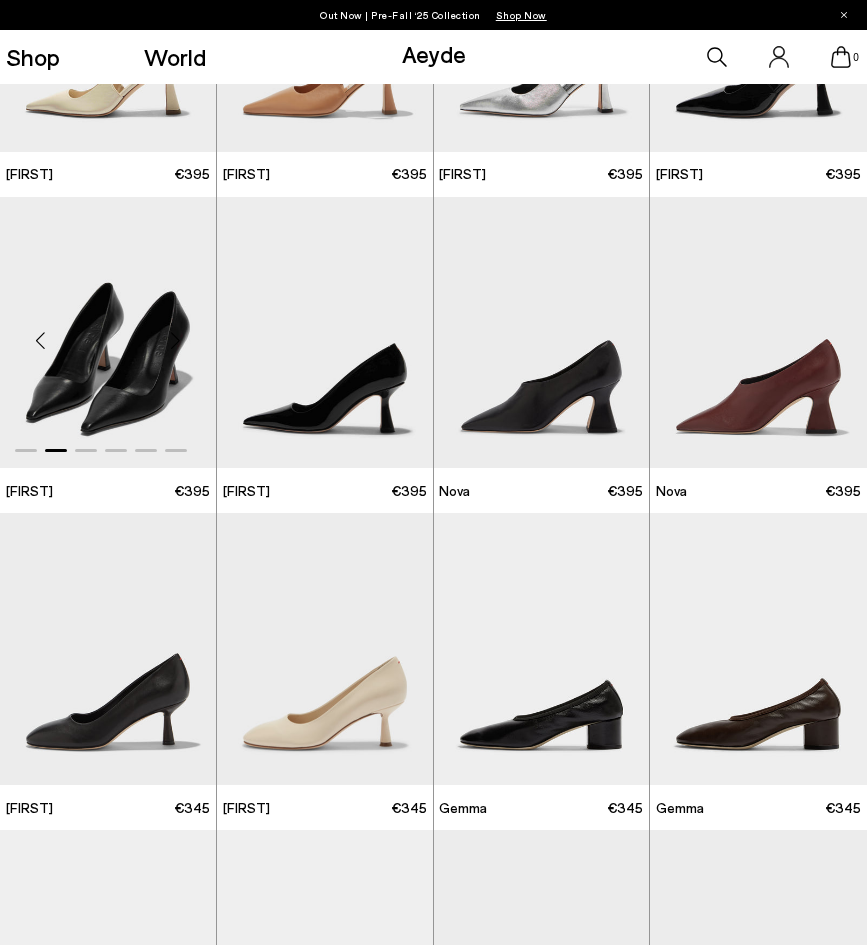 click at bounding box center [176, 341] 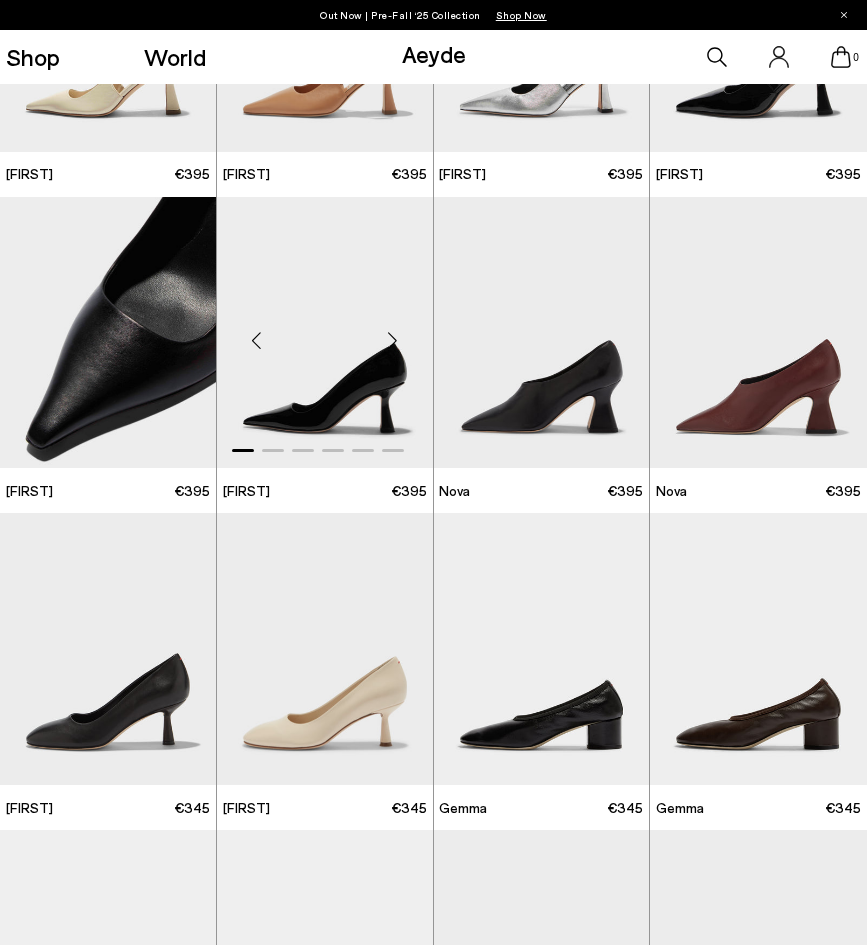 click at bounding box center (393, 341) 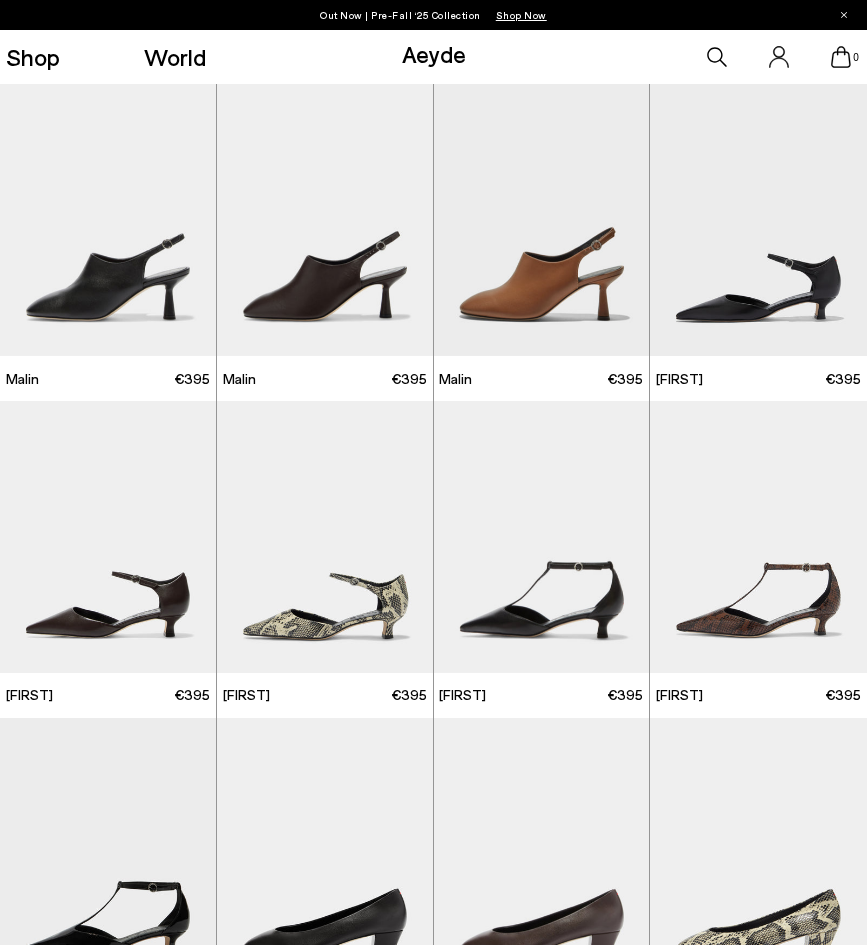 scroll, scrollTop: 0, scrollLeft: 0, axis: both 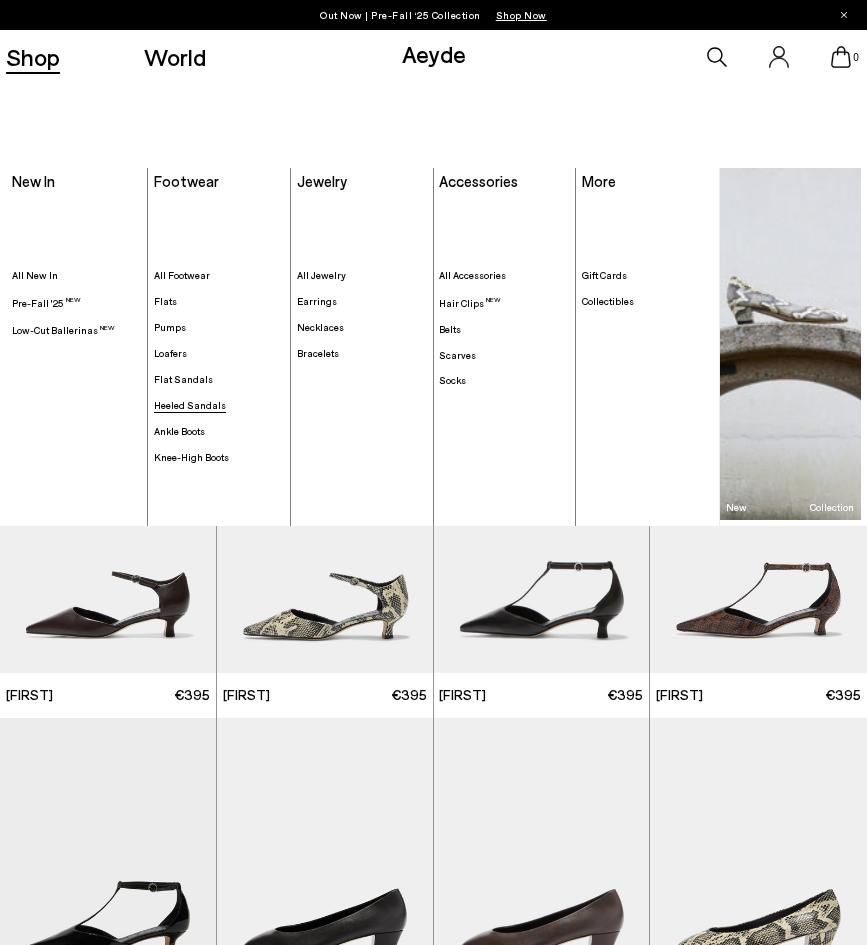 click on "Heeled Sandals" at bounding box center [190, 405] 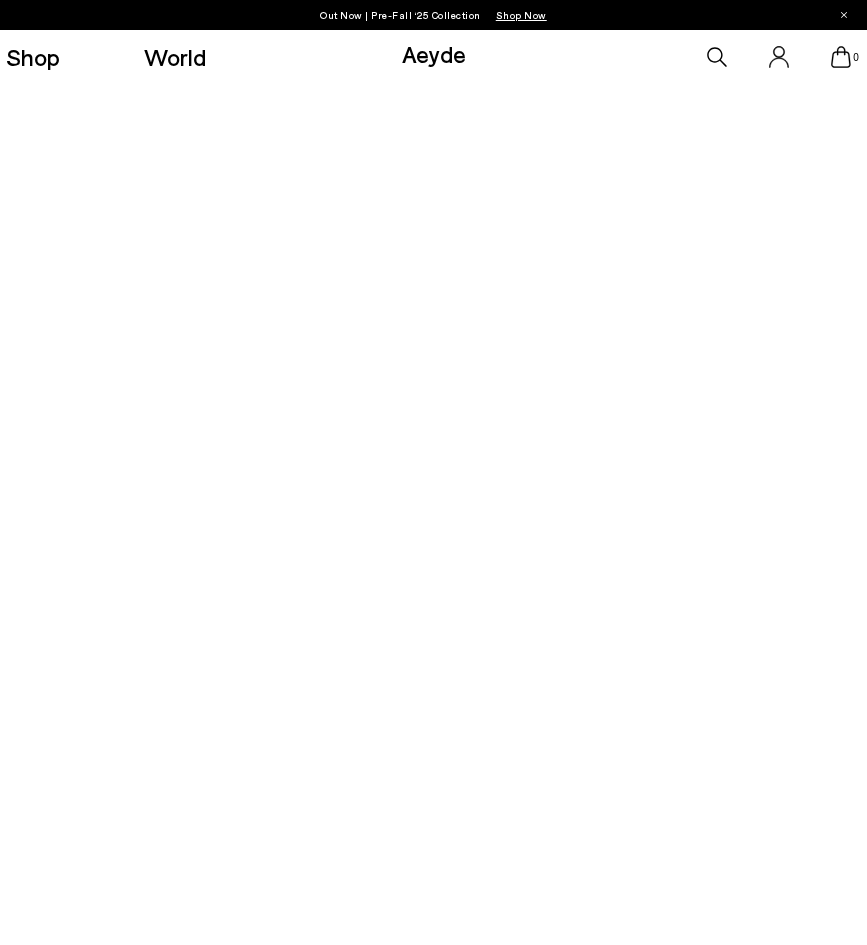 scroll, scrollTop: 0, scrollLeft: 0, axis: both 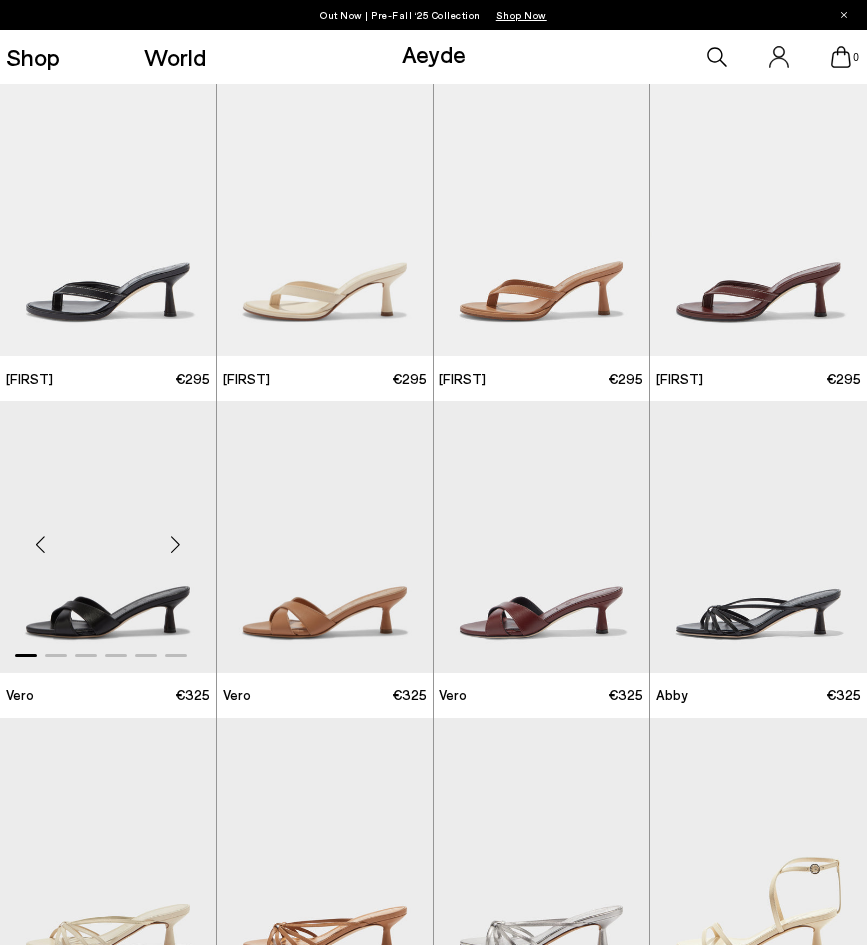 click at bounding box center [176, 545] 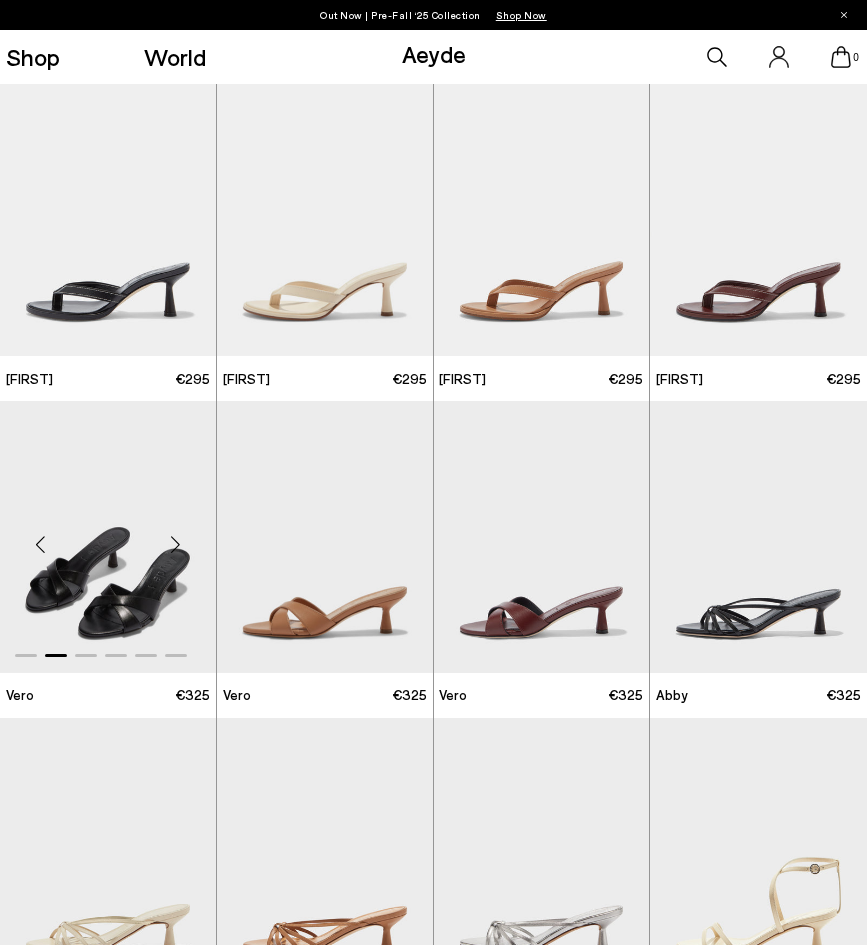 click at bounding box center [176, 545] 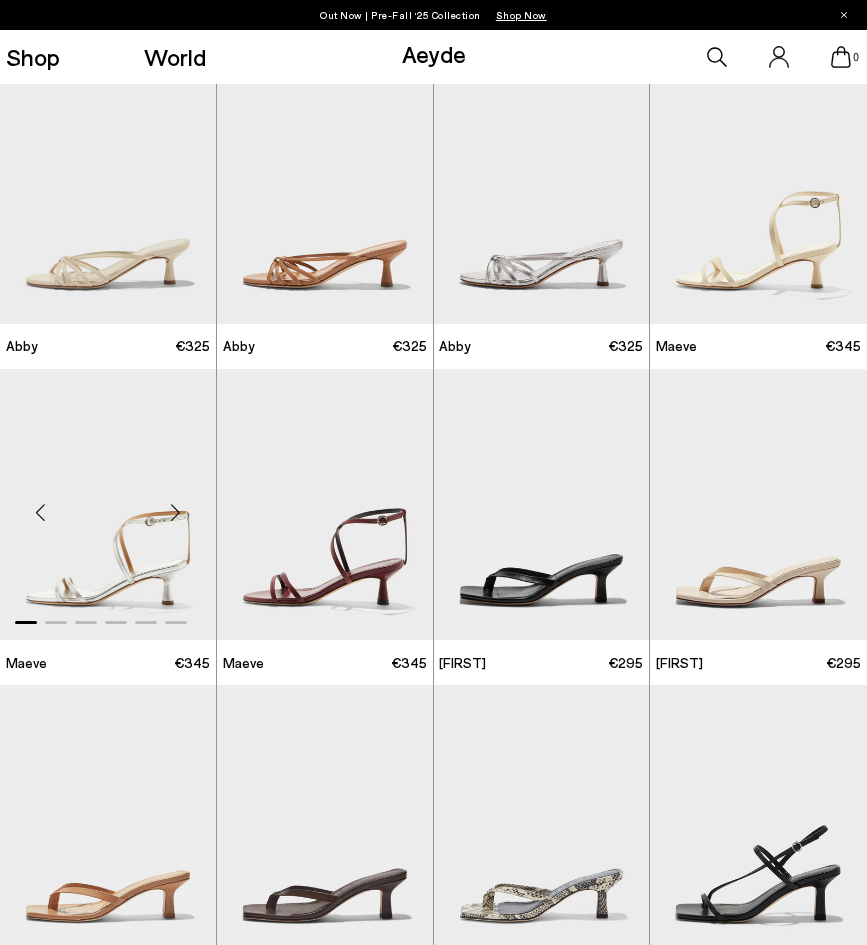 scroll, scrollTop: 922, scrollLeft: 0, axis: vertical 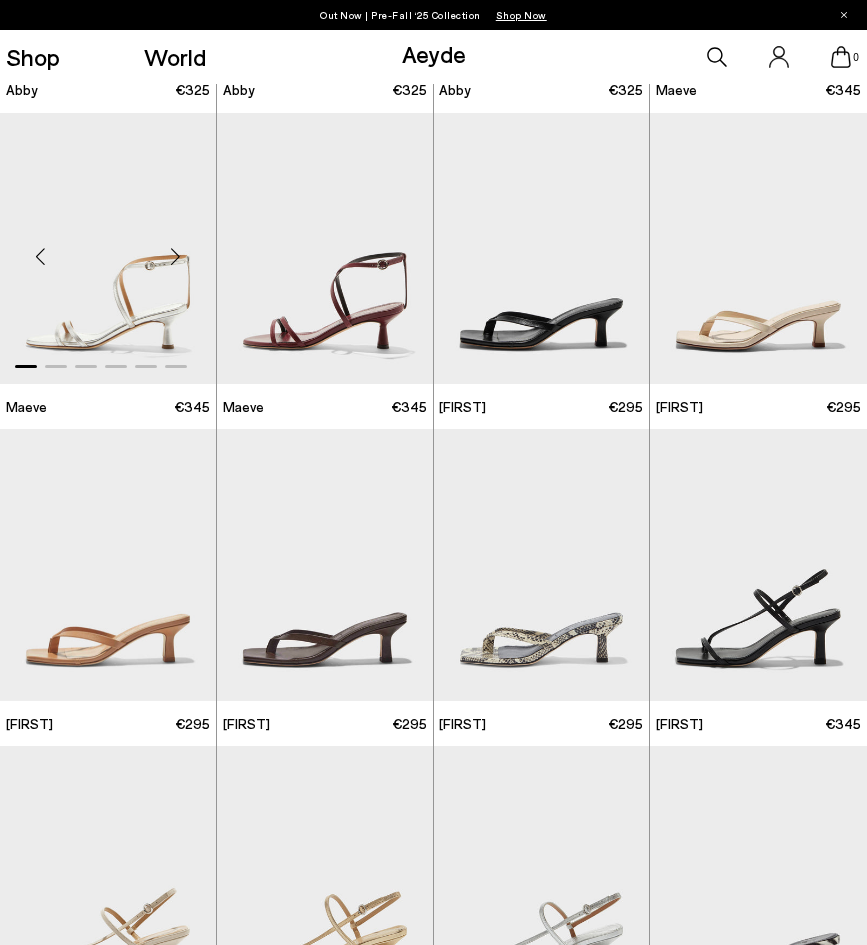 click at bounding box center (176, 257) 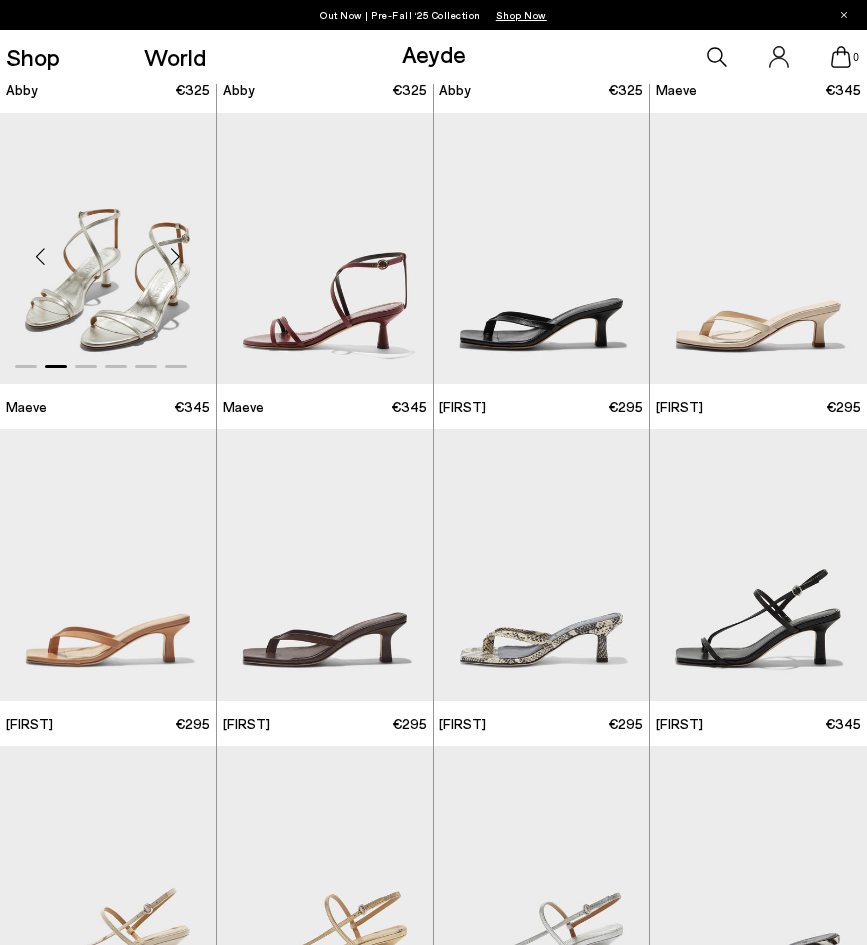 click at bounding box center [176, 257] 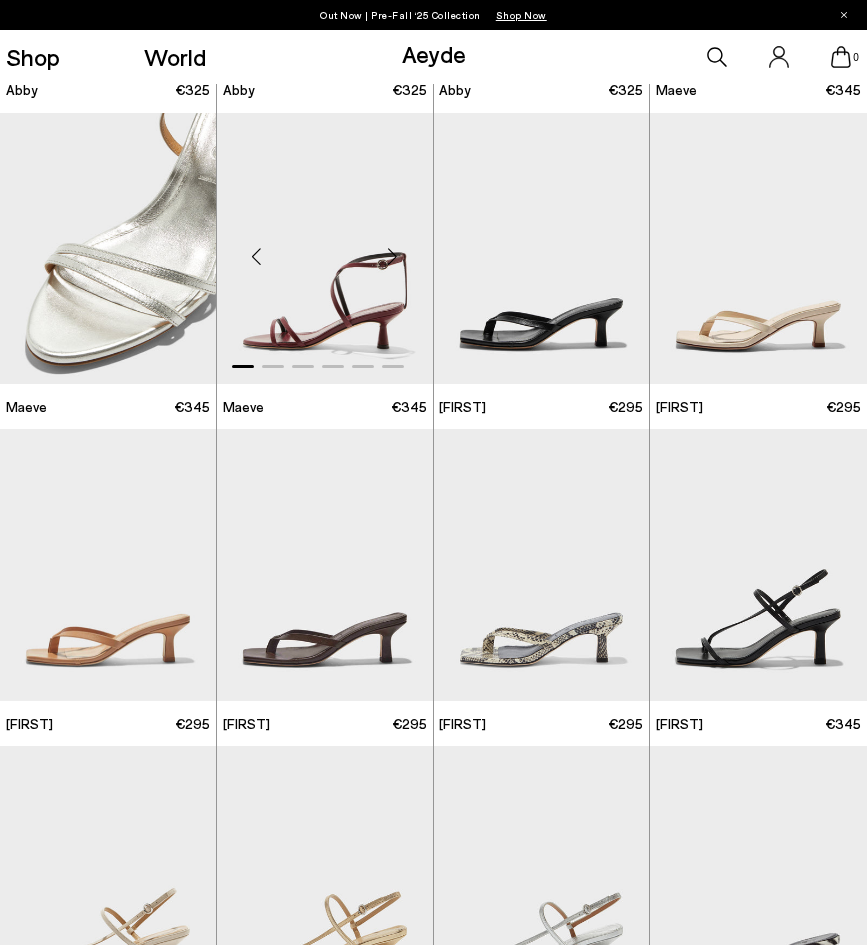 click at bounding box center [393, 257] 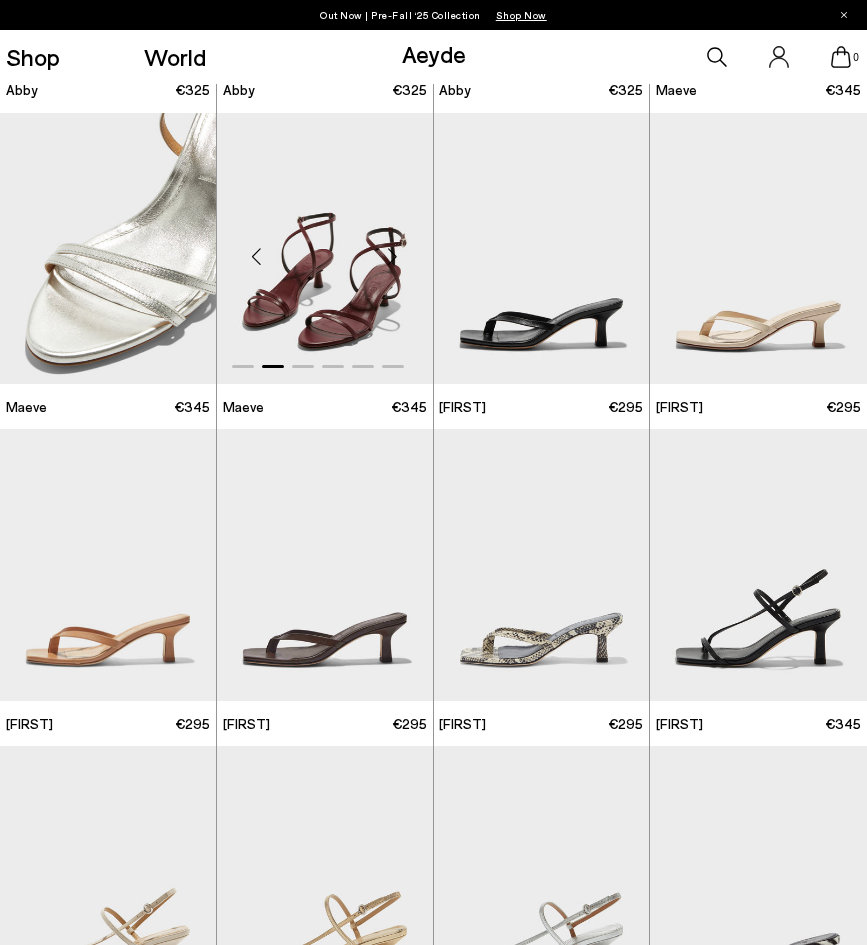 click at bounding box center (393, 257) 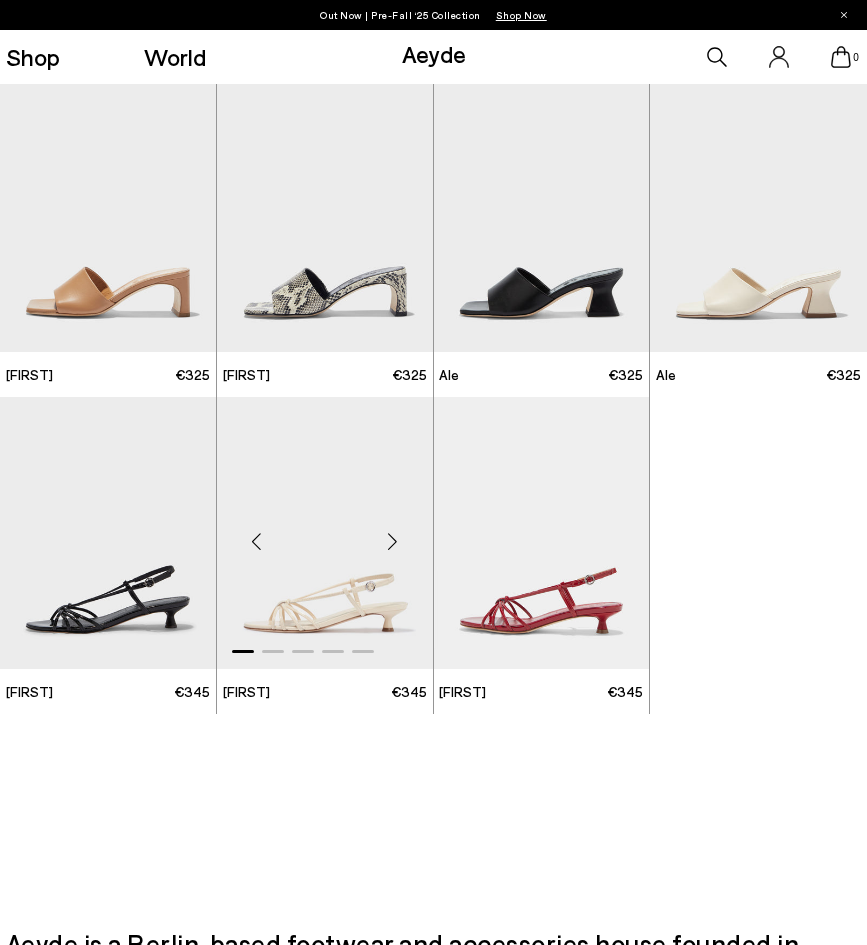 scroll, scrollTop: 2546, scrollLeft: 0, axis: vertical 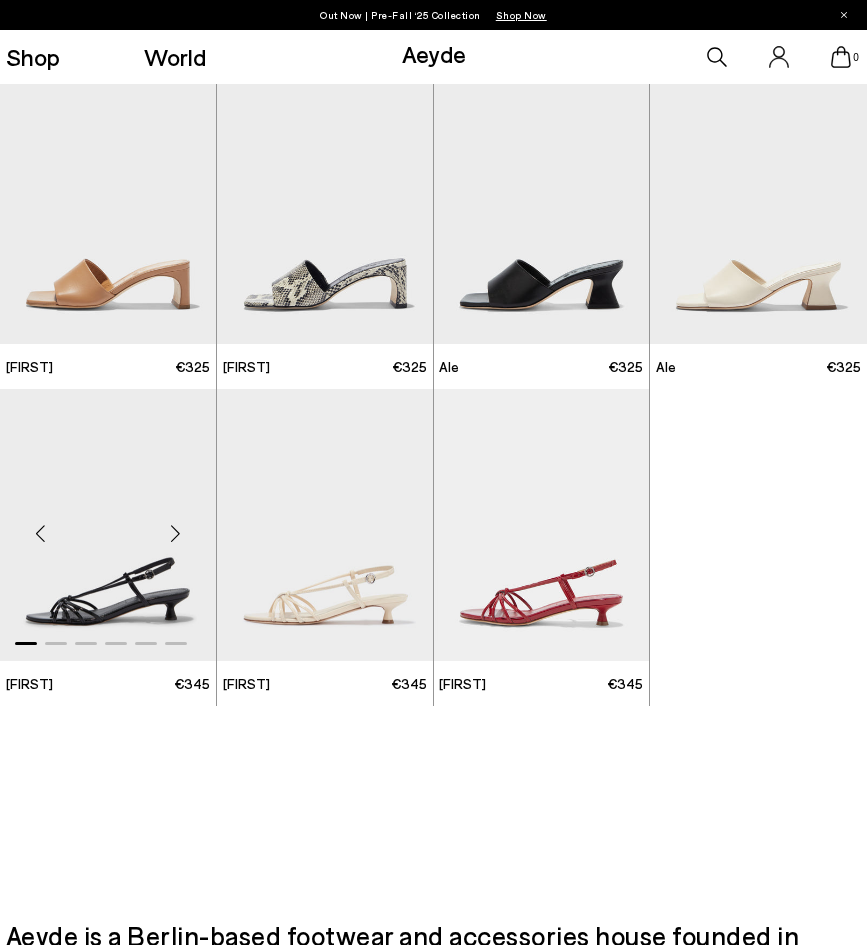 click at bounding box center (176, 533) 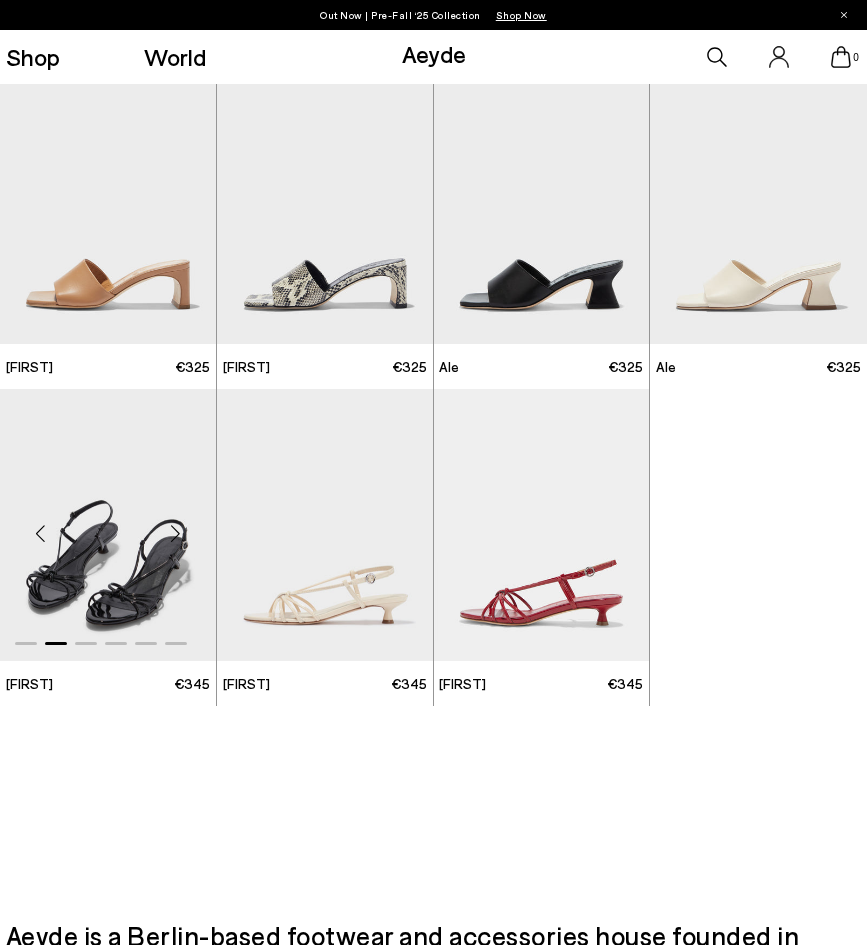 click at bounding box center (176, 533) 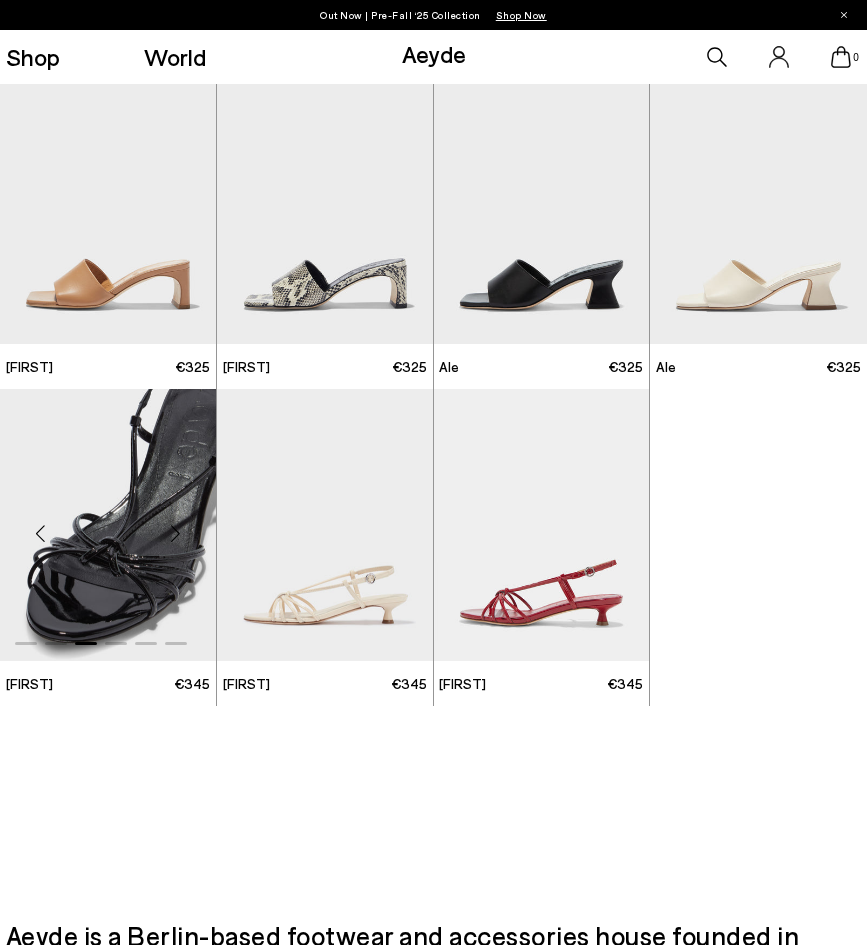 click at bounding box center (176, 533) 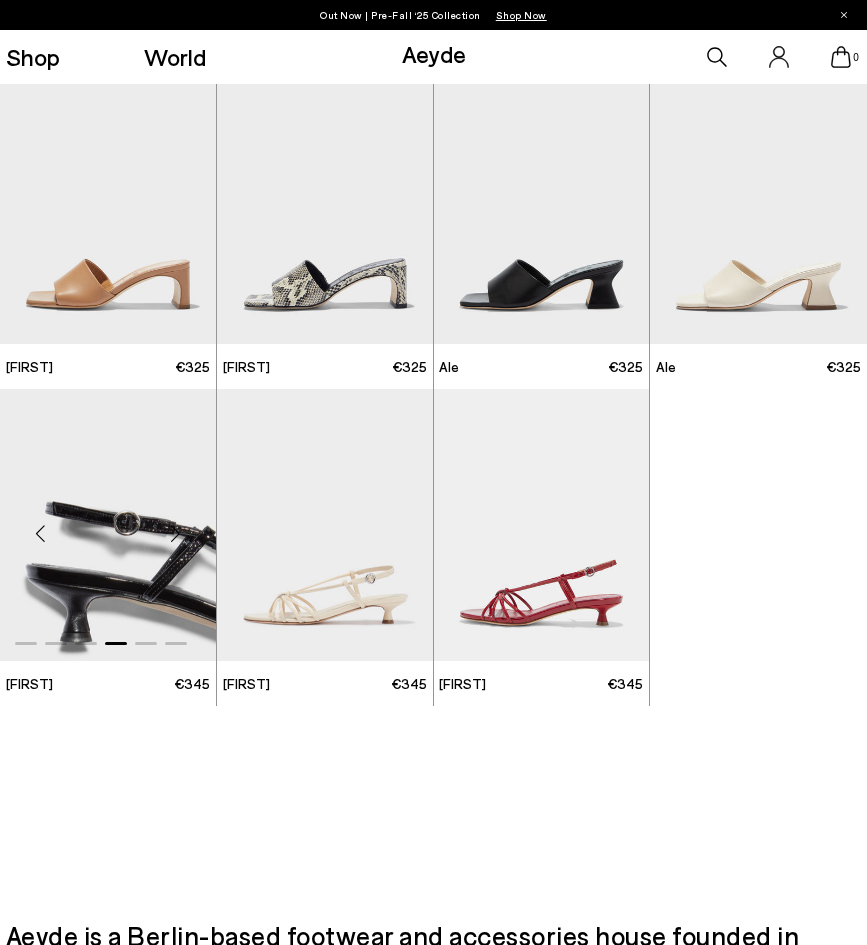 click at bounding box center [176, 533] 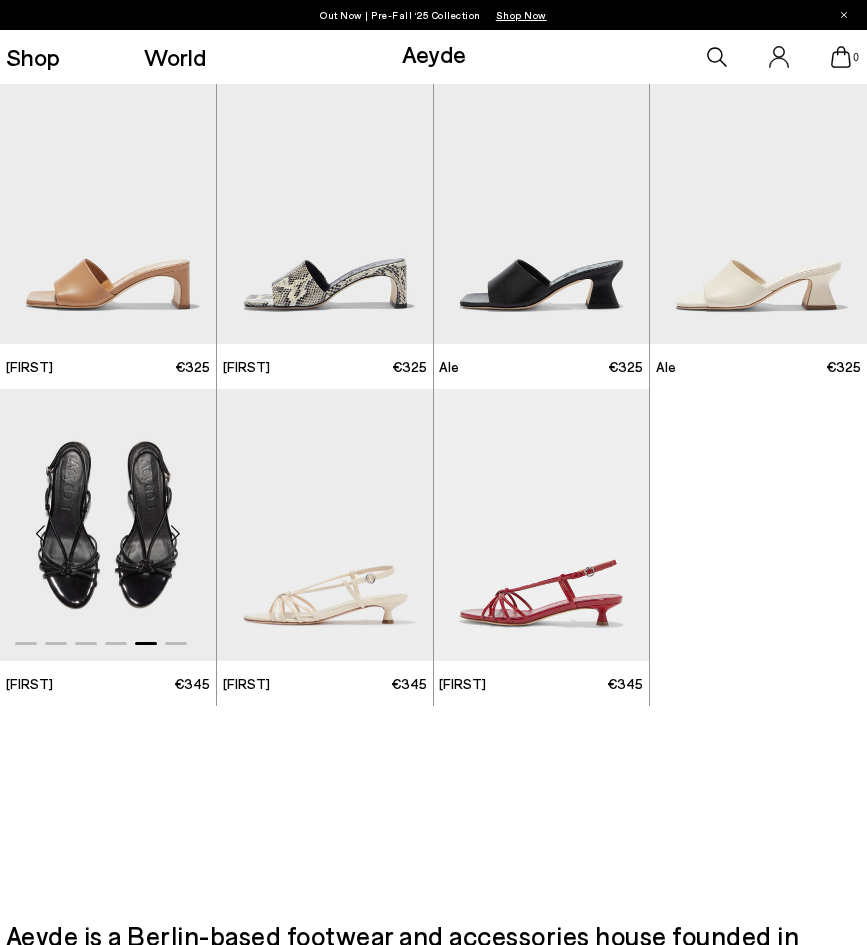 click at bounding box center [176, 533] 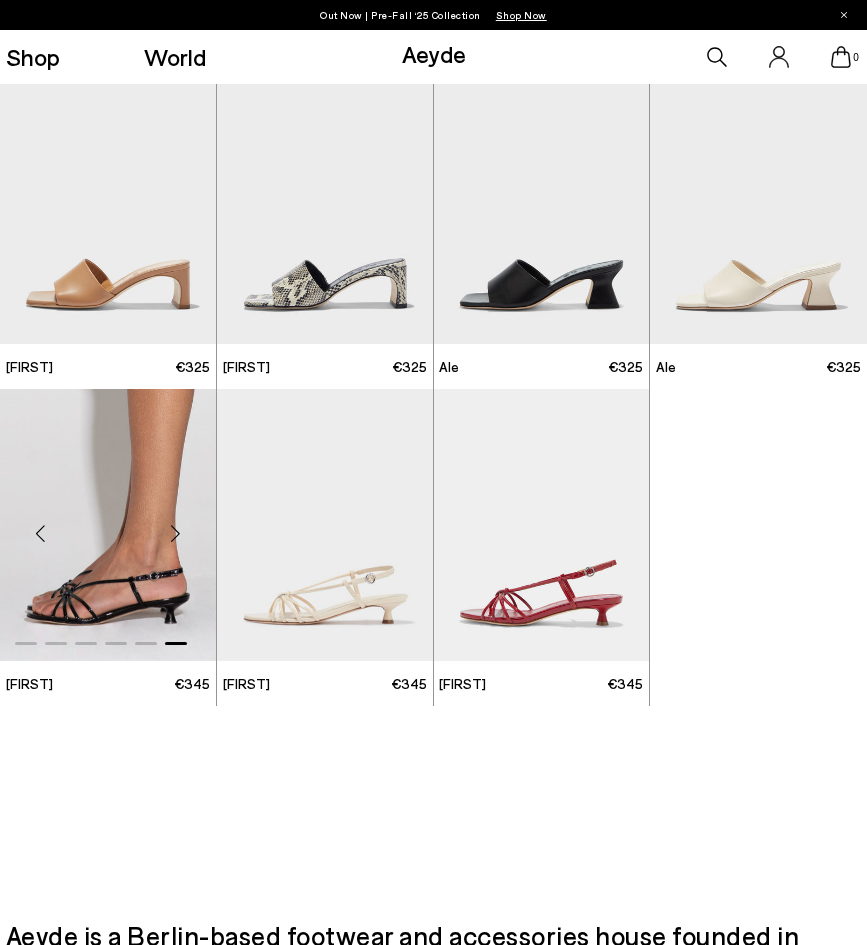 click at bounding box center (176, 533) 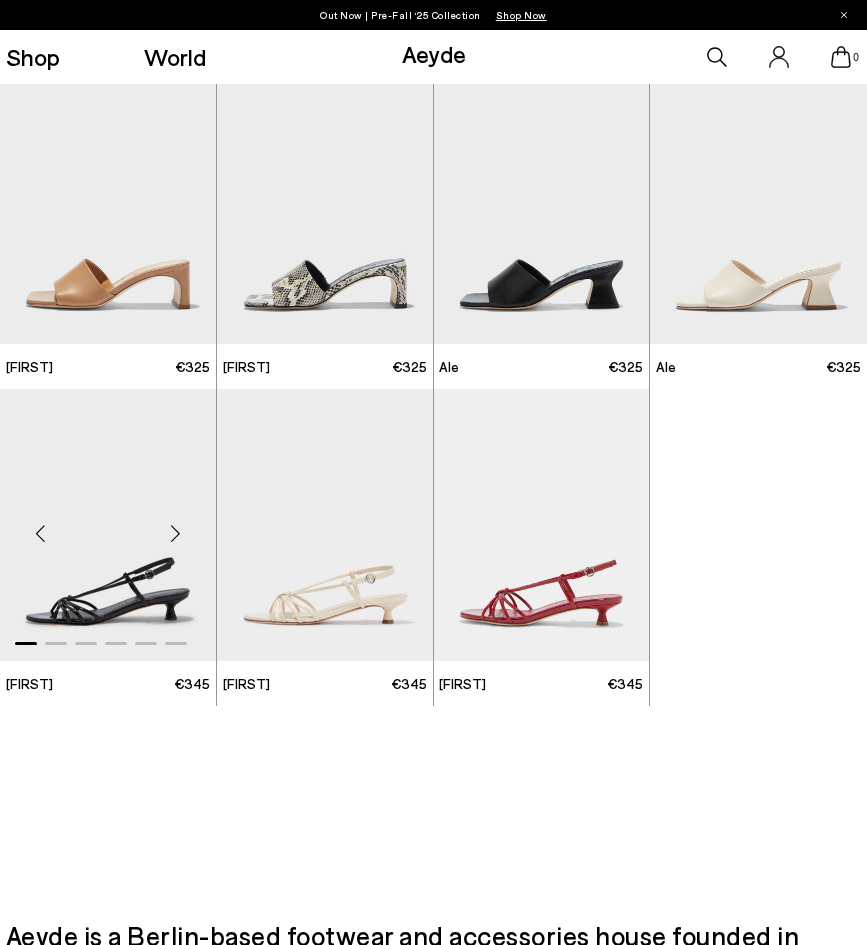 click at bounding box center [176, 533] 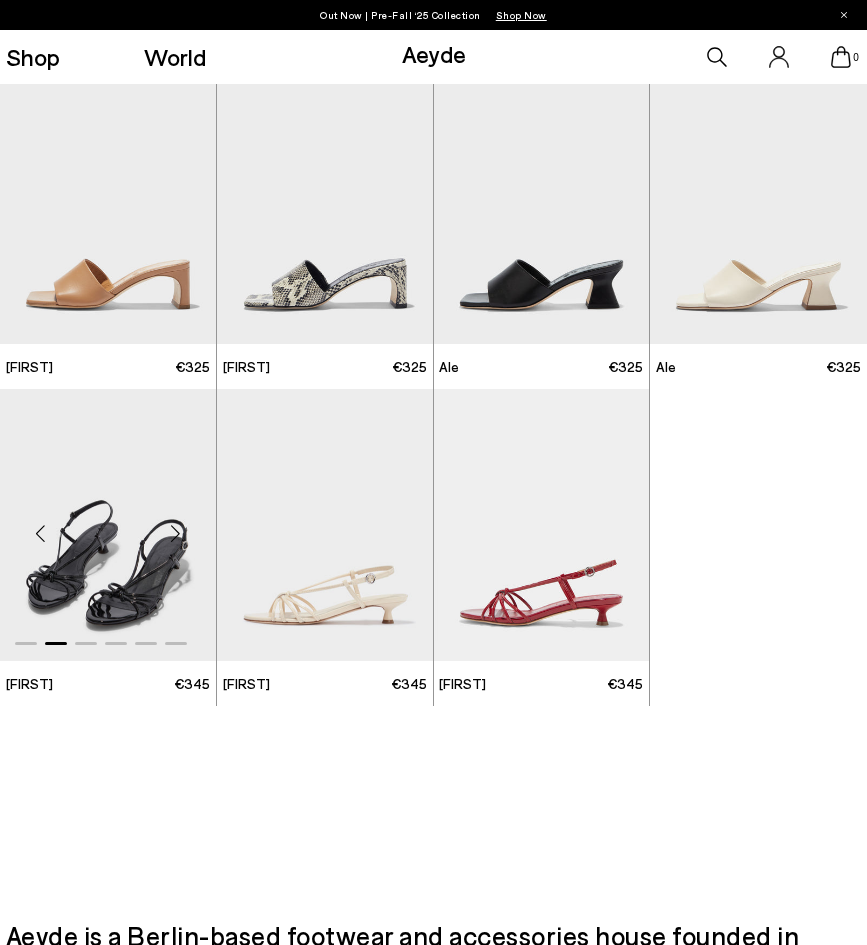 click at bounding box center [176, 533] 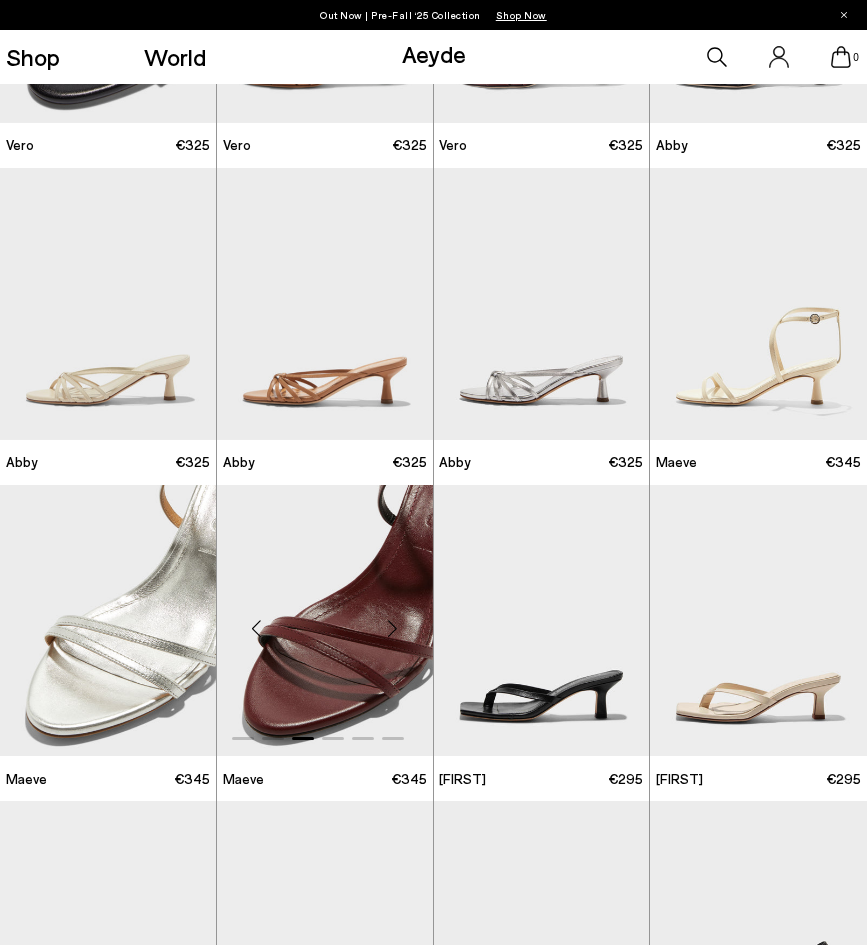 scroll, scrollTop: 553, scrollLeft: 0, axis: vertical 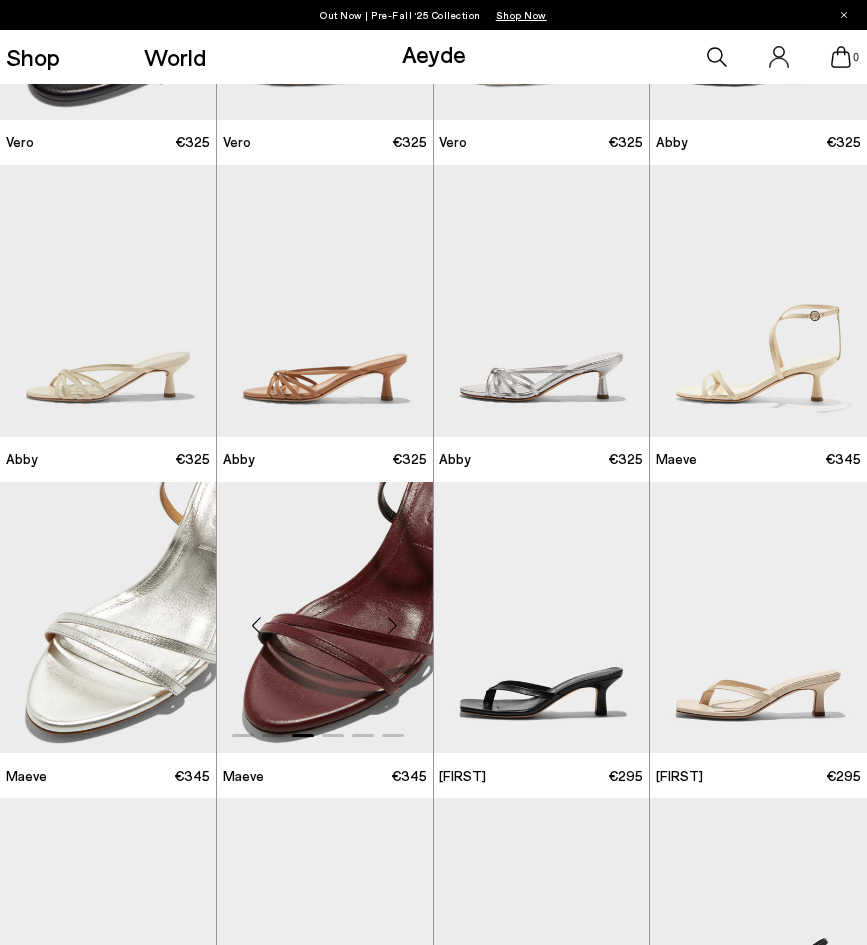 click on "Maeve" at bounding box center [243, 776] 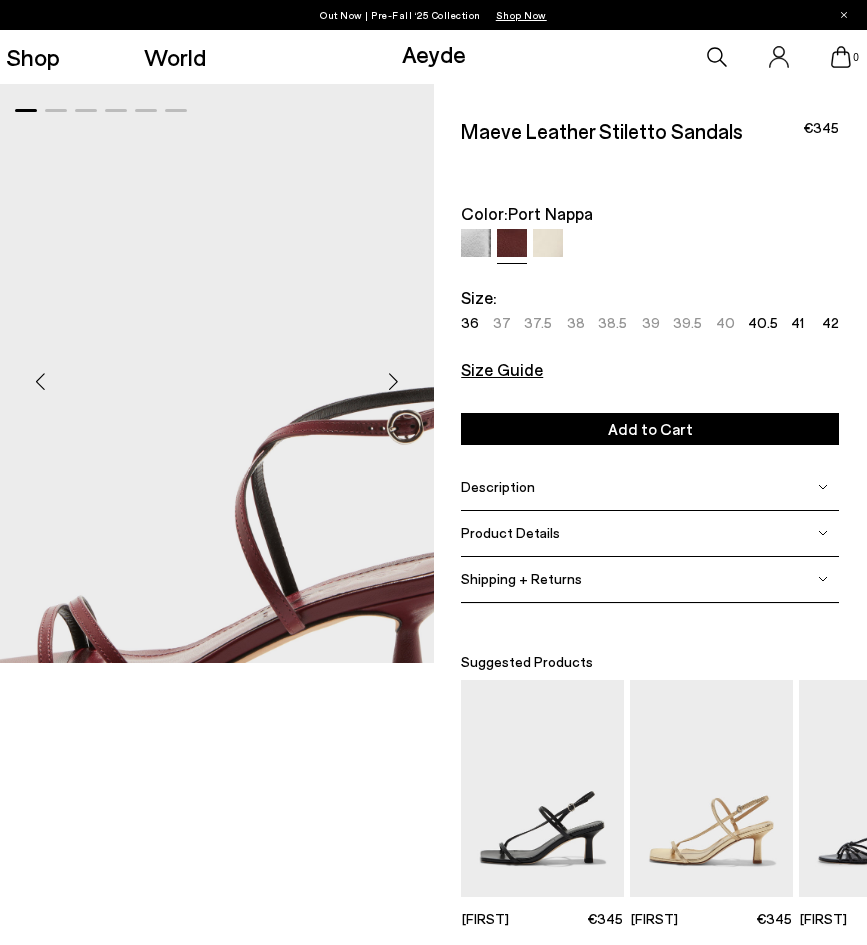 scroll, scrollTop: 0, scrollLeft: 0, axis: both 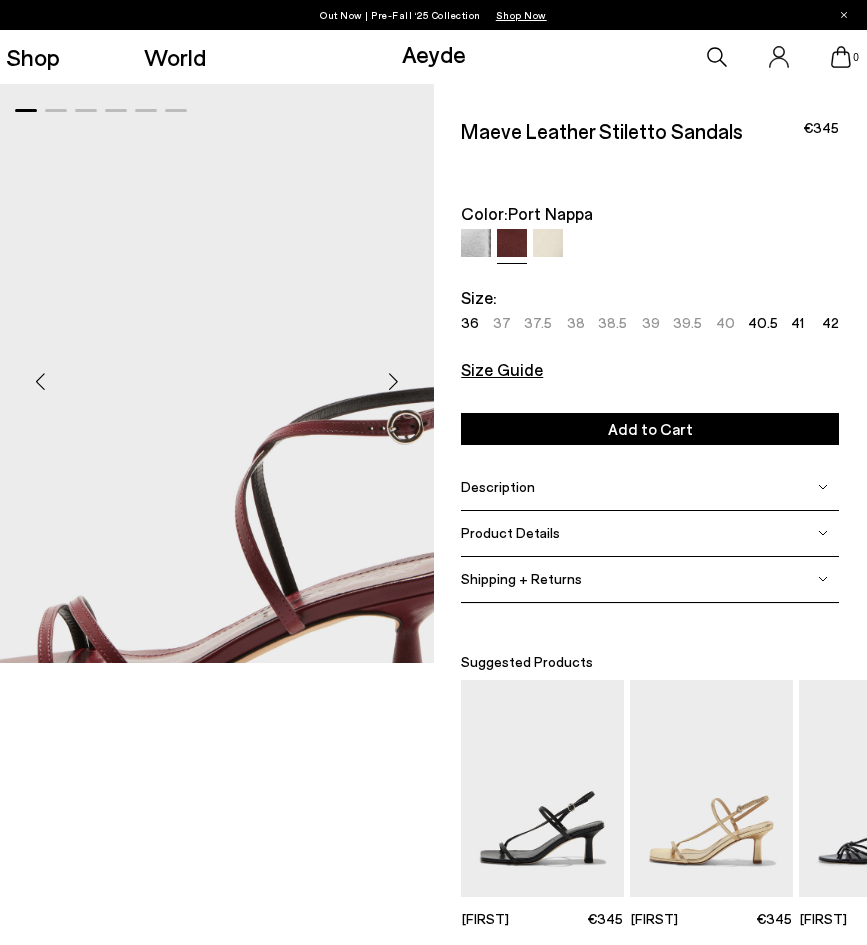 click at bounding box center [394, 382] 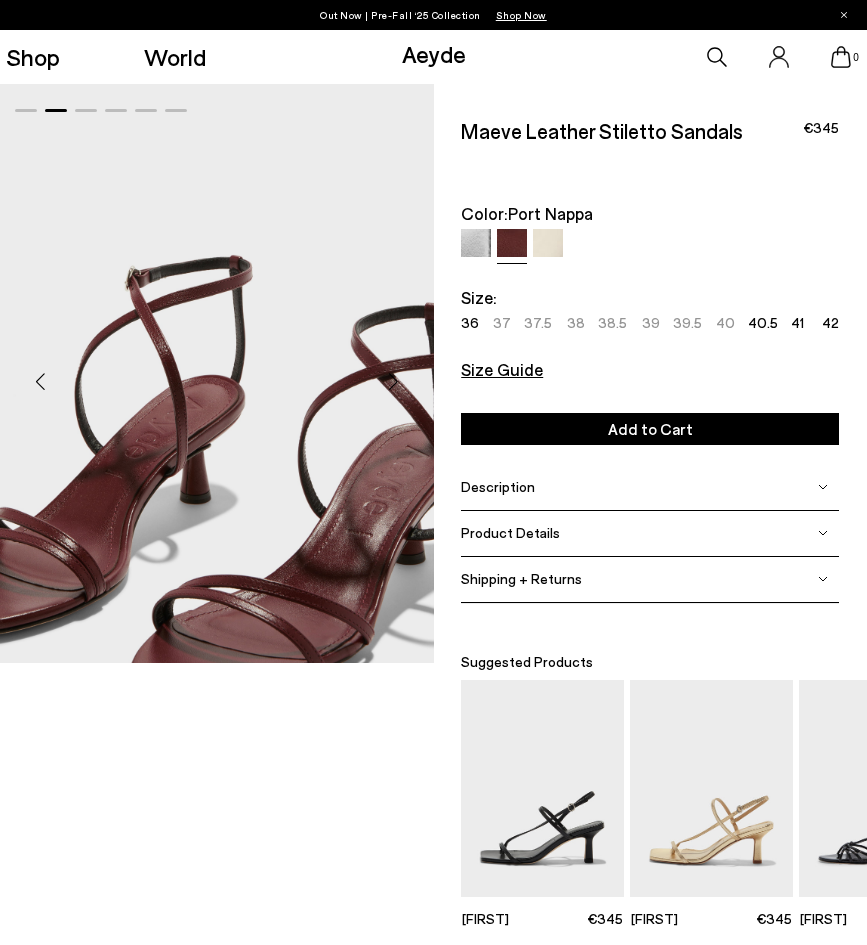 click at bounding box center [394, 382] 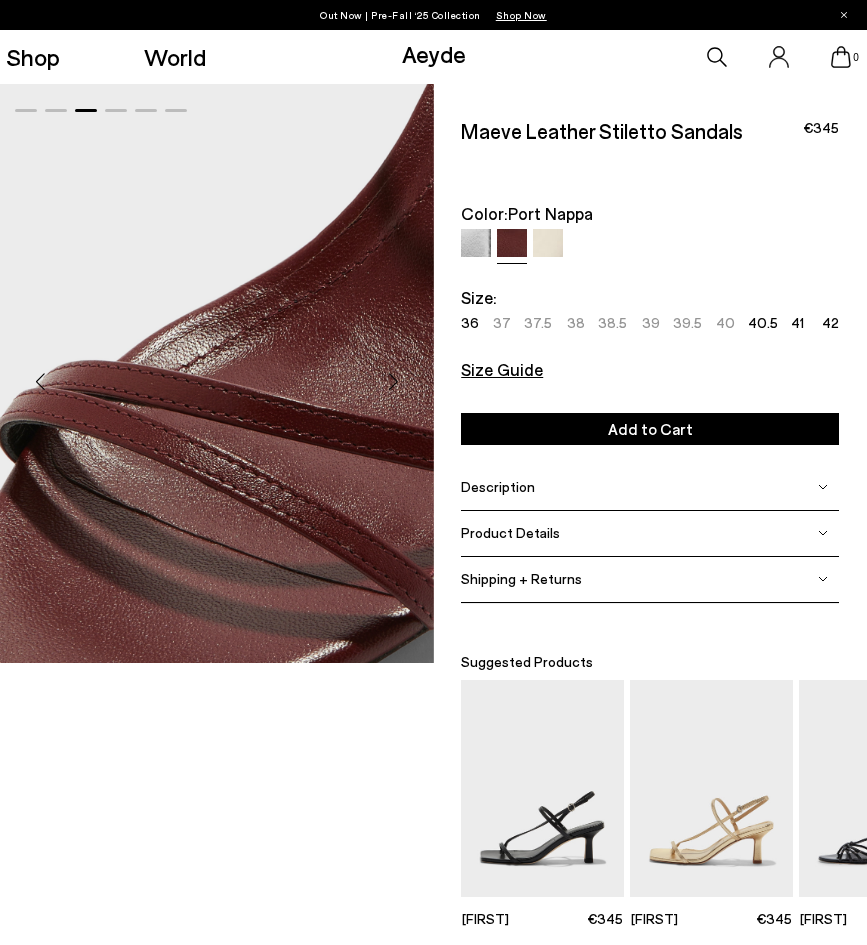 click at bounding box center (394, 382) 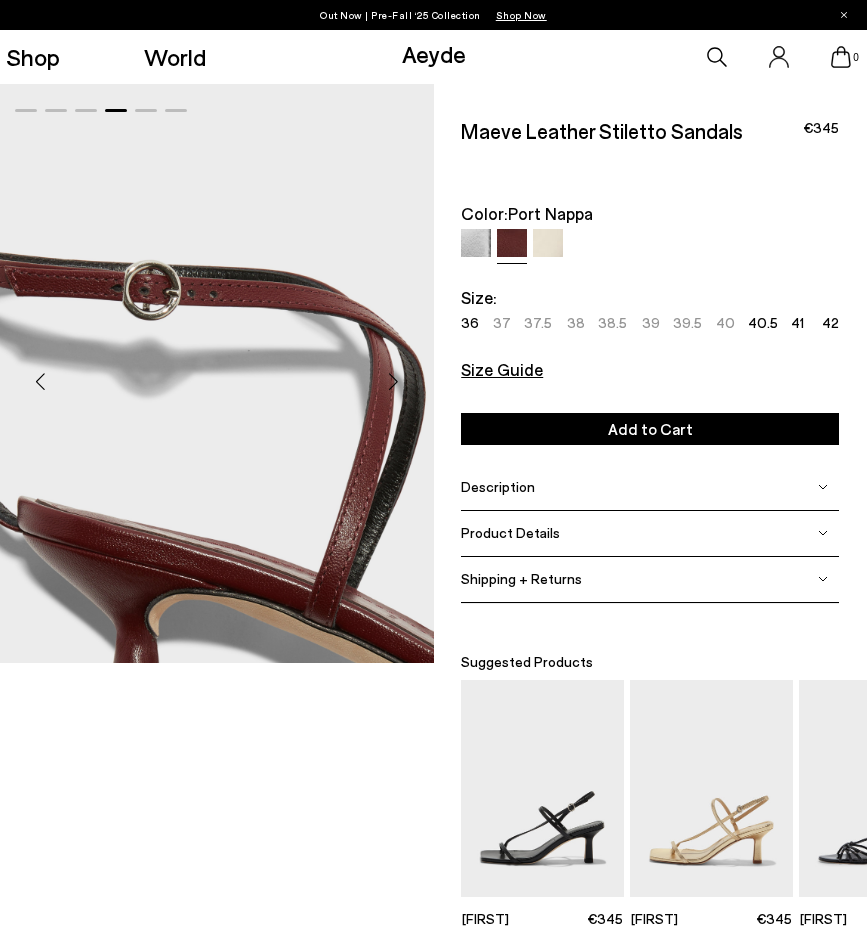 click at bounding box center (394, 382) 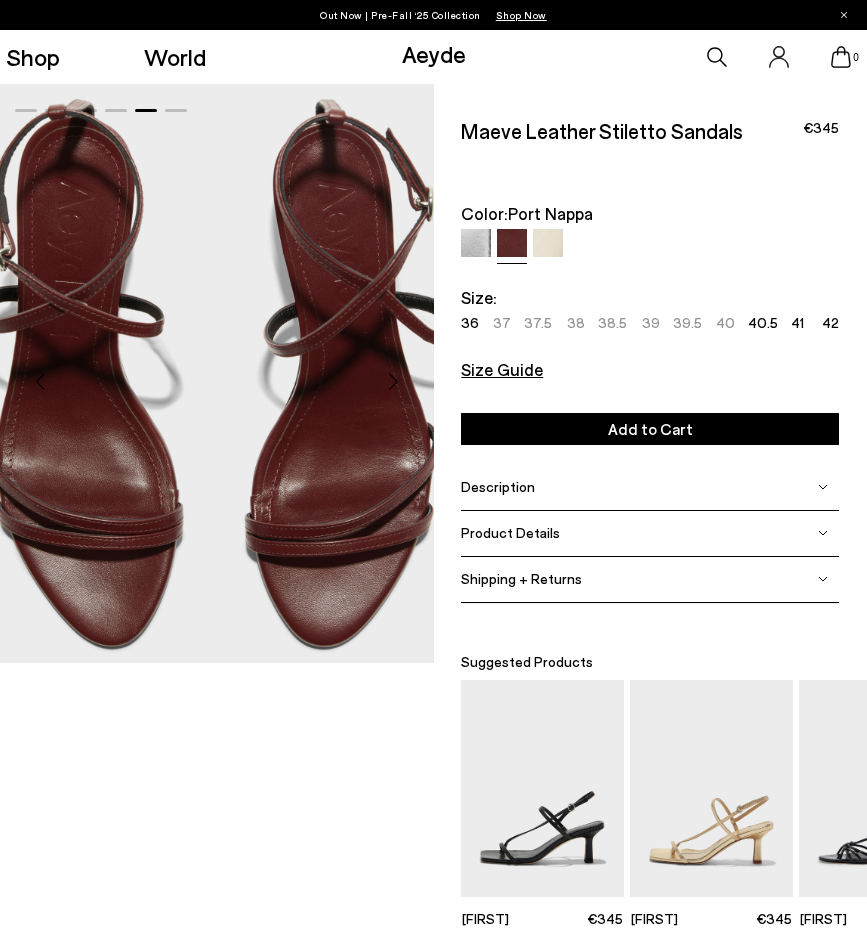 scroll, scrollTop: 0, scrollLeft: 0, axis: both 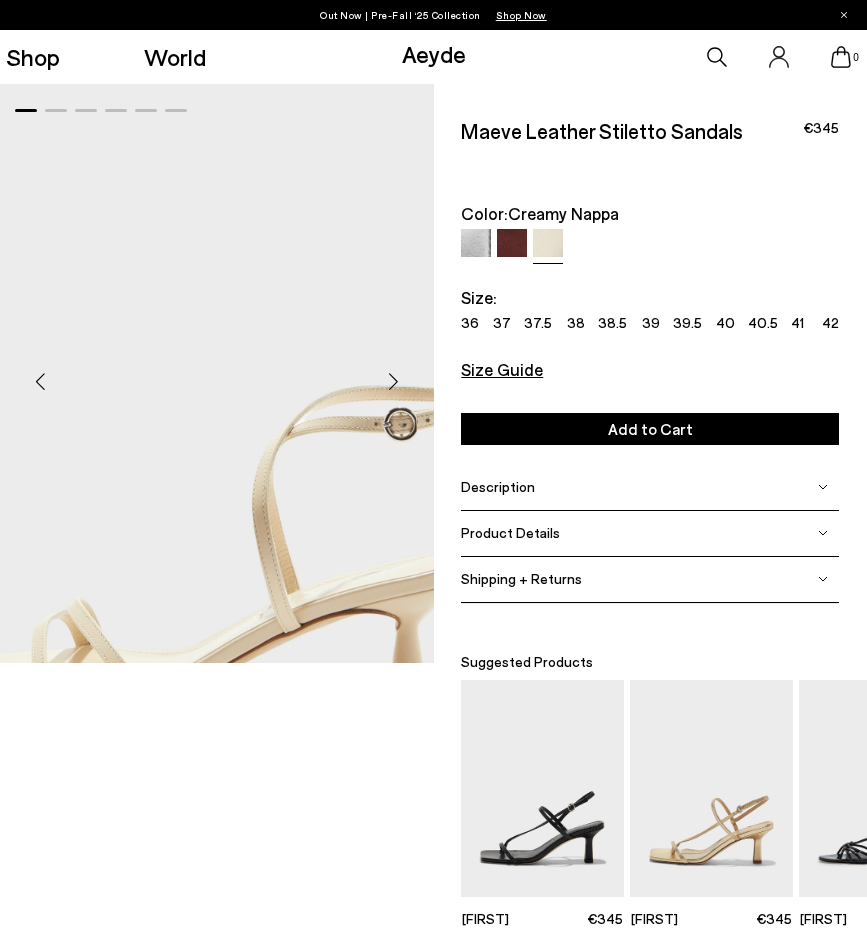 click at bounding box center [394, 382] 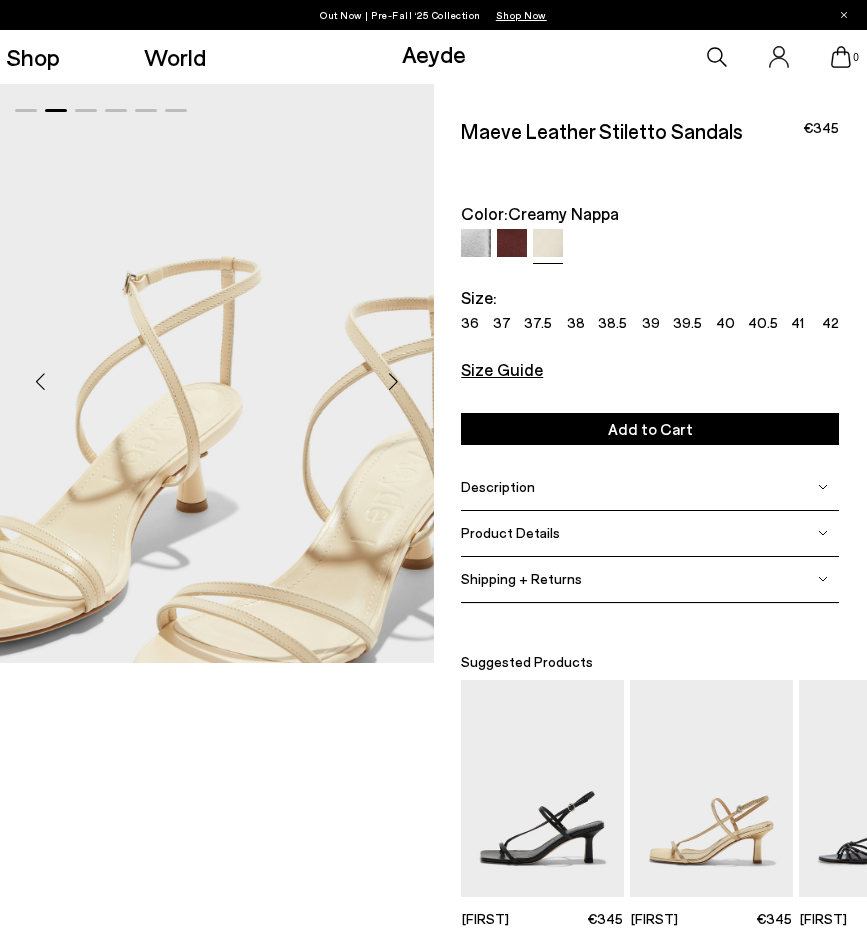 click at bounding box center [394, 382] 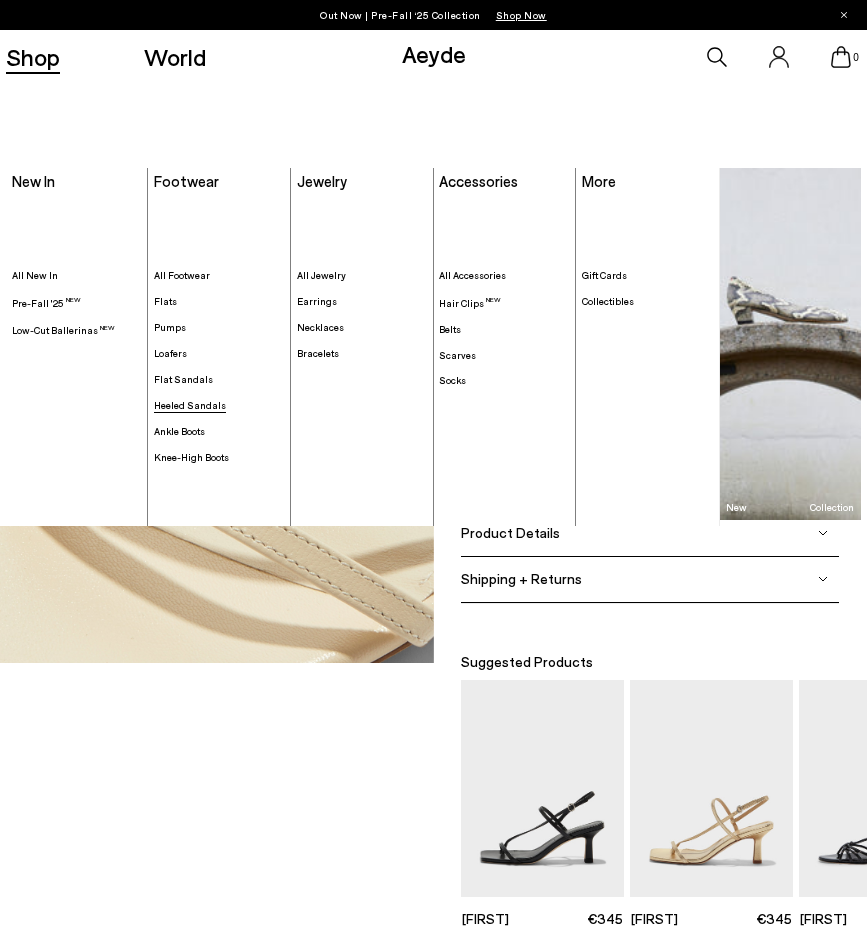 click on "Heeled Sandals" at bounding box center [190, 405] 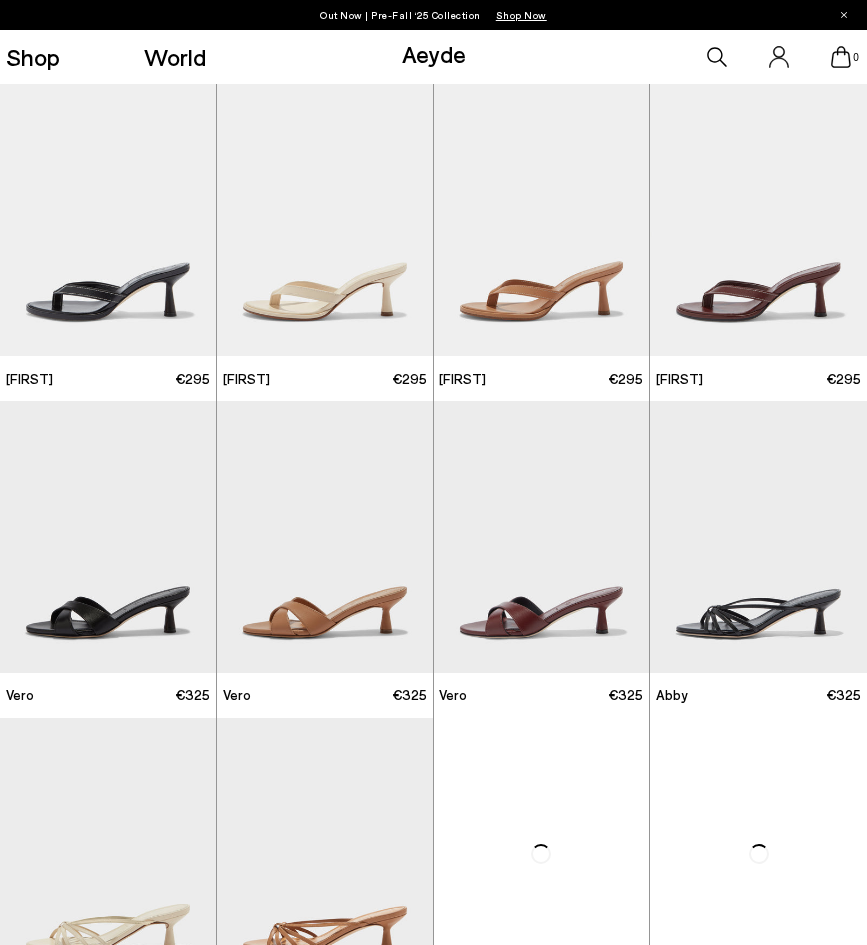 scroll, scrollTop: 0, scrollLeft: 0, axis: both 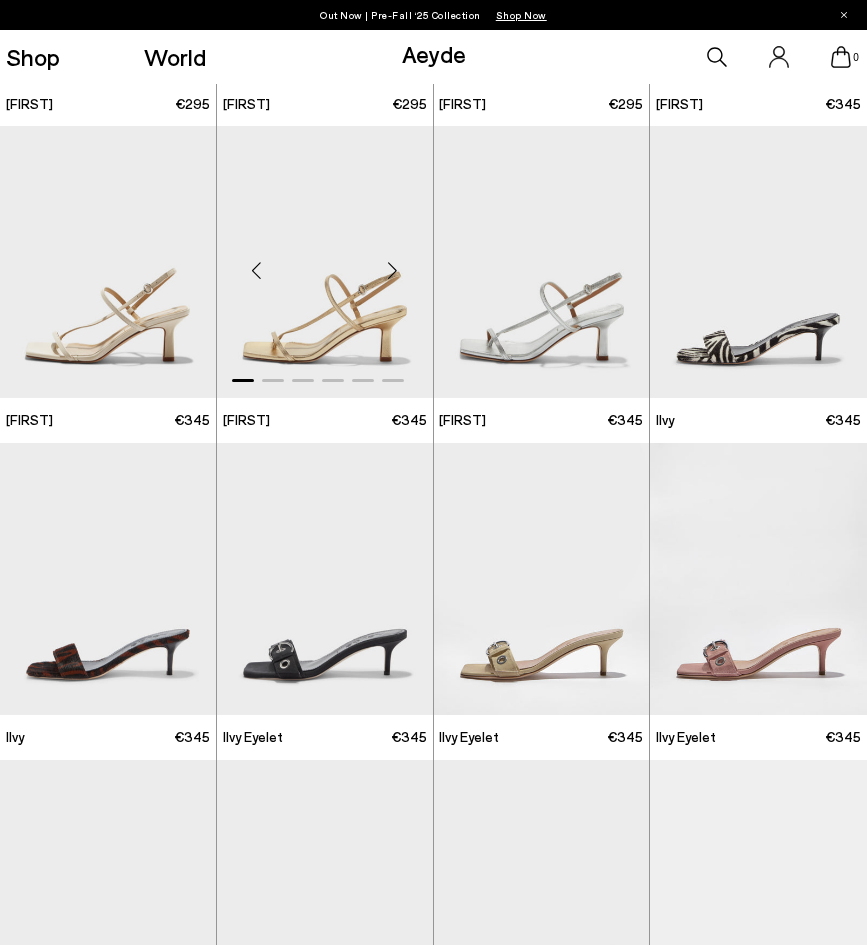 click at bounding box center [393, 270] 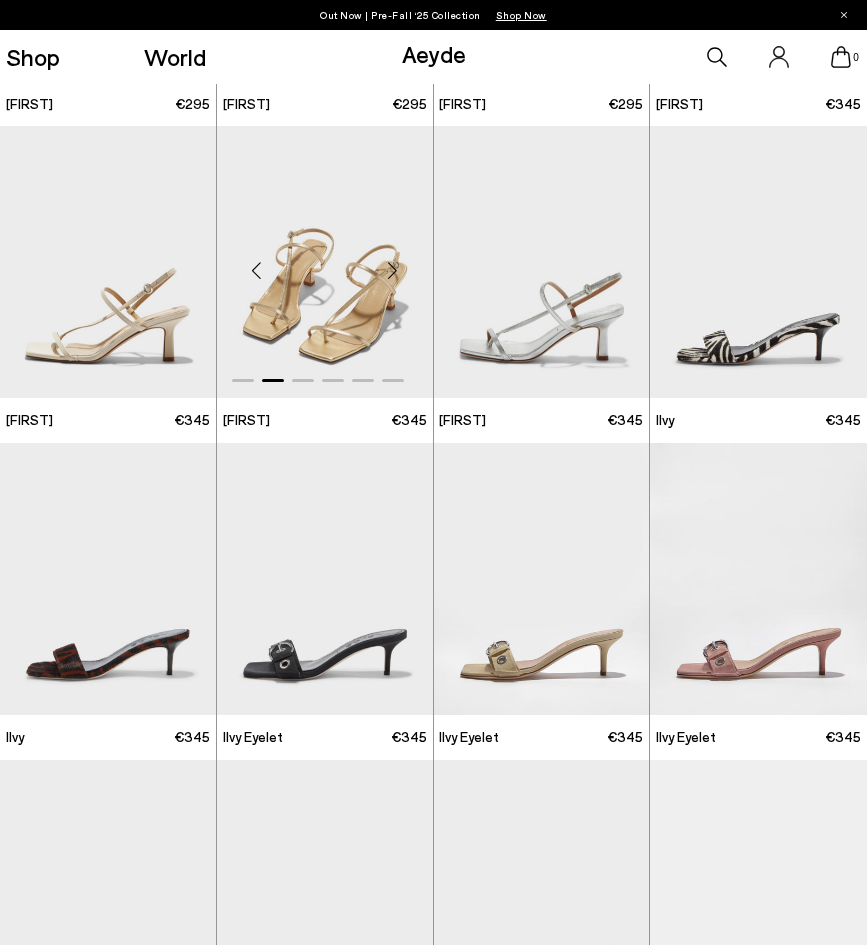 click at bounding box center [393, 270] 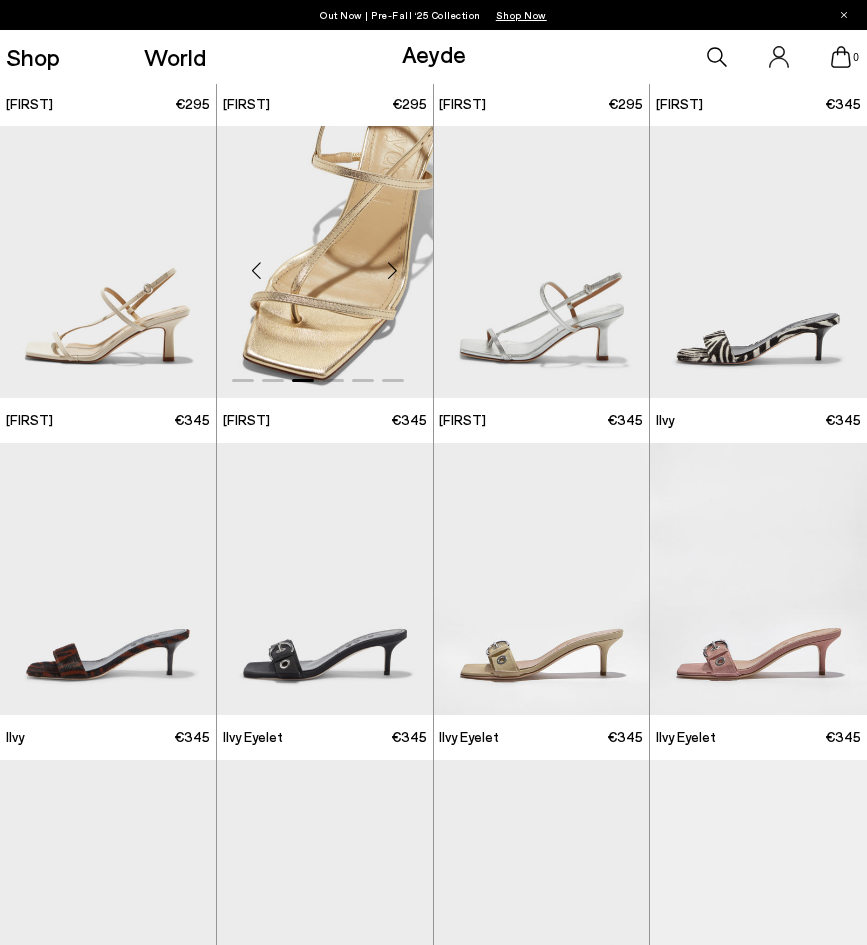 click at bounding box center (393, 270) 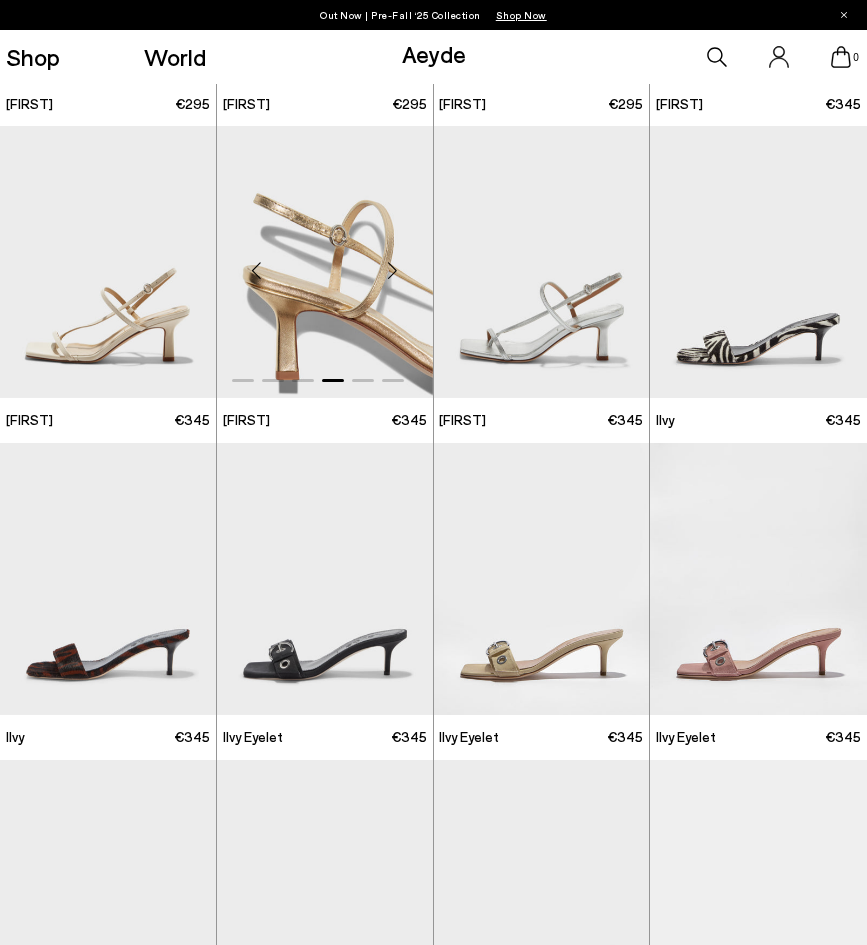 click at bounding box center (325, 262) 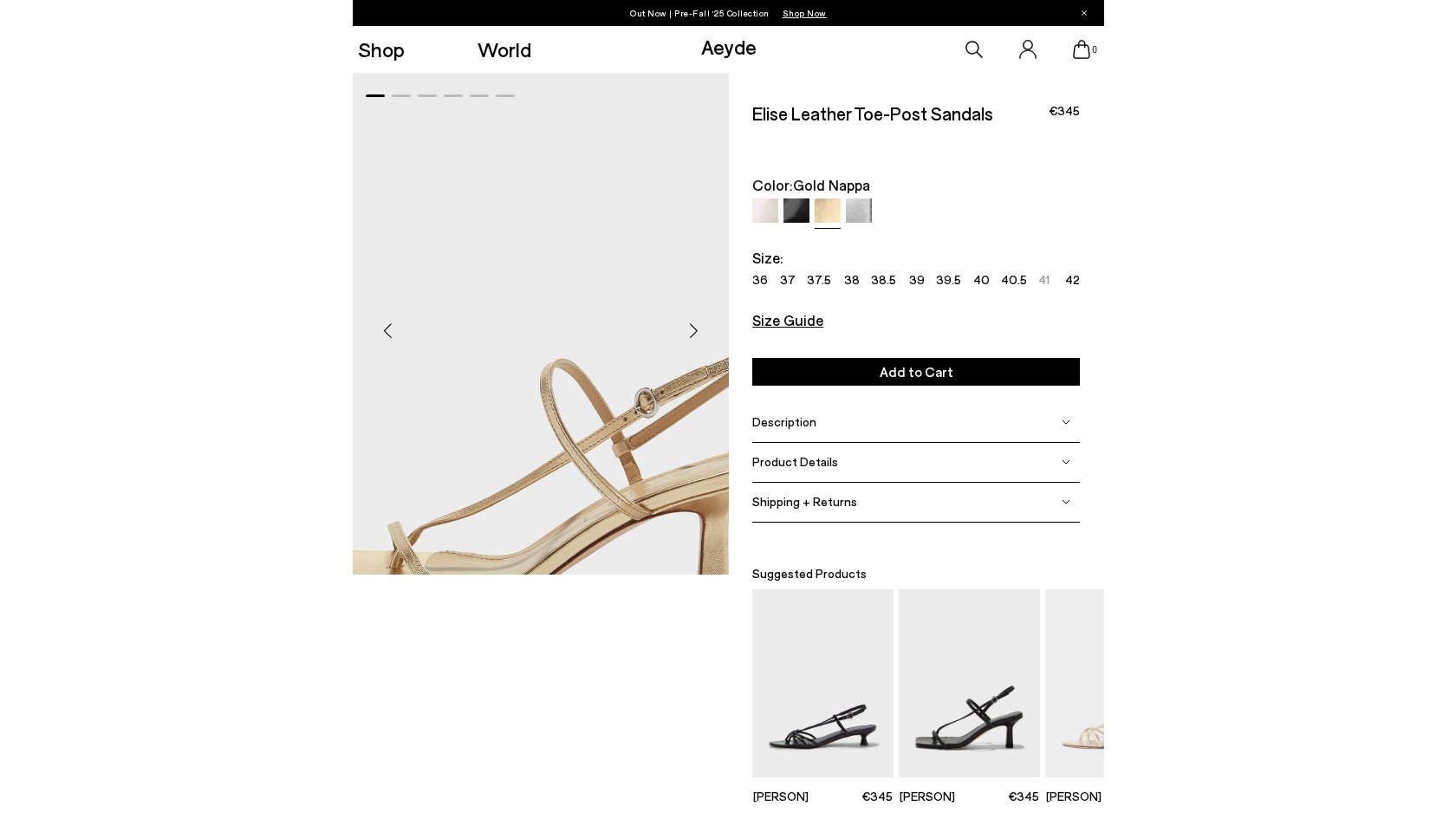 scroll, scrollTop: 0, scrollLeft: 0, axis: both 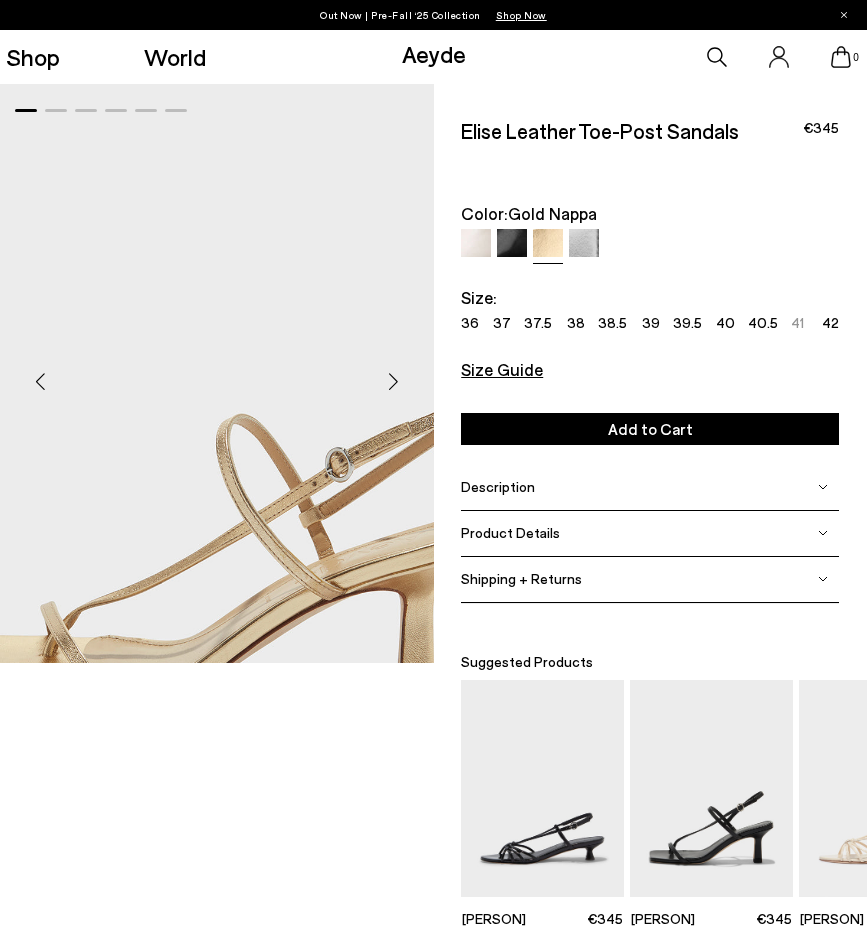 click at bounding box center (394, 382) 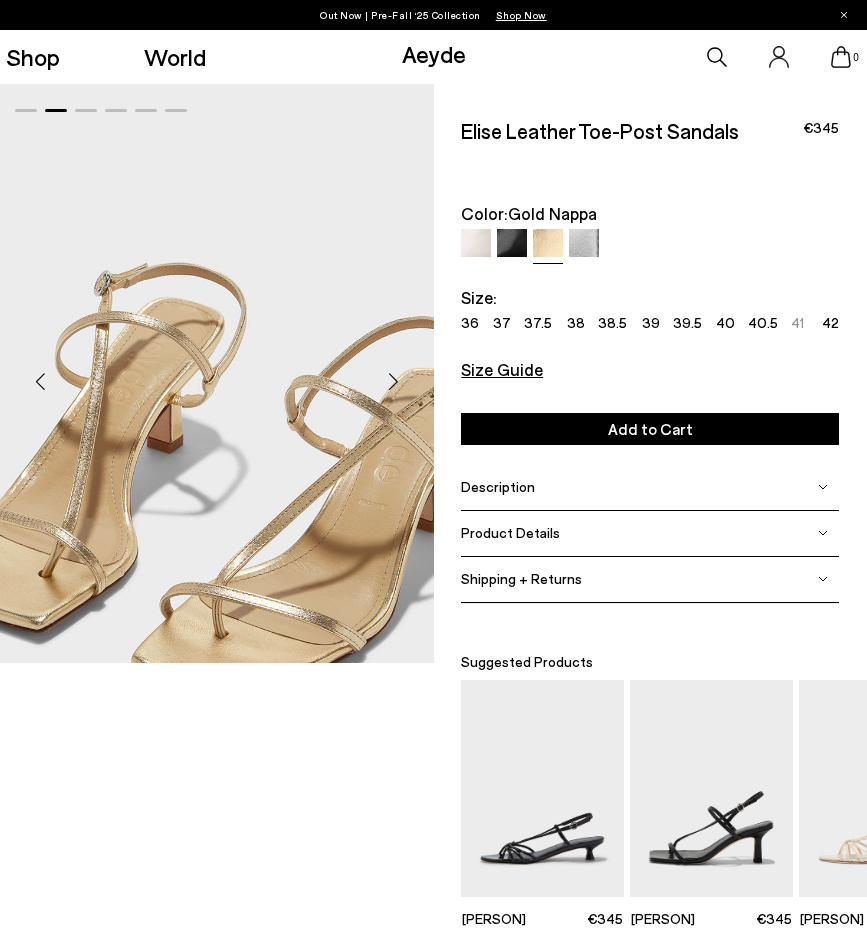 click at bounding box center (394, 382) 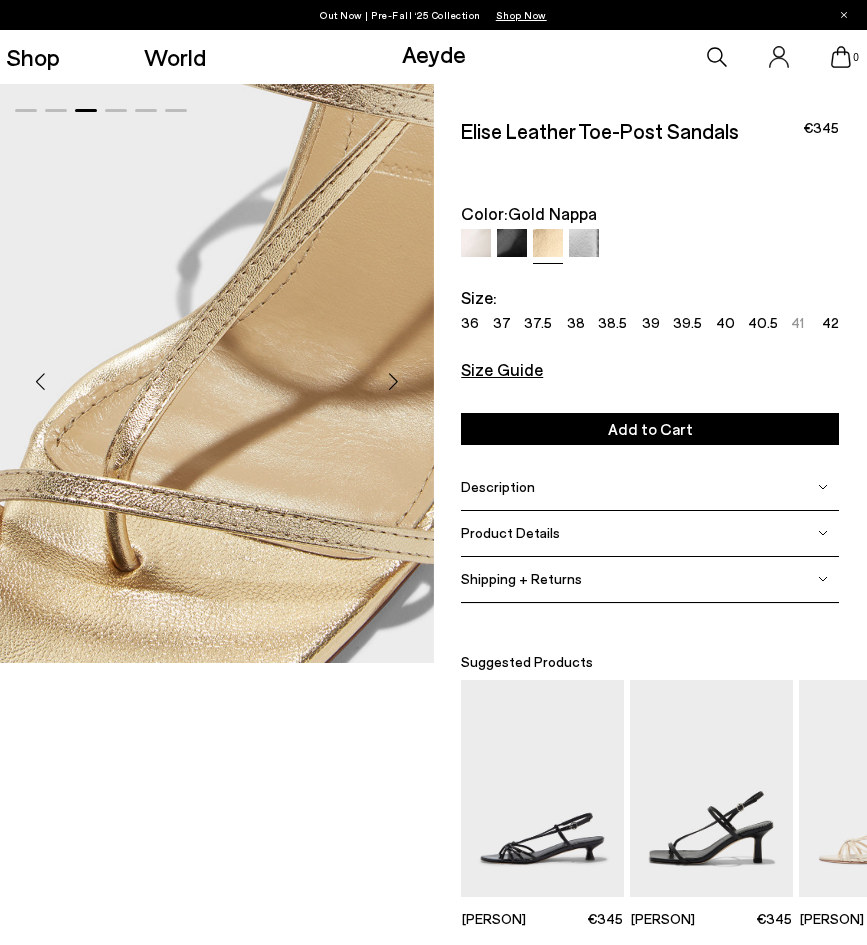 click at bounding box center [394, 382] 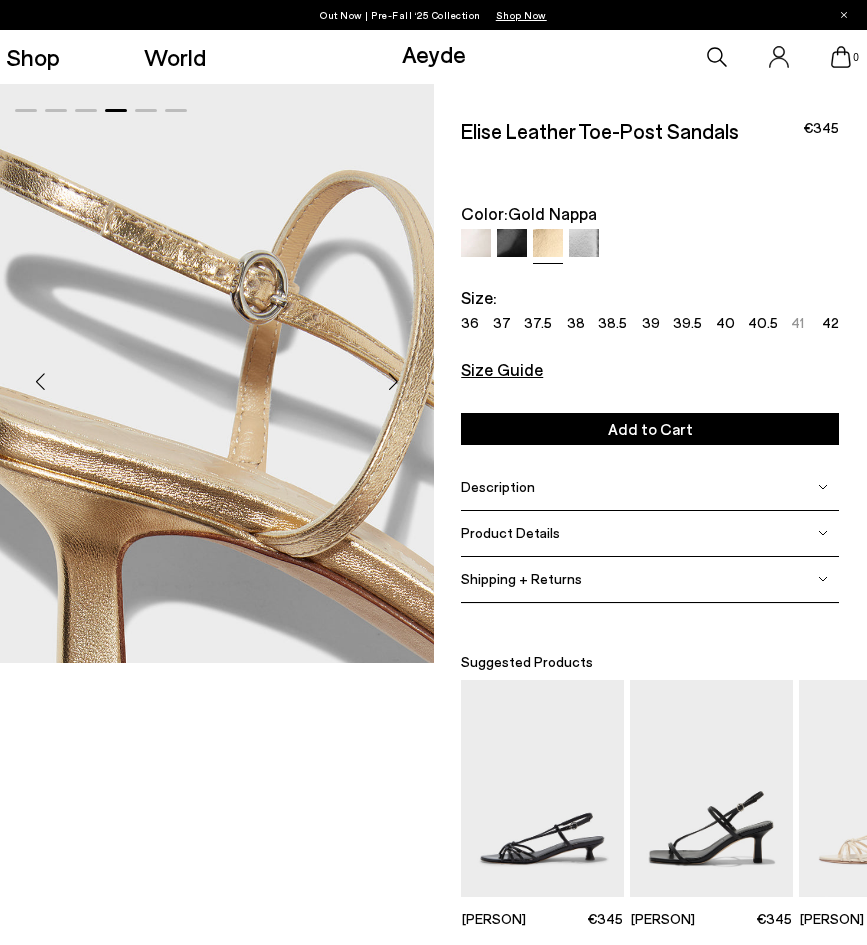 click at bounding box center [394, 382] 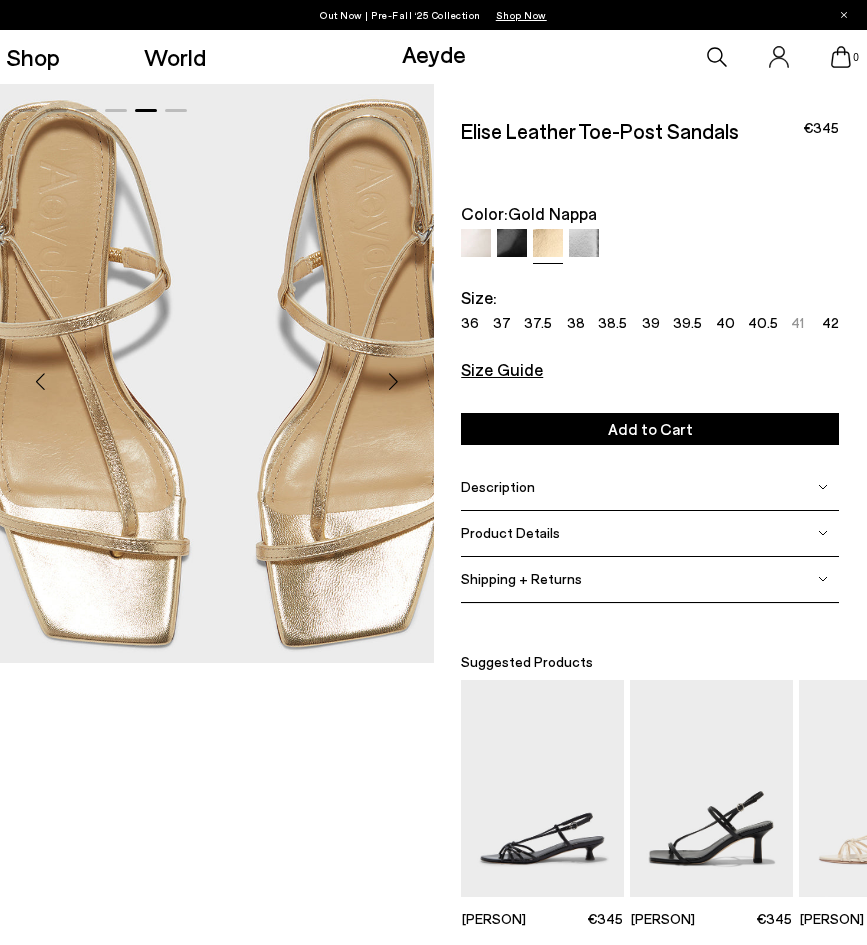 click at bounding box center [394, 382] 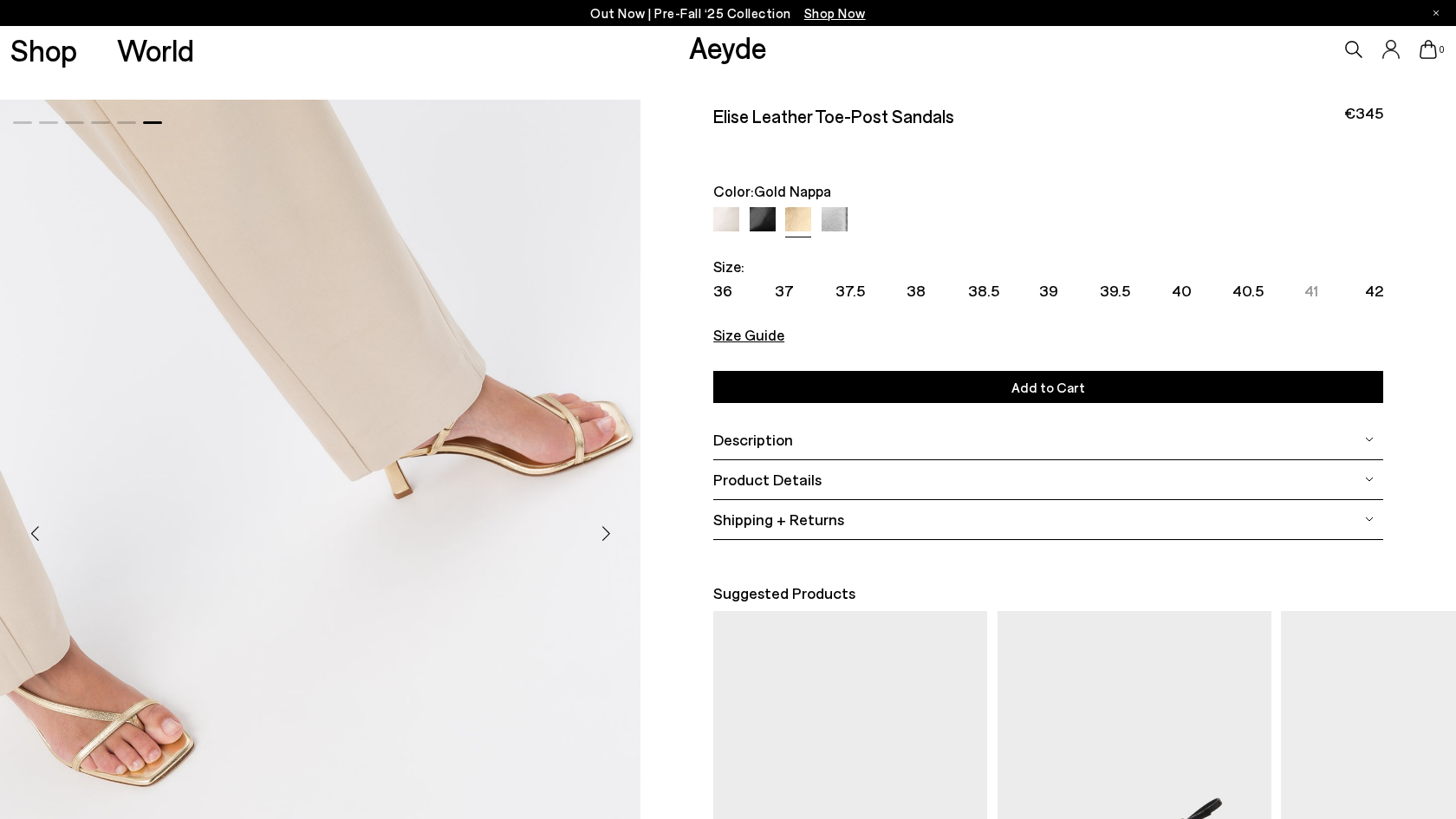 click at bounding box center [606, 534] 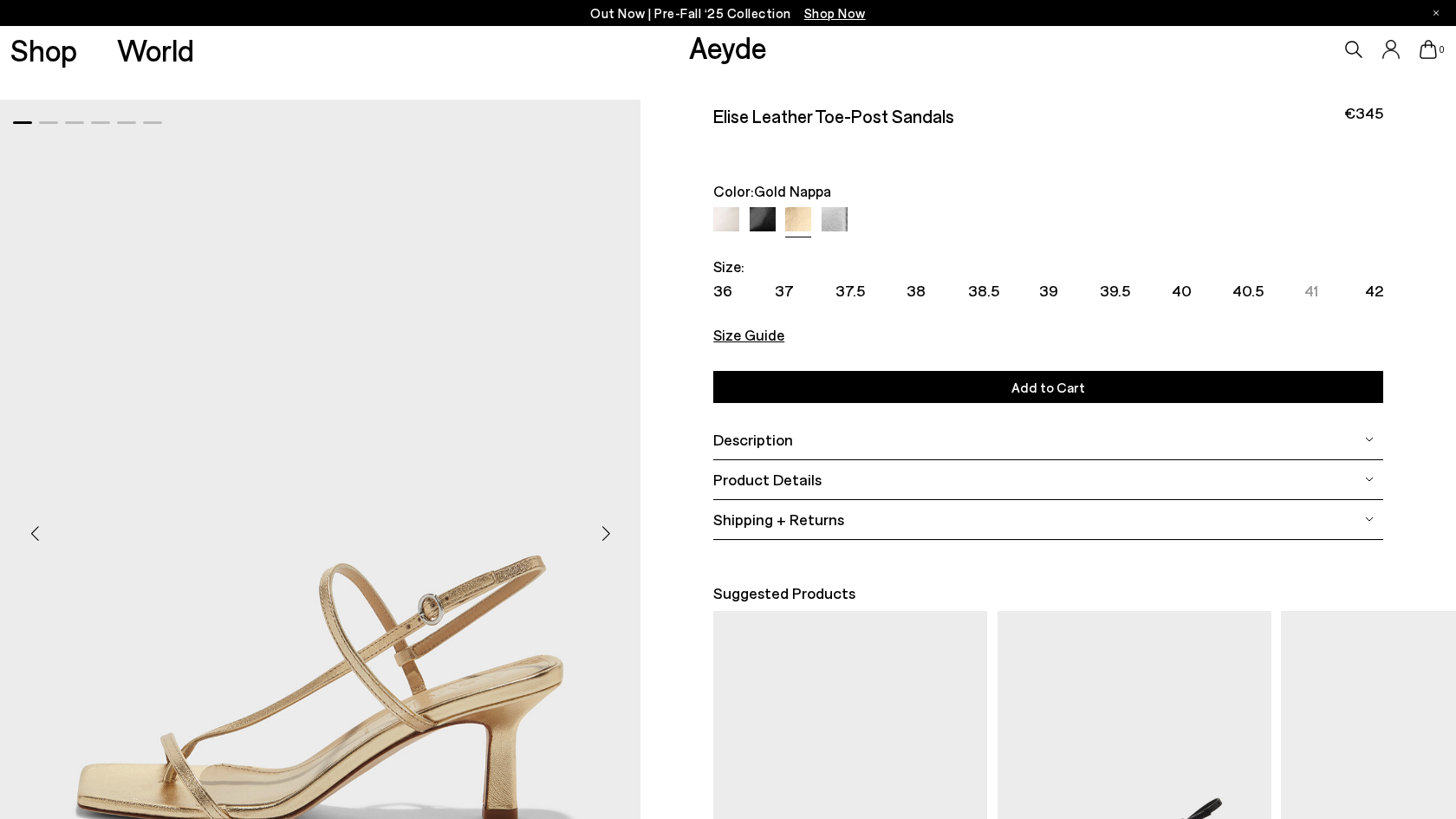 click at bounding box center [606, 534] 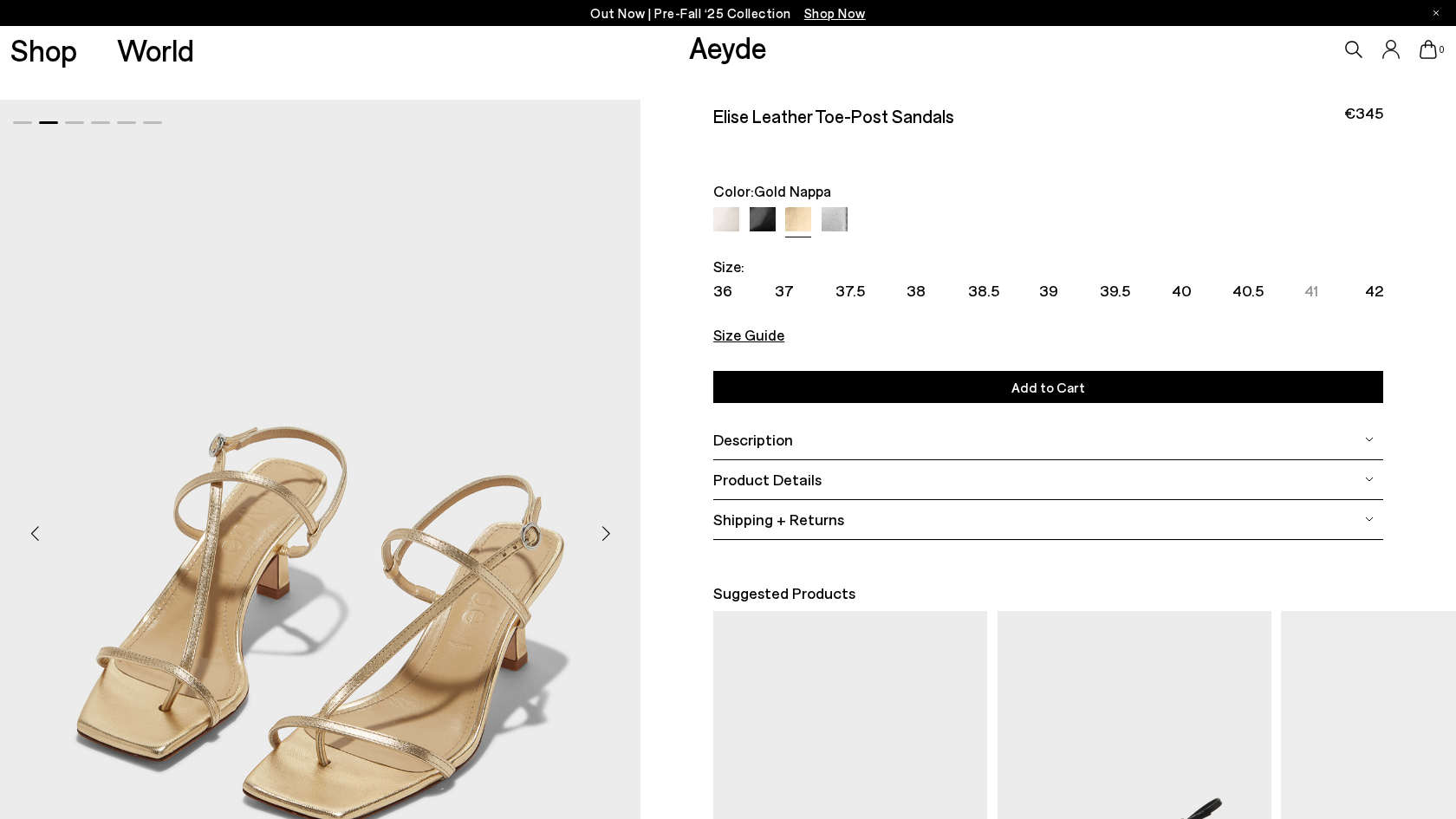 click at bounding box center [606, 534] 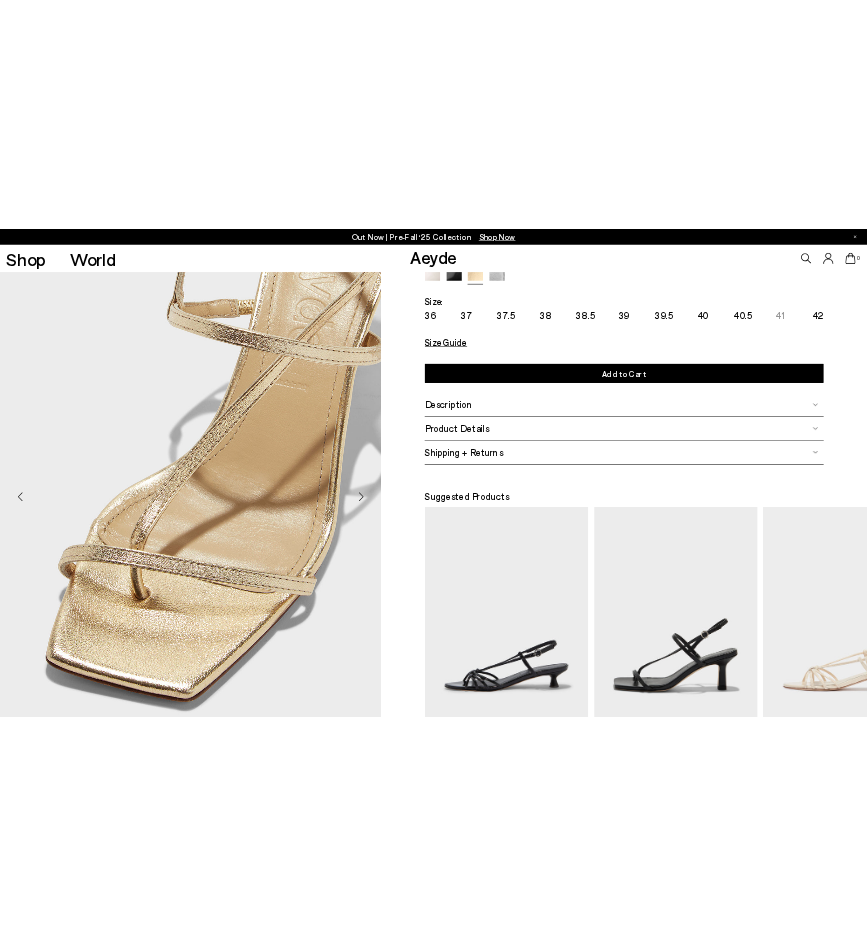 scroll, scrollTop: 185, scrollLeft: 0, axis: vertical 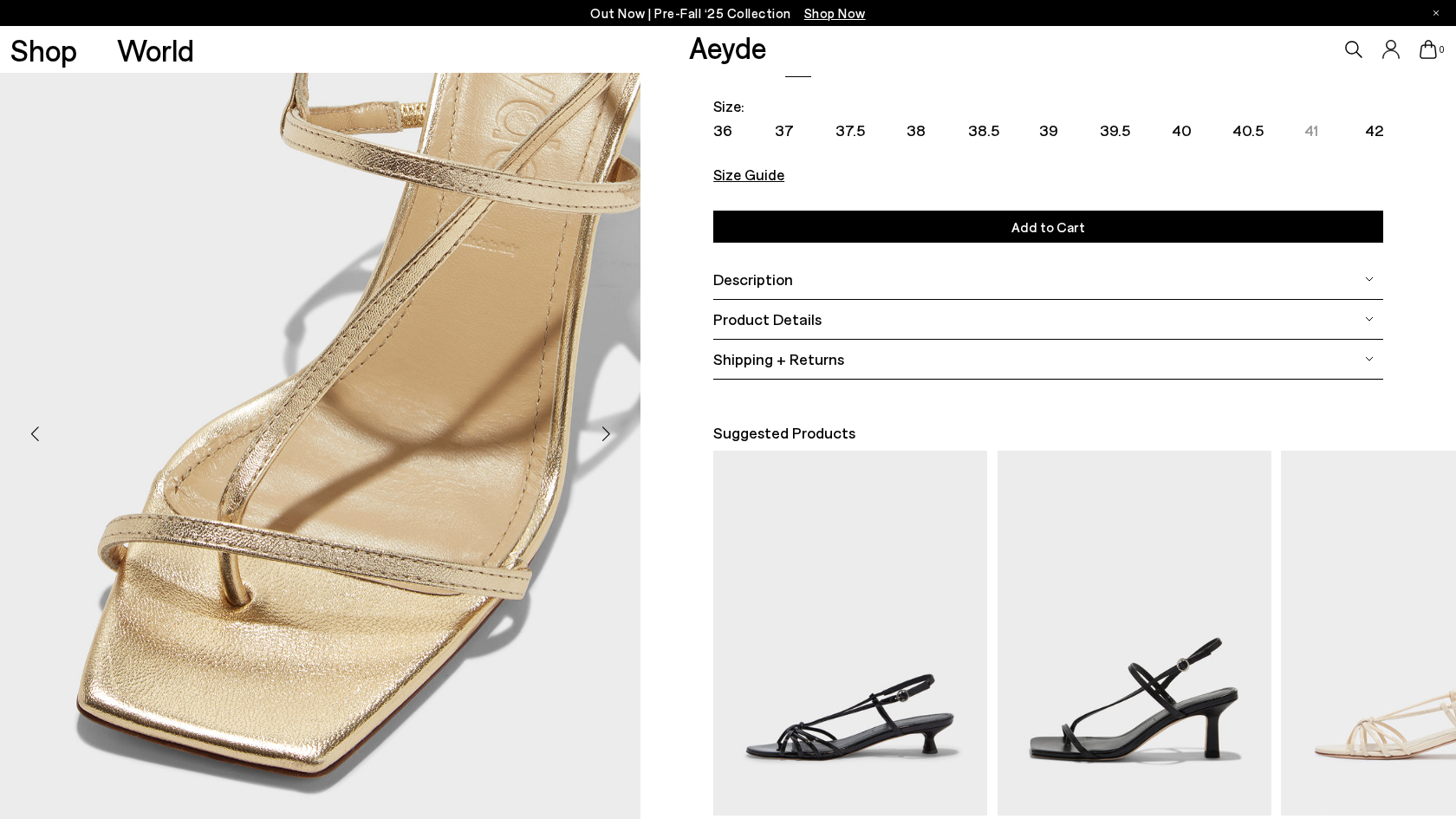 click at bounding box center (606, 434) 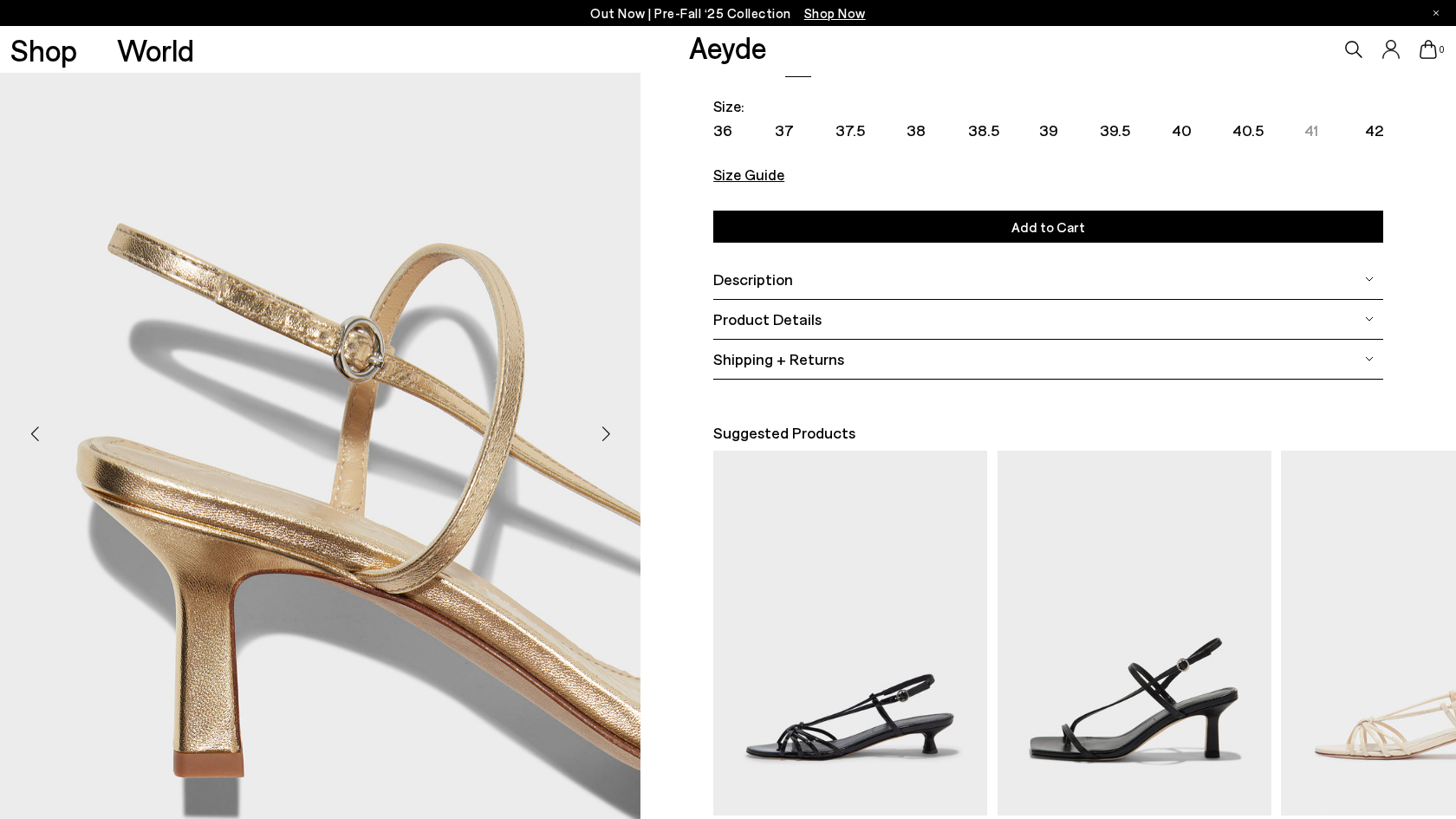 click at bounding box center (606, 434) 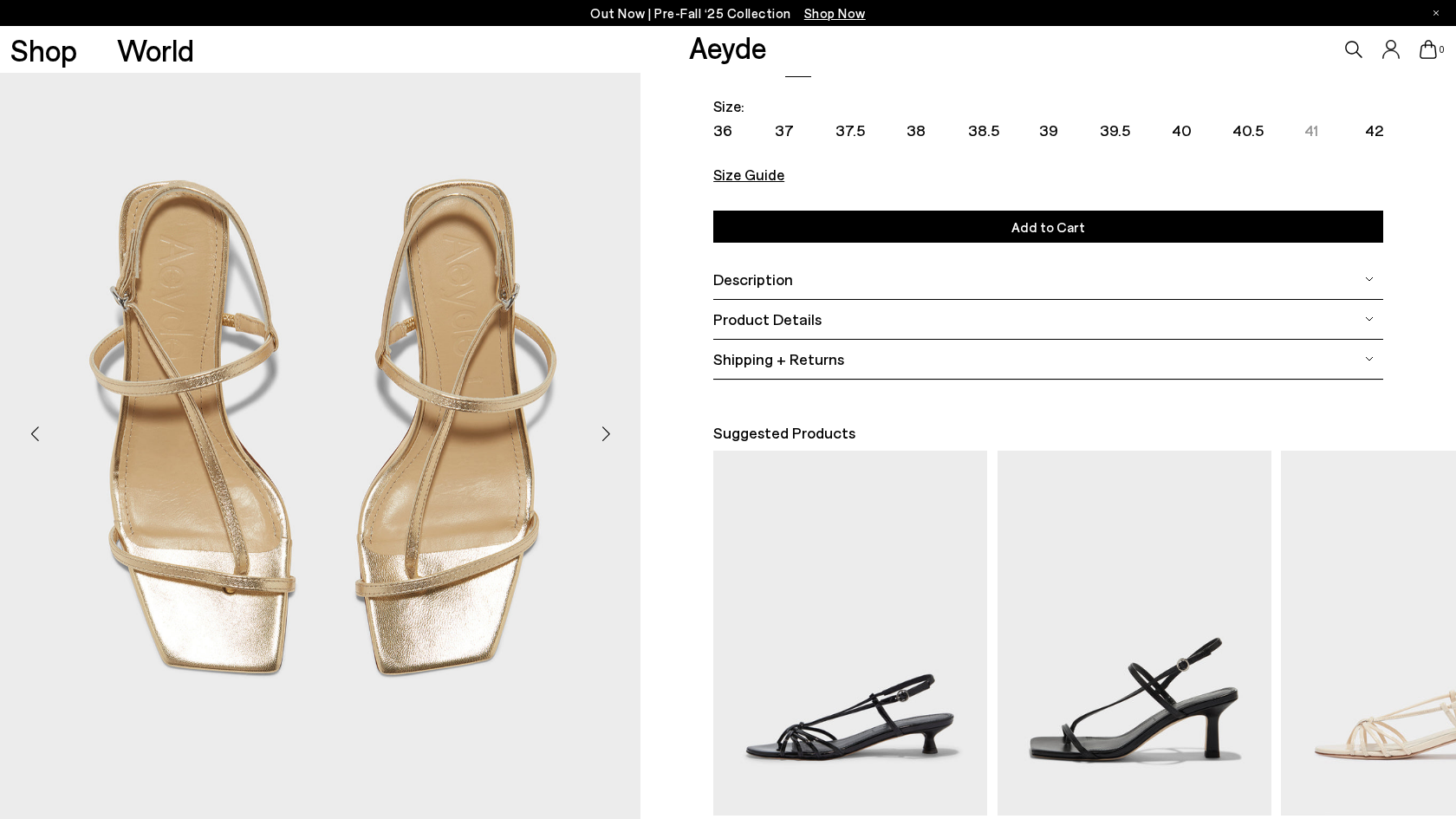 click at bounding box center [606, 434] 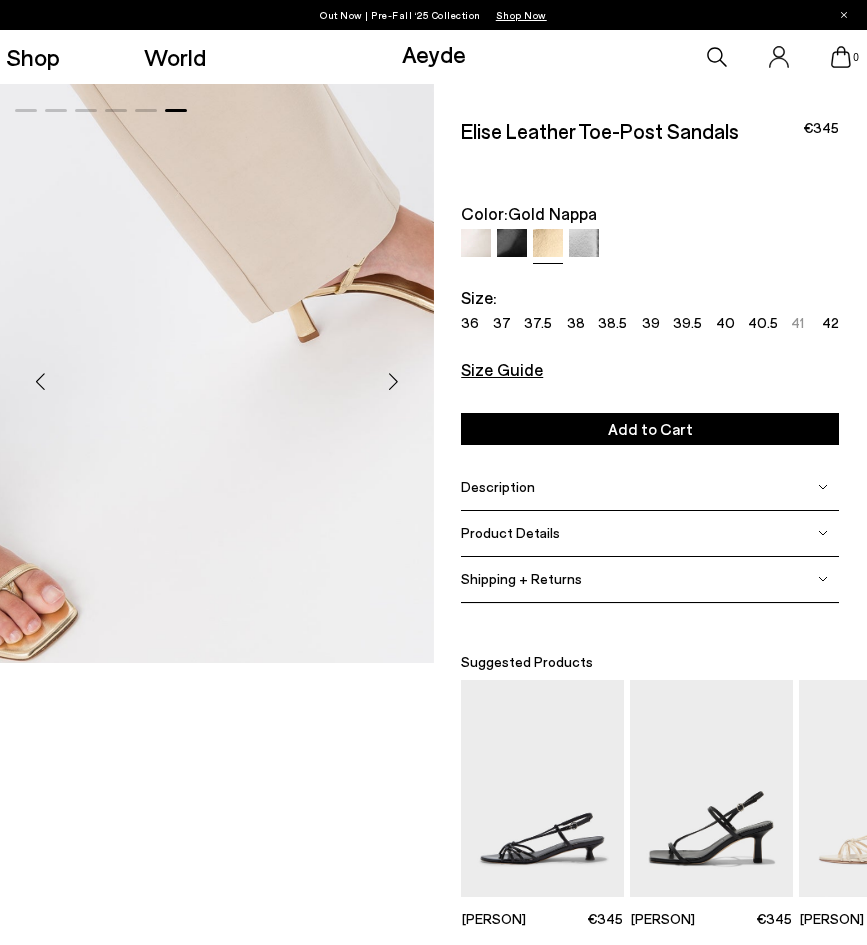 scroll, scrollTop: 0, scrollLeft: 0, axis: both 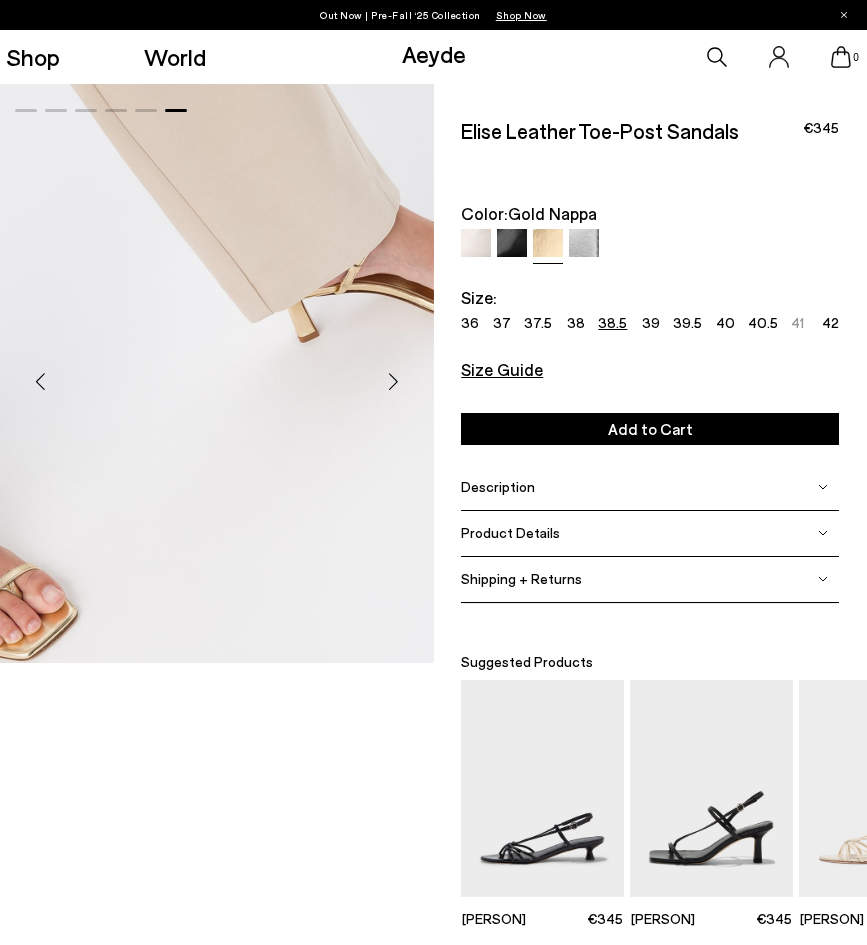 click on "38.5" at bounding box center [612, 323] 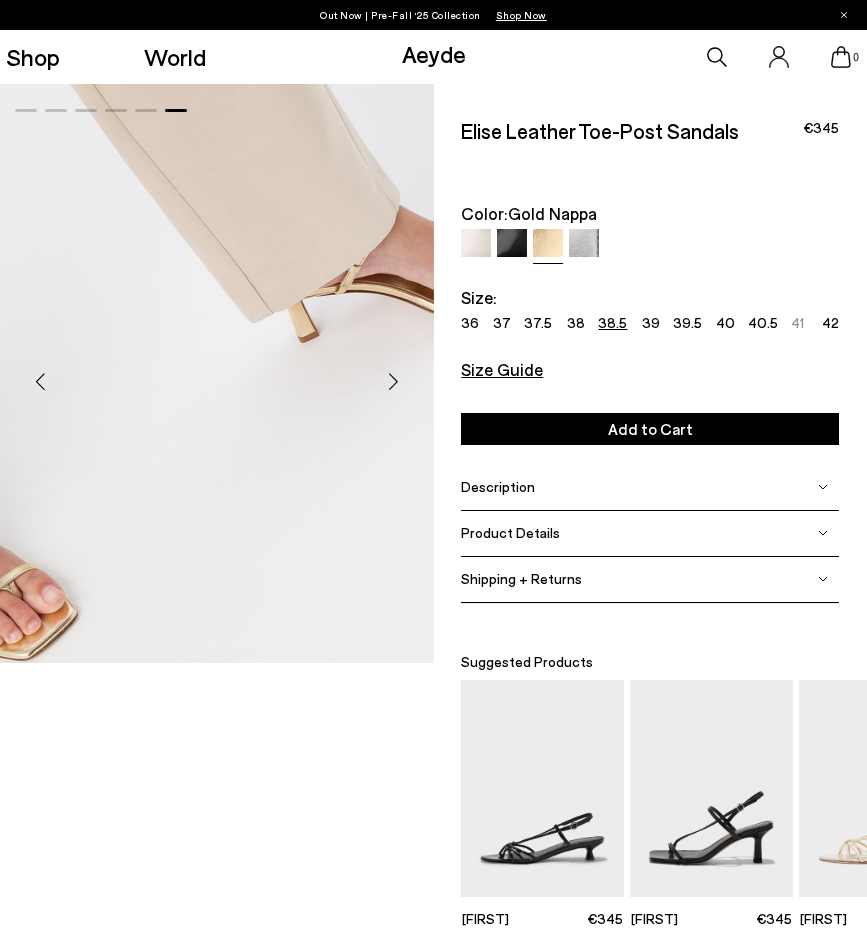 click on "Add to Cart
Select a Size" at bounding box center [650, 429] 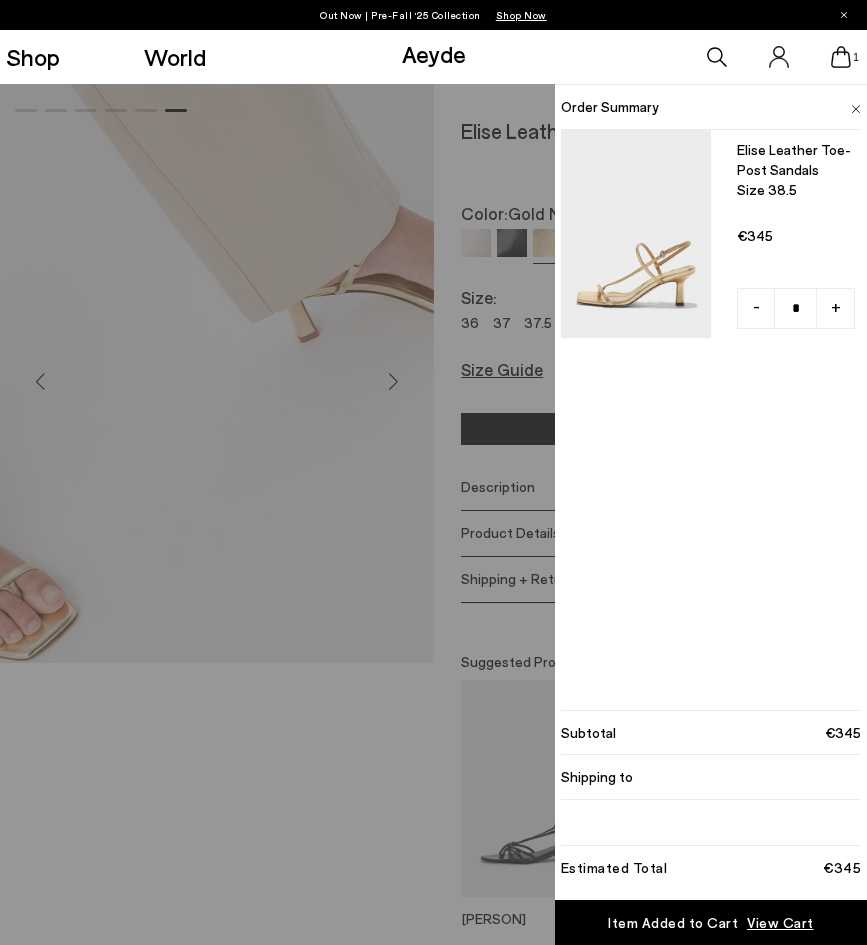 click on "Quick Add
Color
Size
View Details
Order Summary
Elise leather toe-post sandals
Size
38.5
- +" at bounding box center (433, 514) 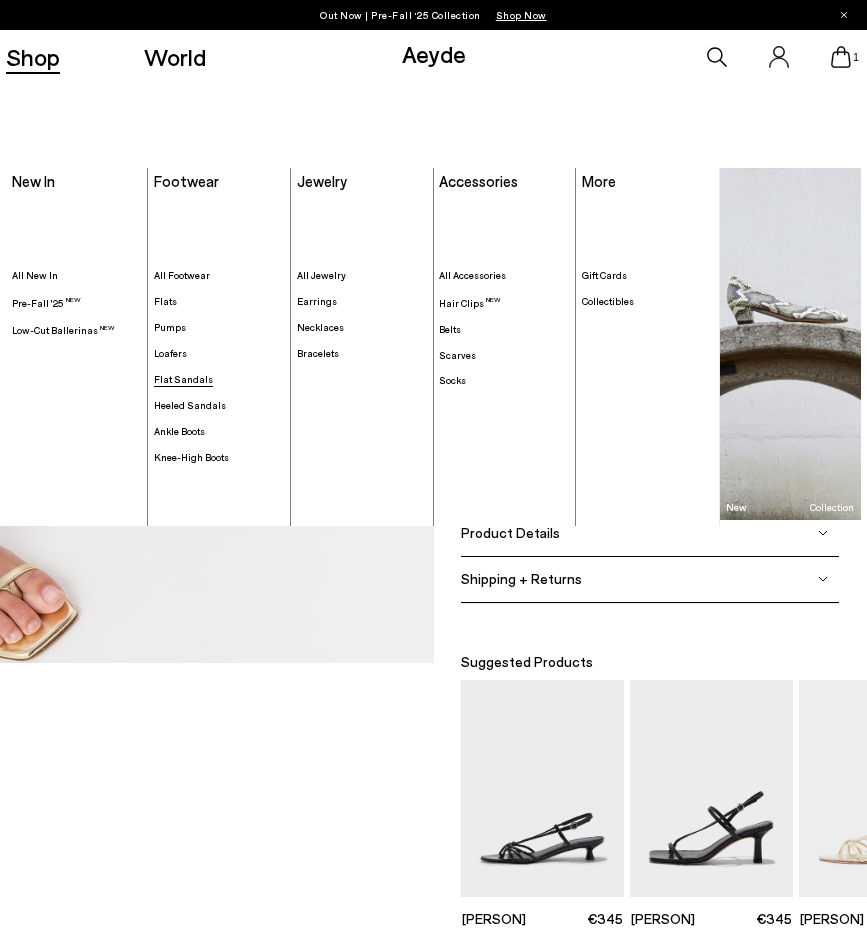 click on "Flat Sandals" at bounding box center (183, 379) 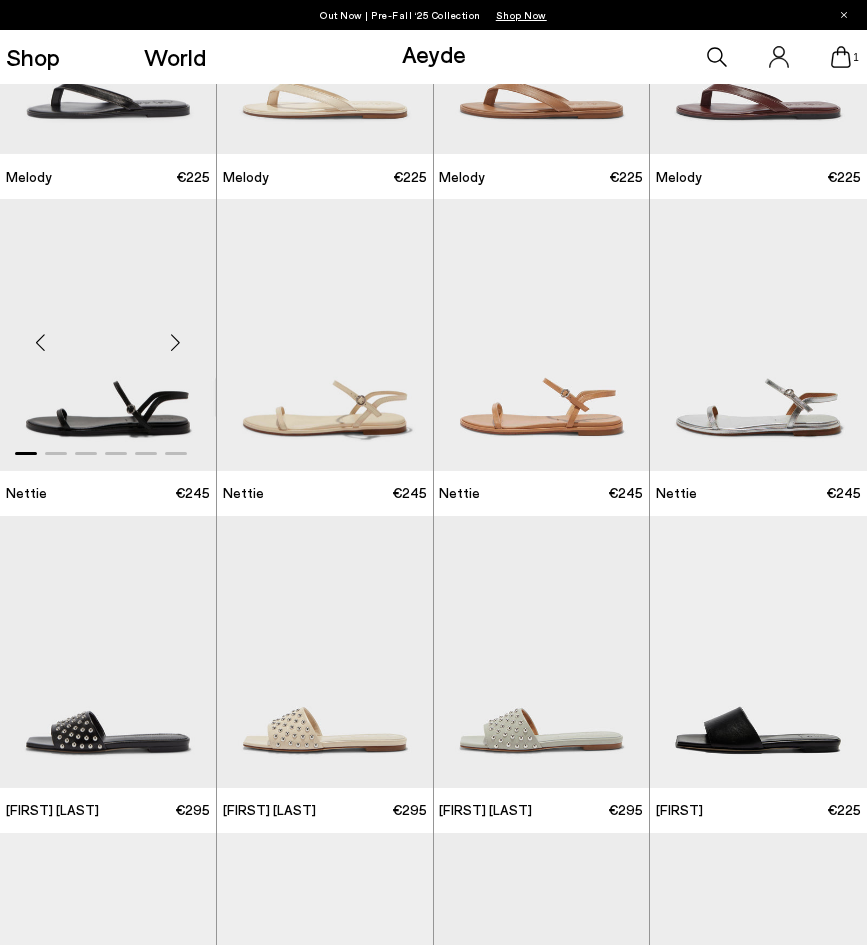 scroll, scrollTop: 194, scrollLeft: 0, axis: vertical 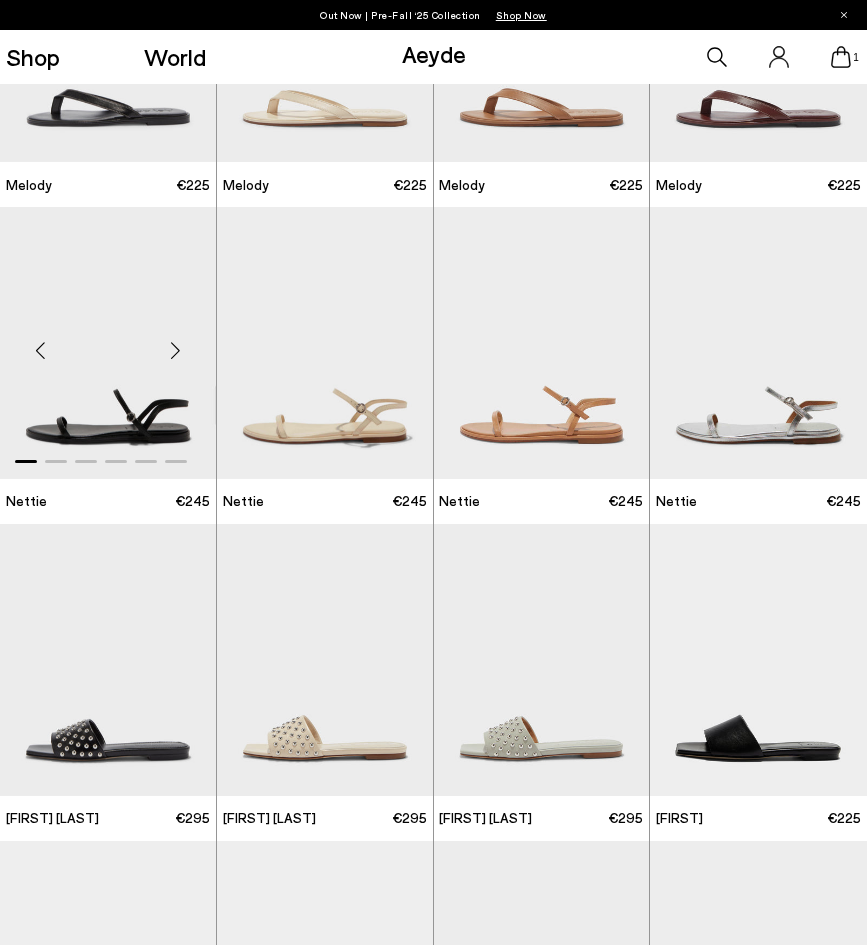 click at bounding box center (108, 343) 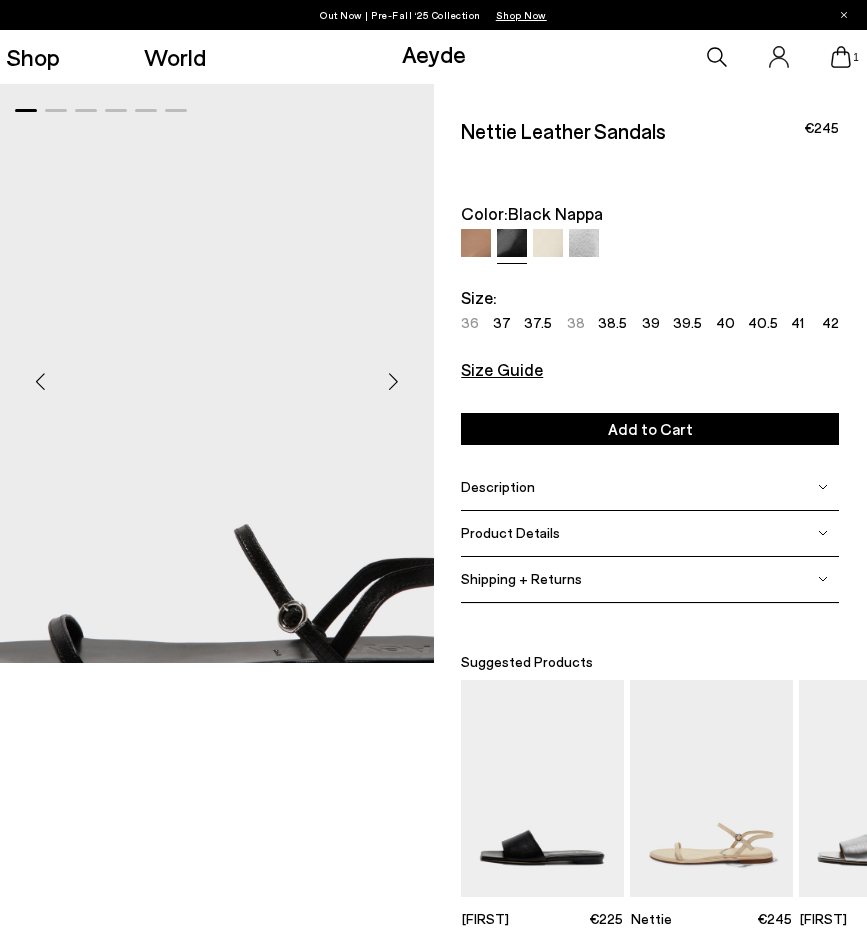 scroll, scrollTop: 0, scrollLeft: 0, axis: both 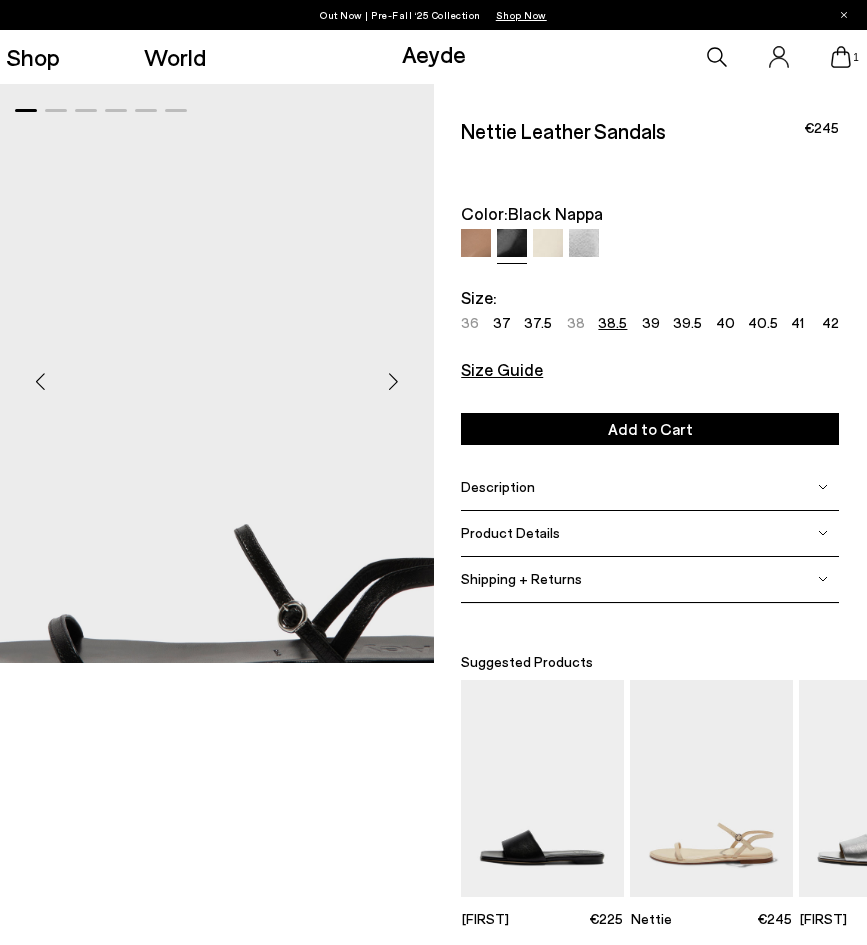 click on "38.5" at bounding box center (612, 323) 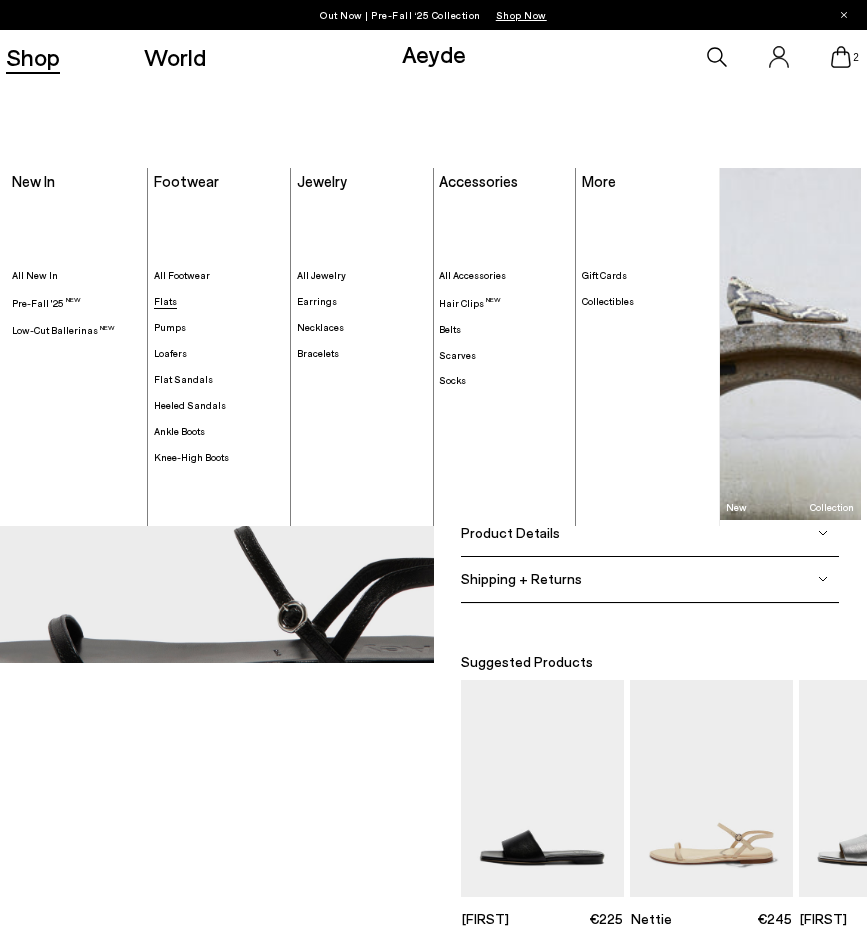 click on "Flats" at bounding box center [165, 301] 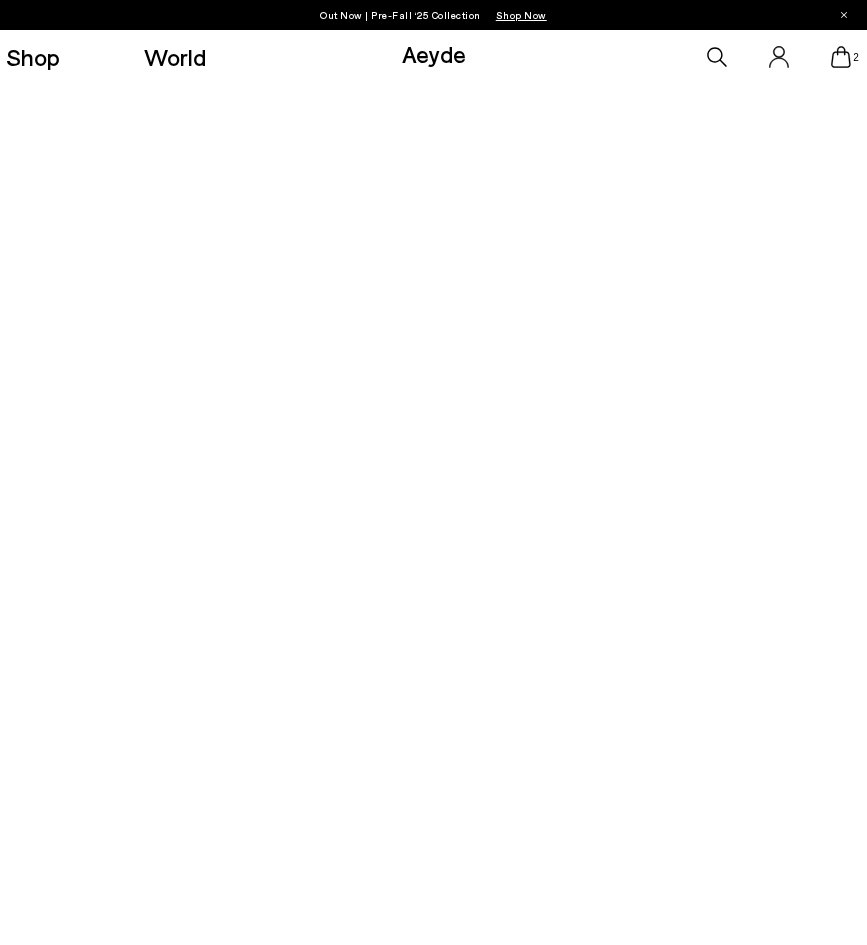 scroll, scrollTop: 0, scrollLeft: 0, axis: both 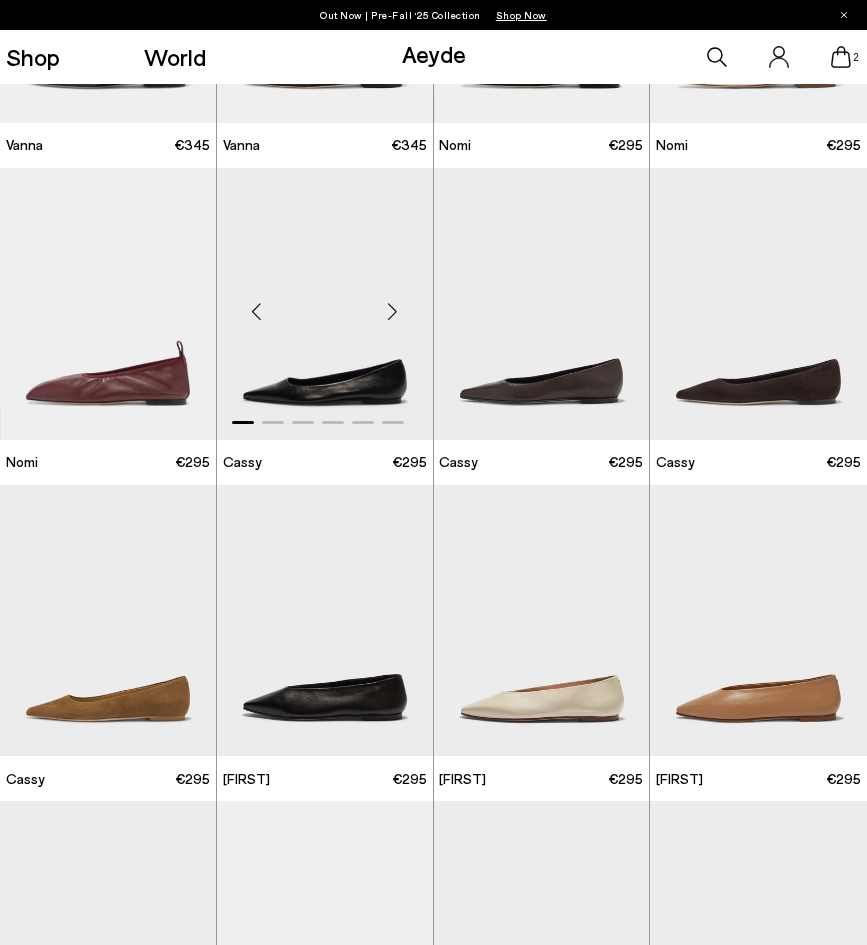 click at bounding box center [393, 312] 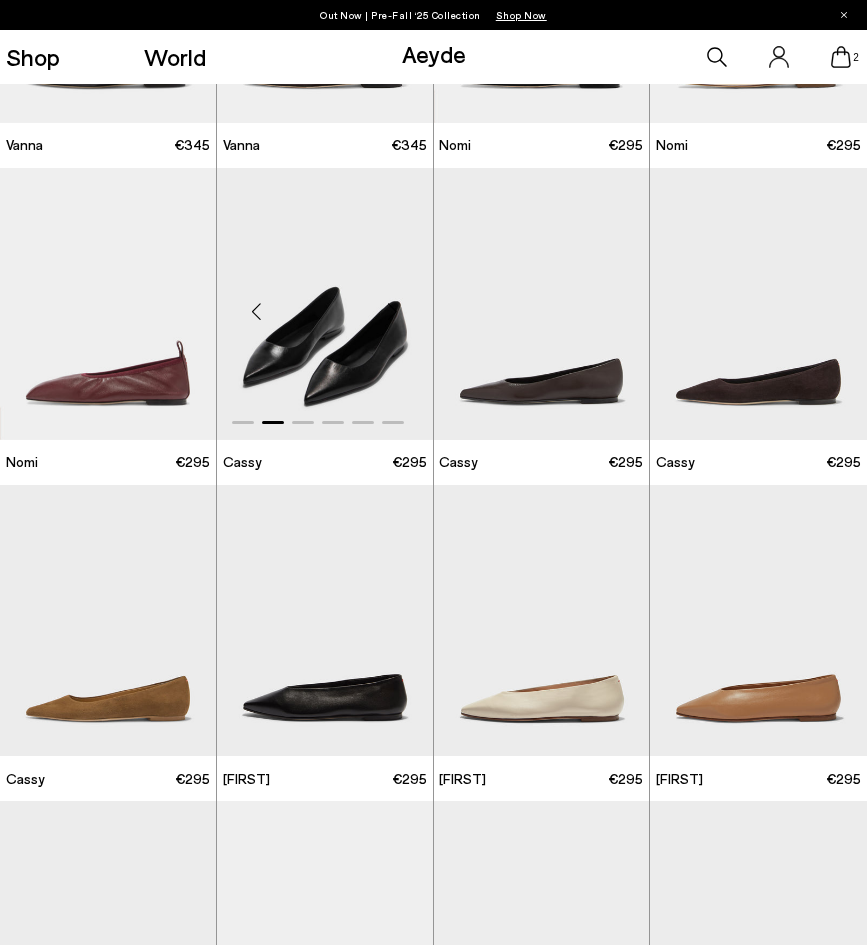 click at bounding box center [393, 312] 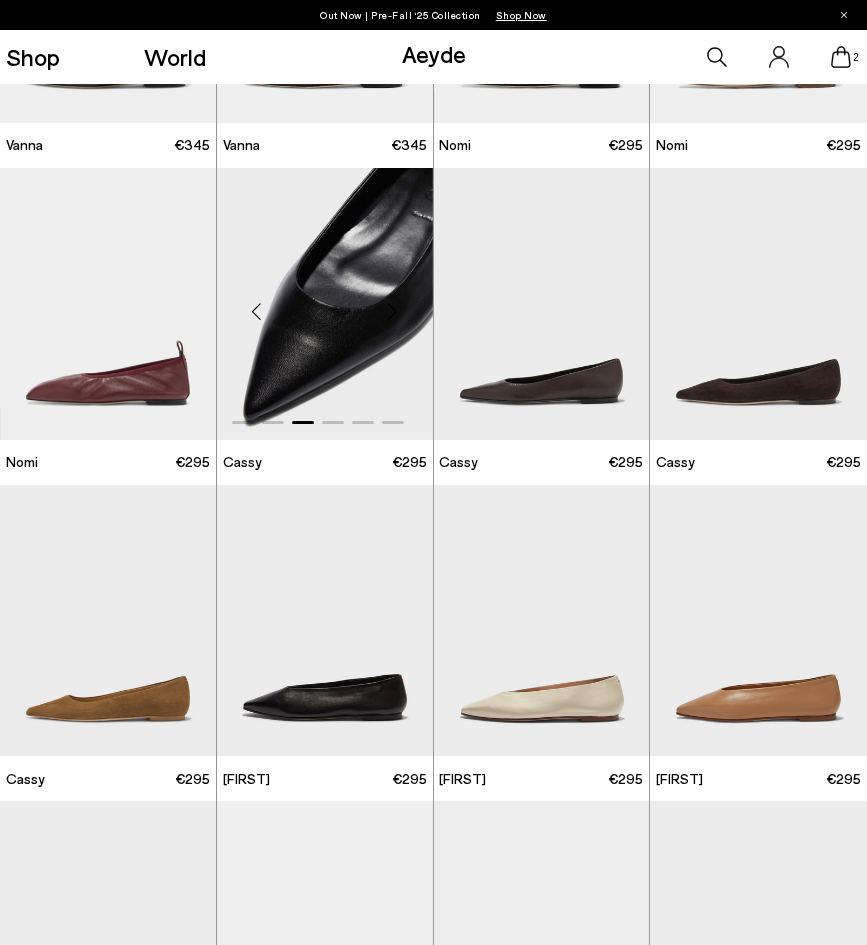 click at bounding box center [393, 312] 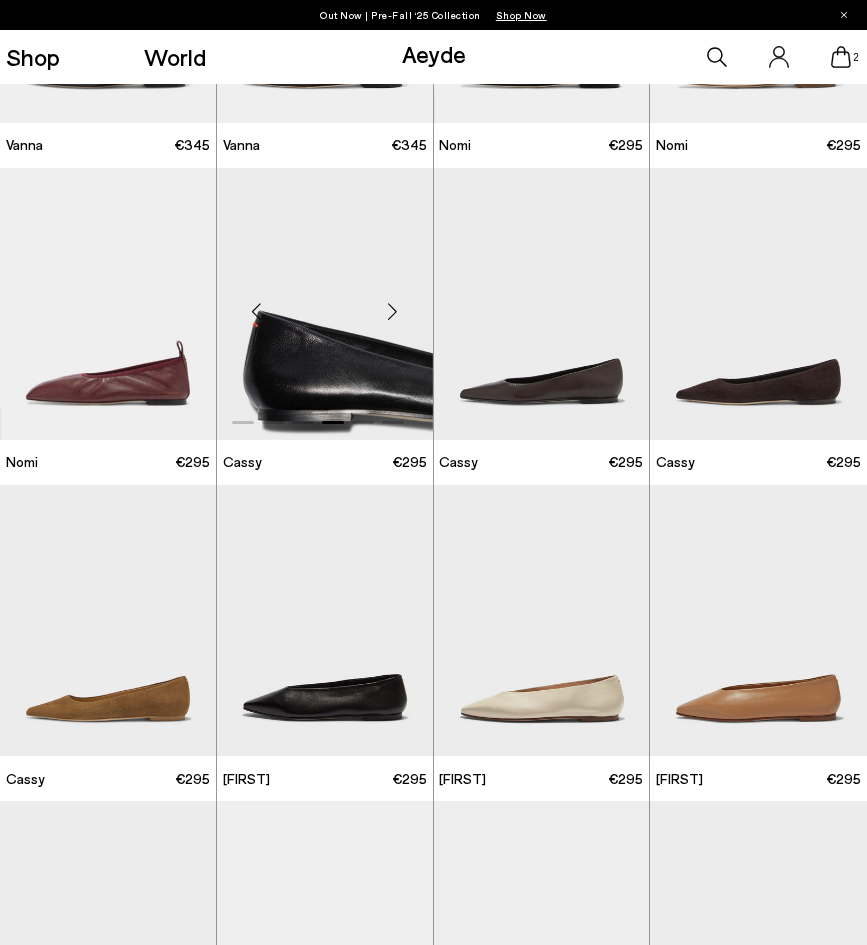 click at bounding box center [393, 312] 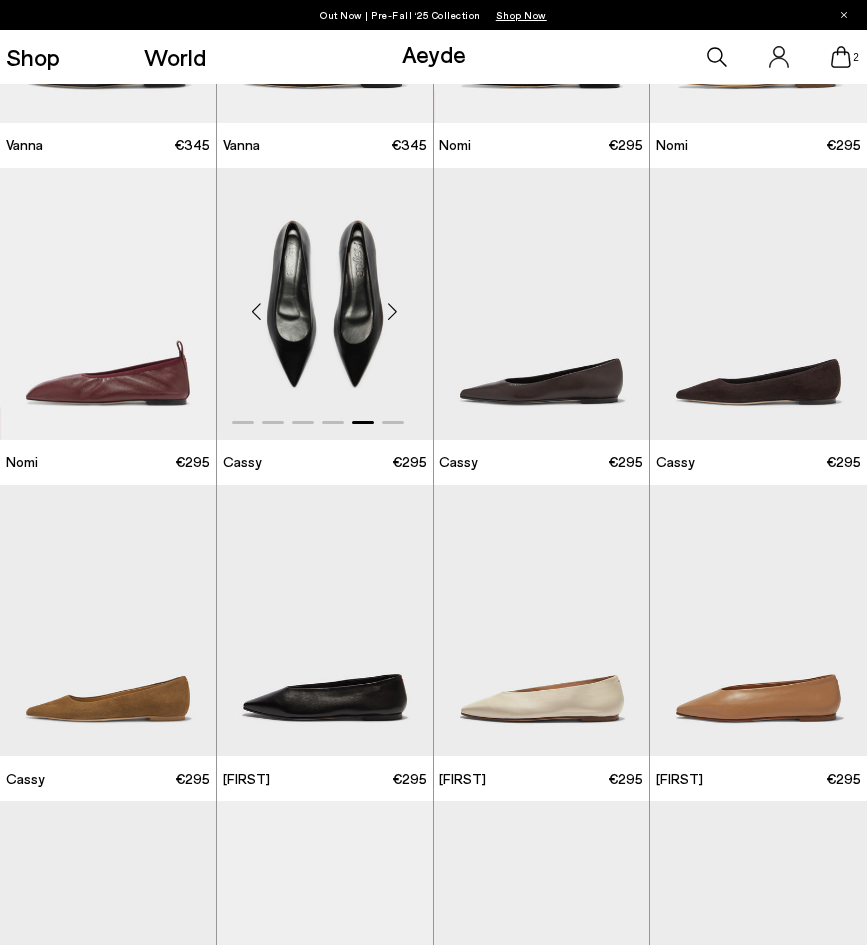 click at bounding box center [393, 312] 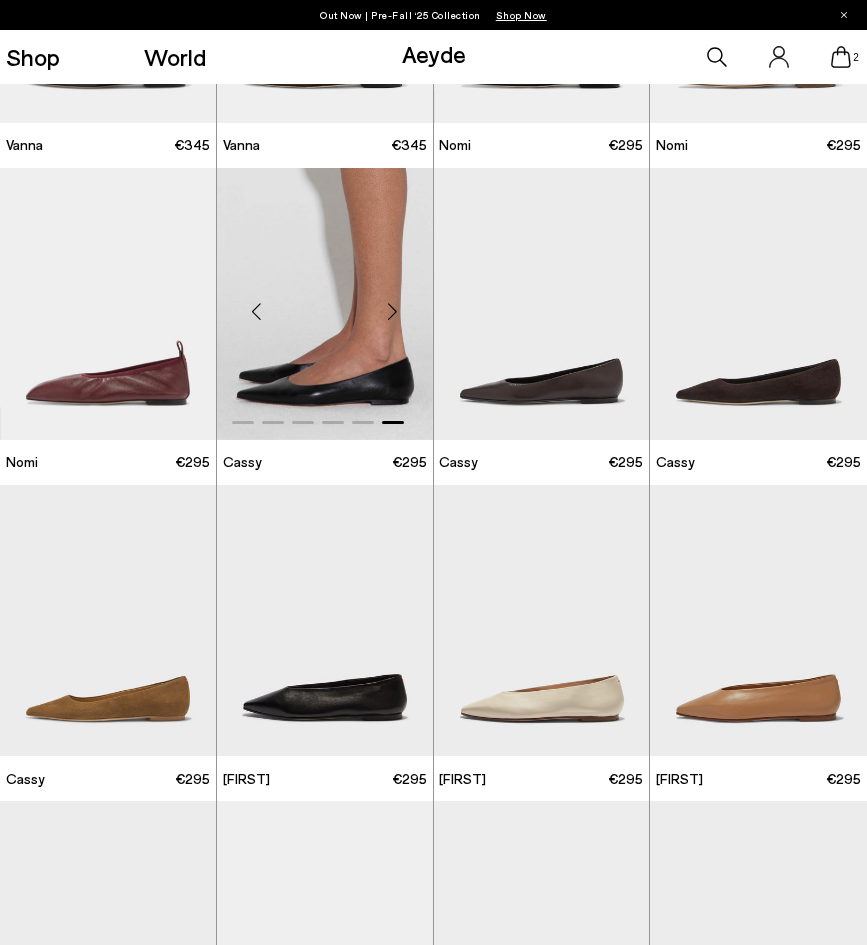 click at bounding box center [393, 312] 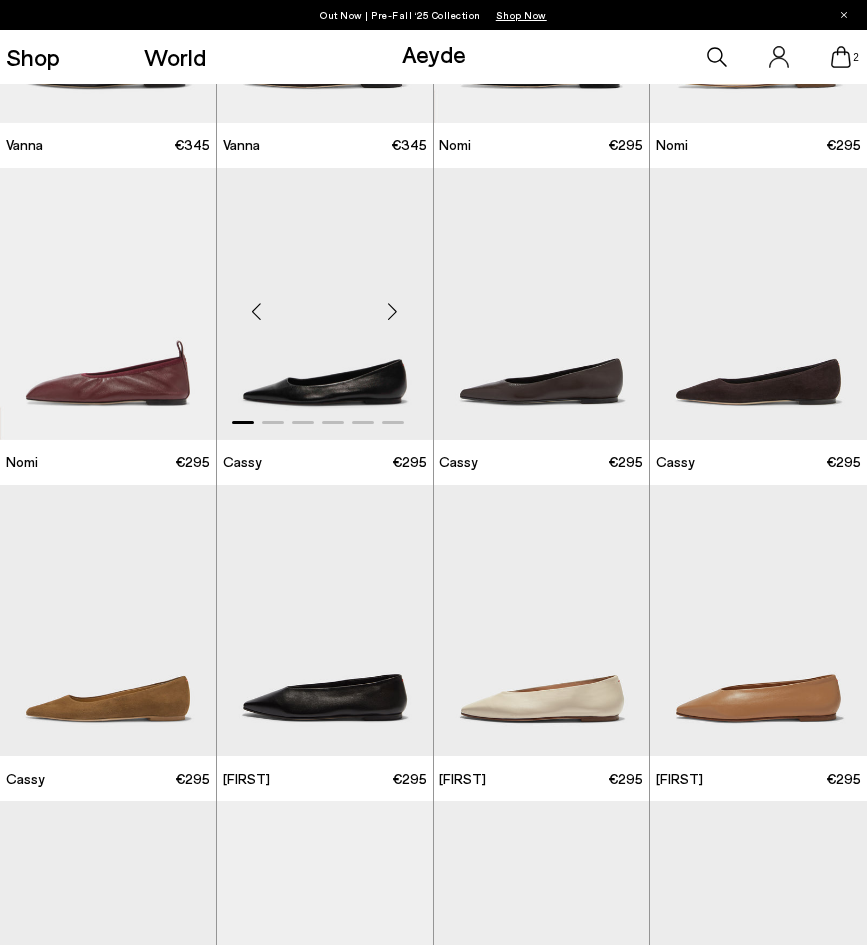 click at bounding box center [393, 312] 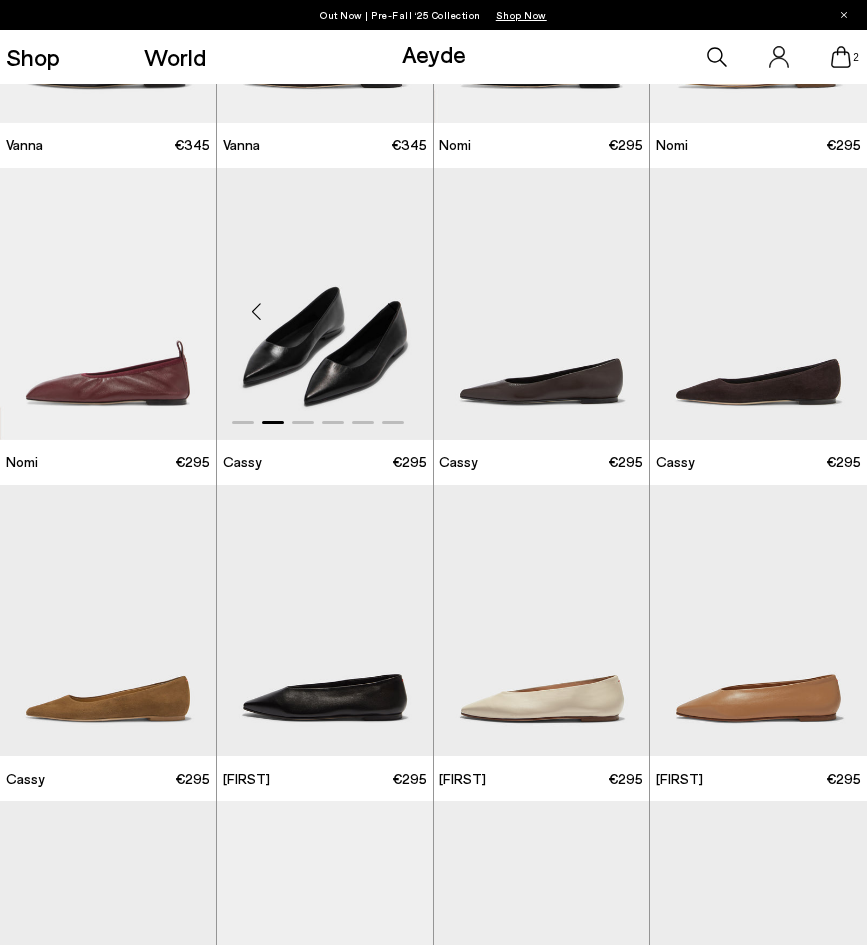 click at bounding box center (325, 304) 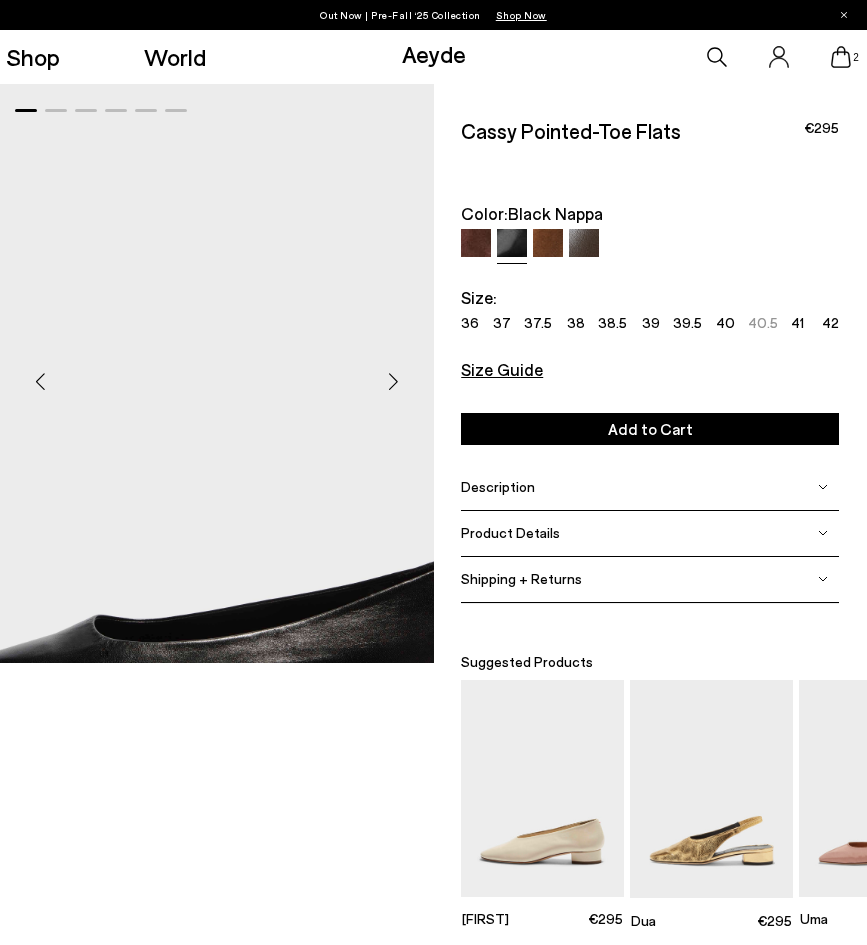 scroll, scrollTop: 0, scrollLeft: 0, axis: both 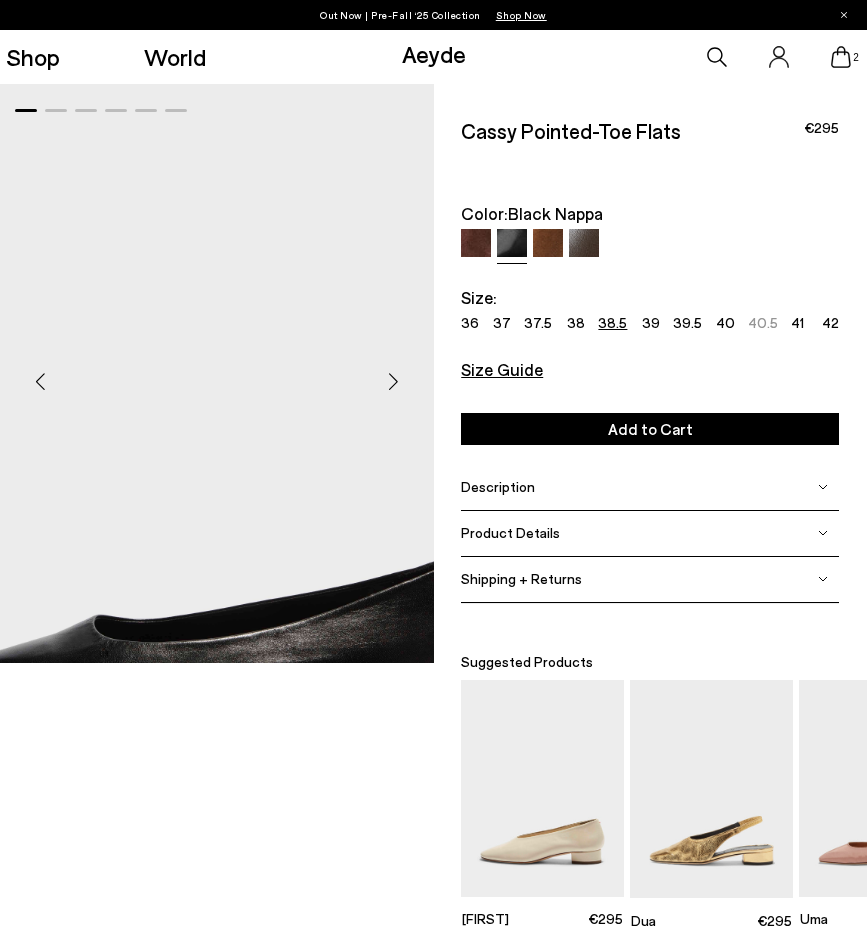 click on "38.5" at bounding box center [612, 323] 